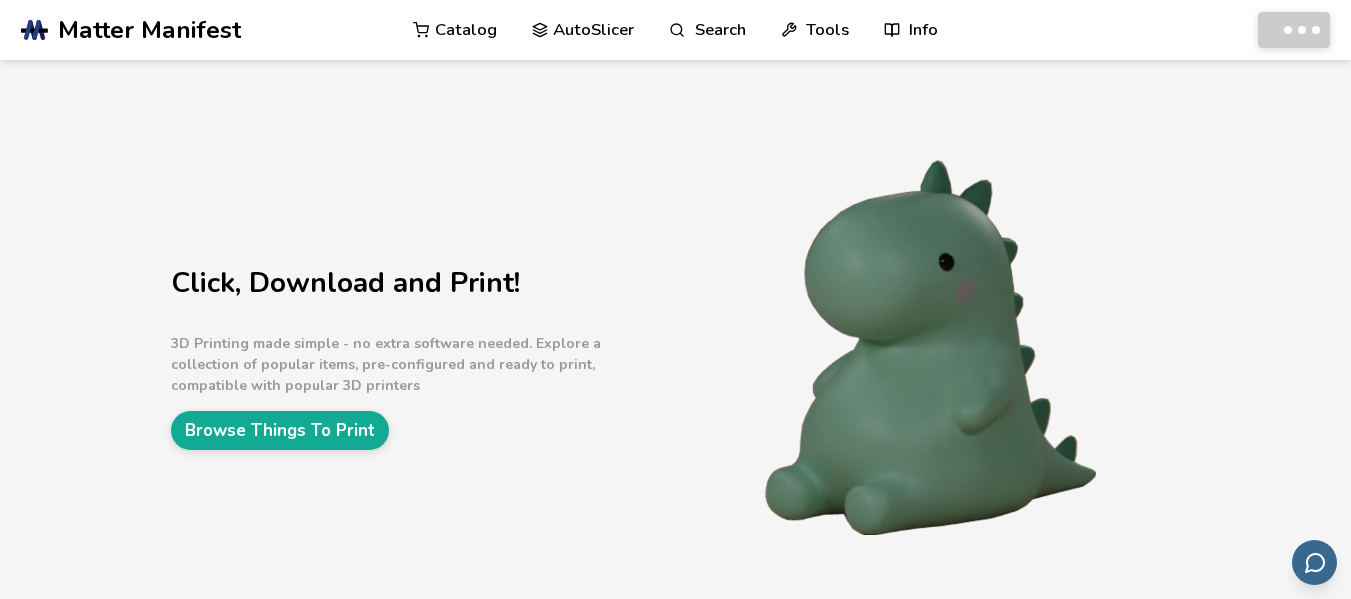 scroll, scrollTop: 0, scrollLeft: 0, axis: both 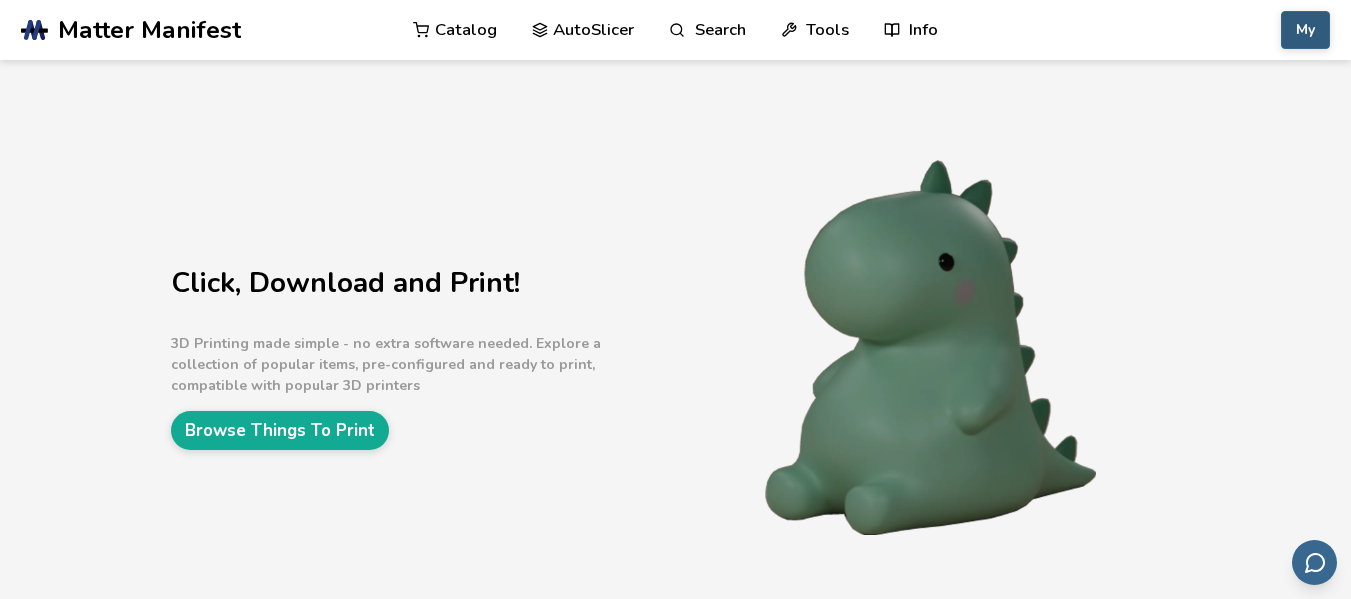click on "My" at bounding box center [1305, 30] 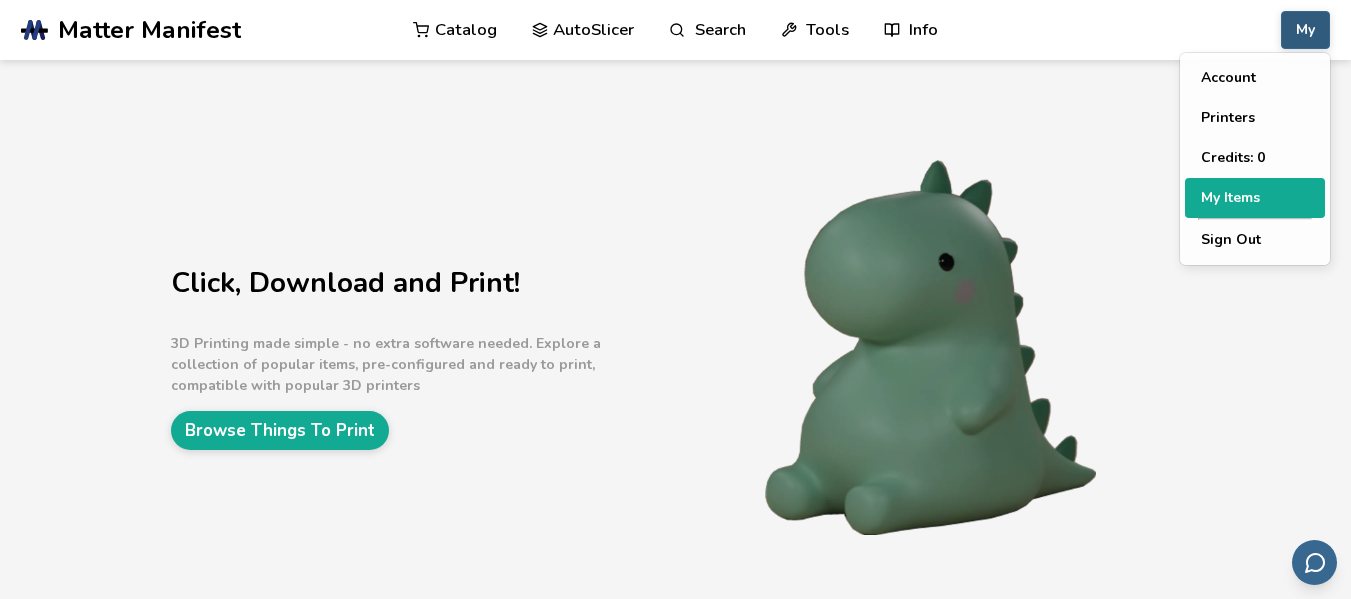 click on "My Items" at bounding box center [1255, 198] 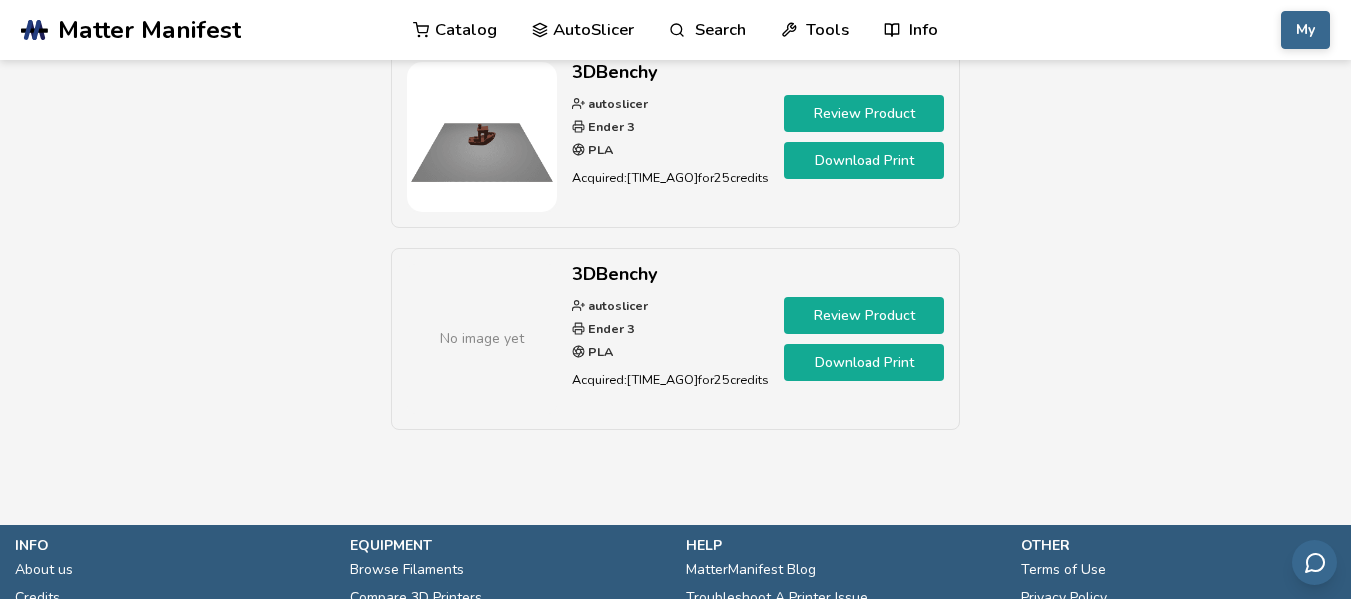 scroll, scrollTop: 0, scrollLeft: 0, axis: both 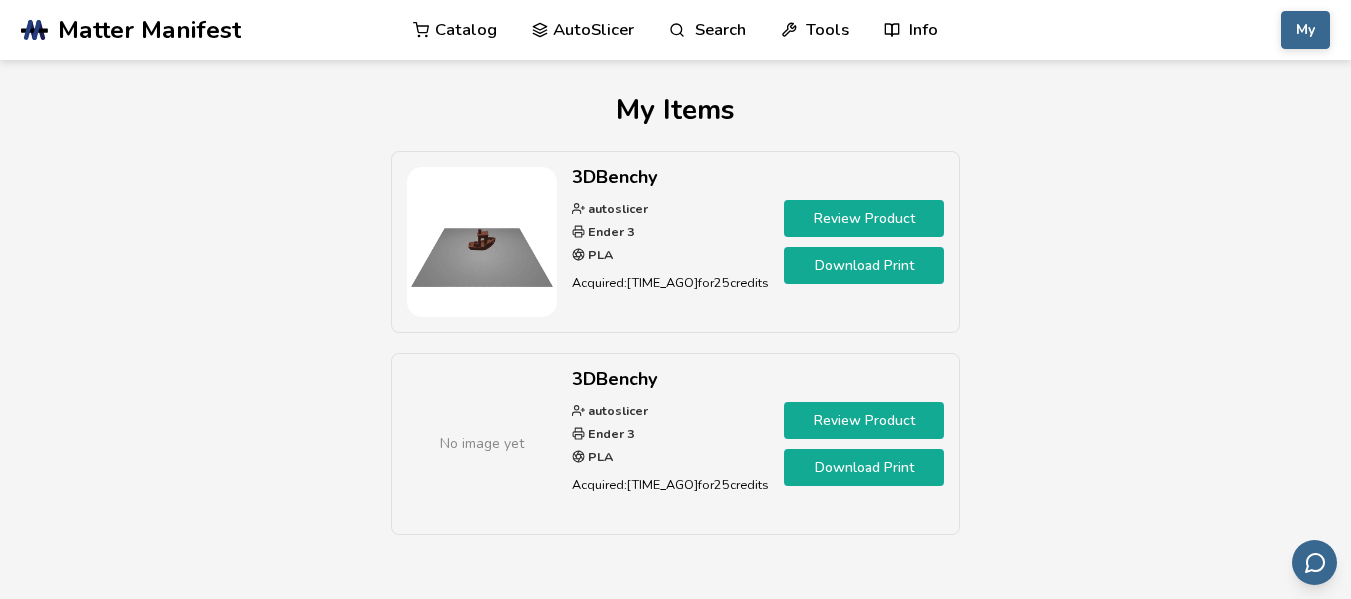 click on "Review Product" at bounding box center [864, 420] 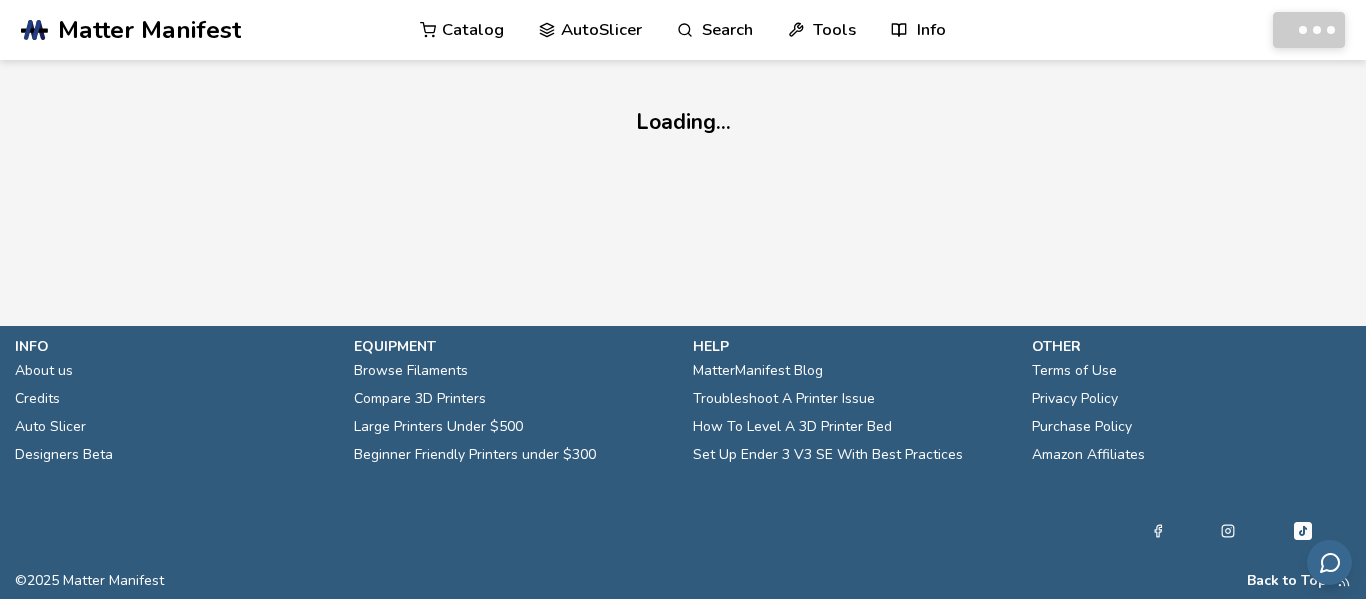 scroll, scrollTop: 0, scrollLeft: 0, axis: both 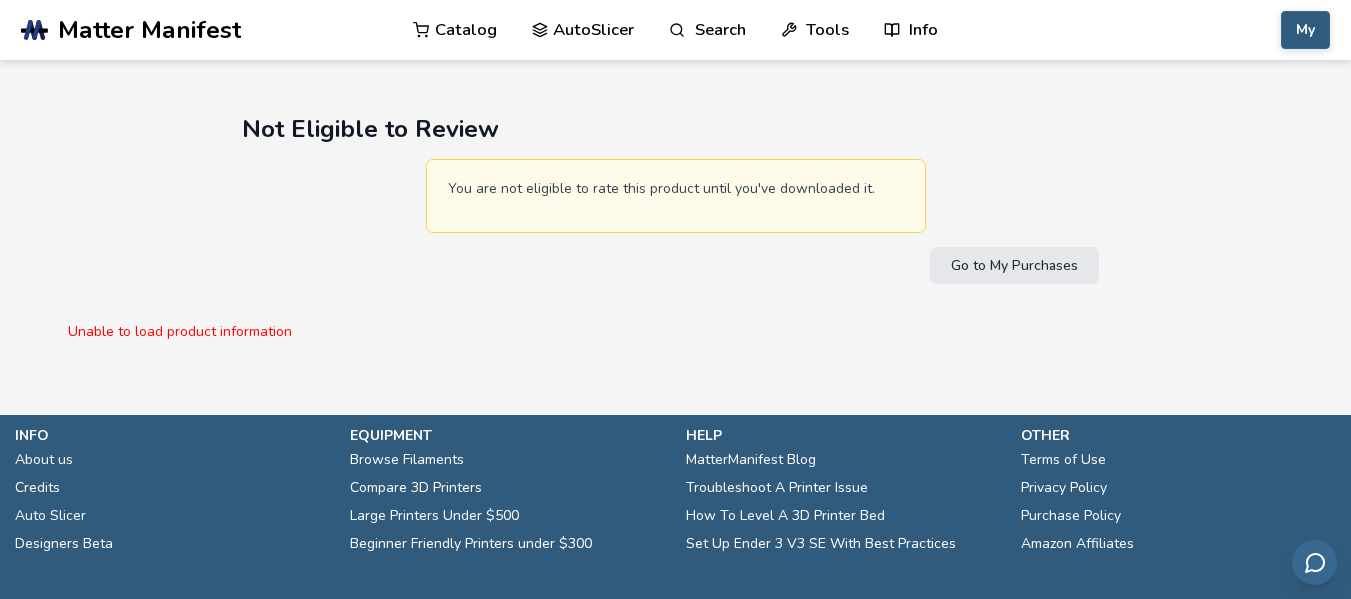 click on "My" at bounding box center (1305, 30) 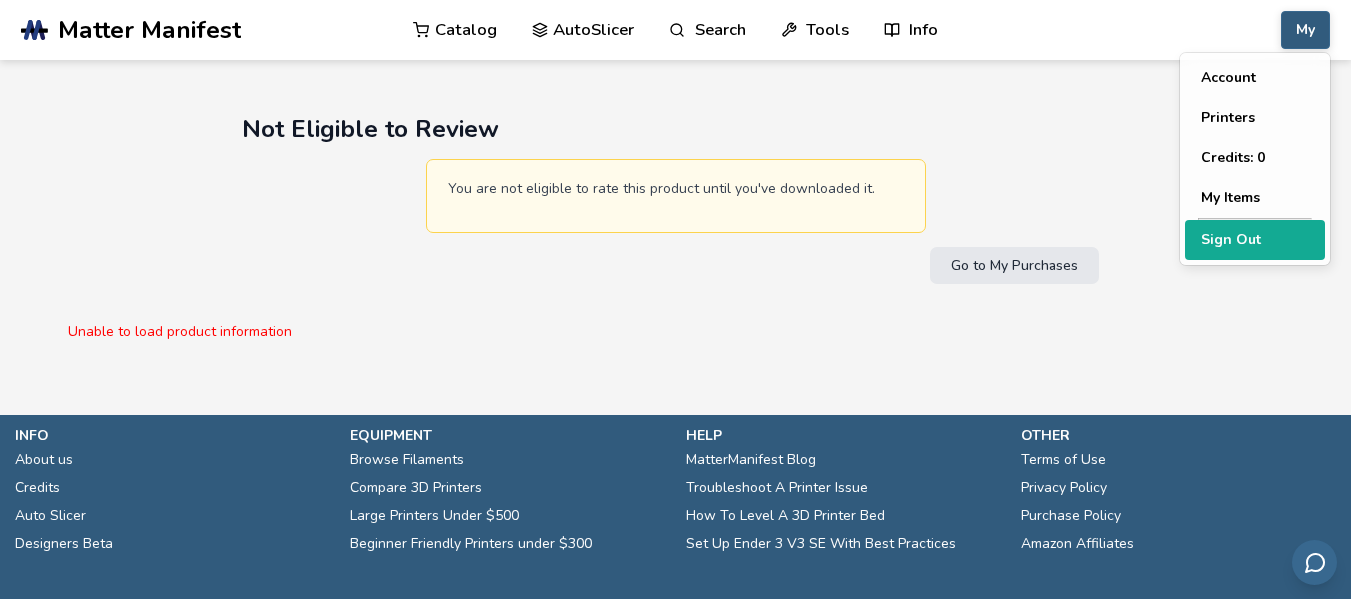 click on "Sign Out" at bounding box center [1255, 240] 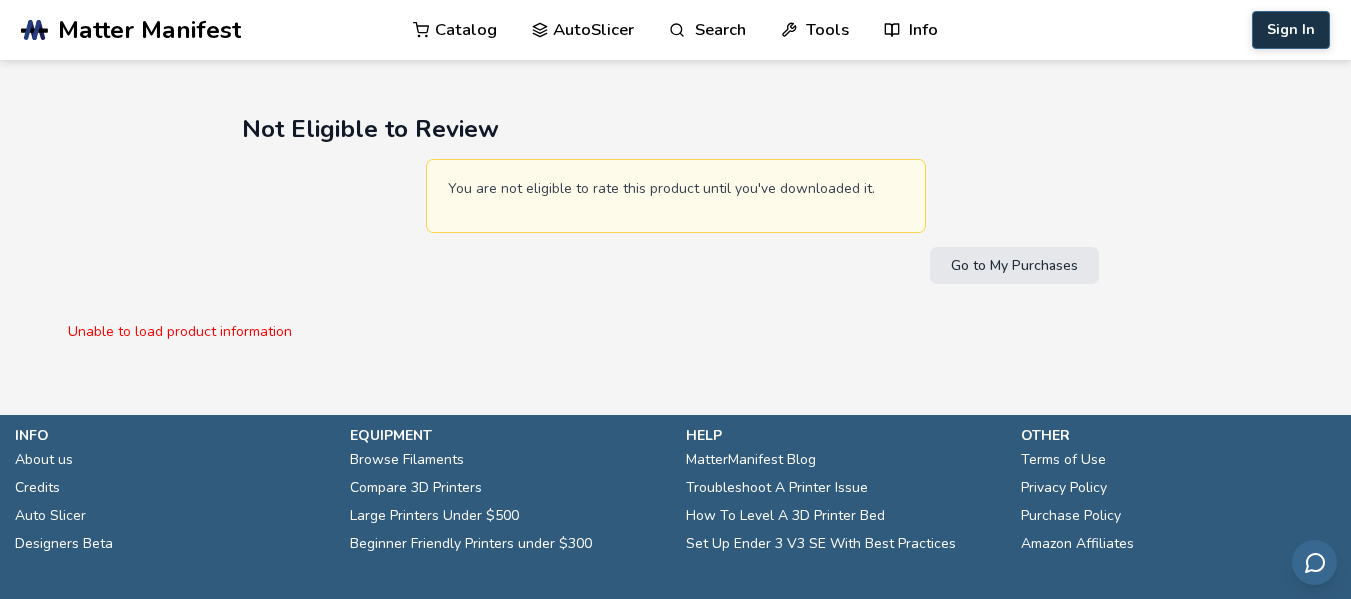 click on "Sign In" at bounding box center (1291, 30) 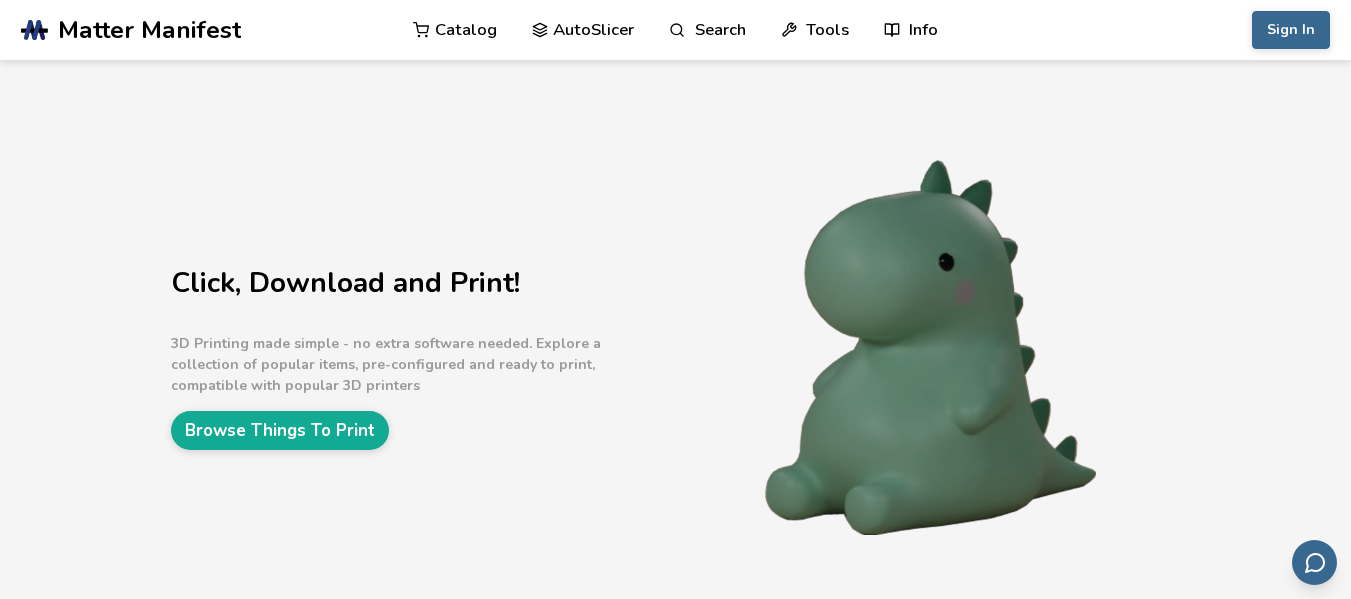 click on "Sign In" at bounding box center [1291, 30] 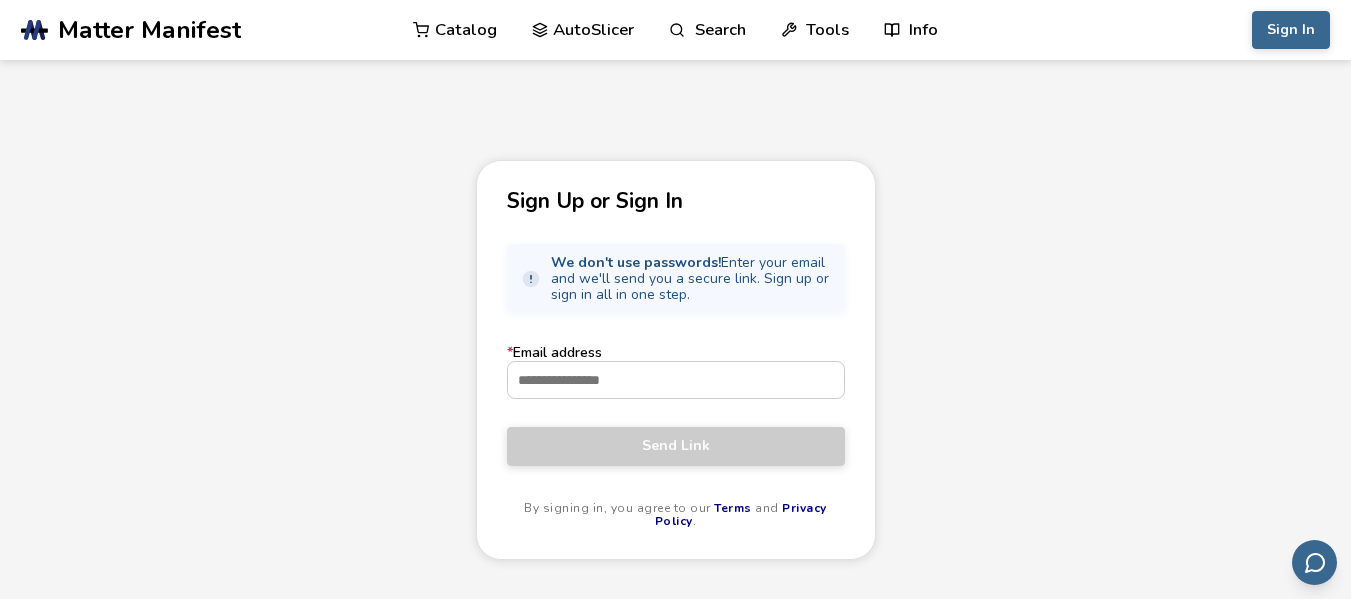 click on "We don't use passwords!  Enter your email and we'll send you a secure link. Sign up or sign in all in one step." at bounding box center [691, 279] 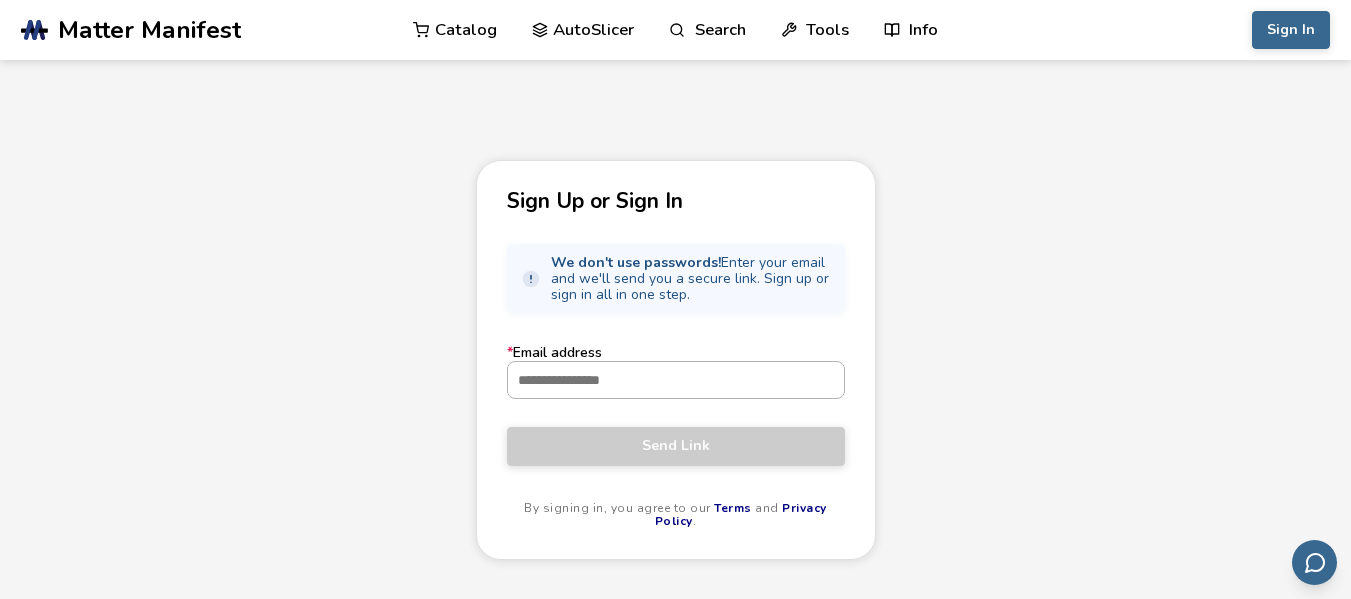 click on "* Email address" at bounding box center [676, 380] 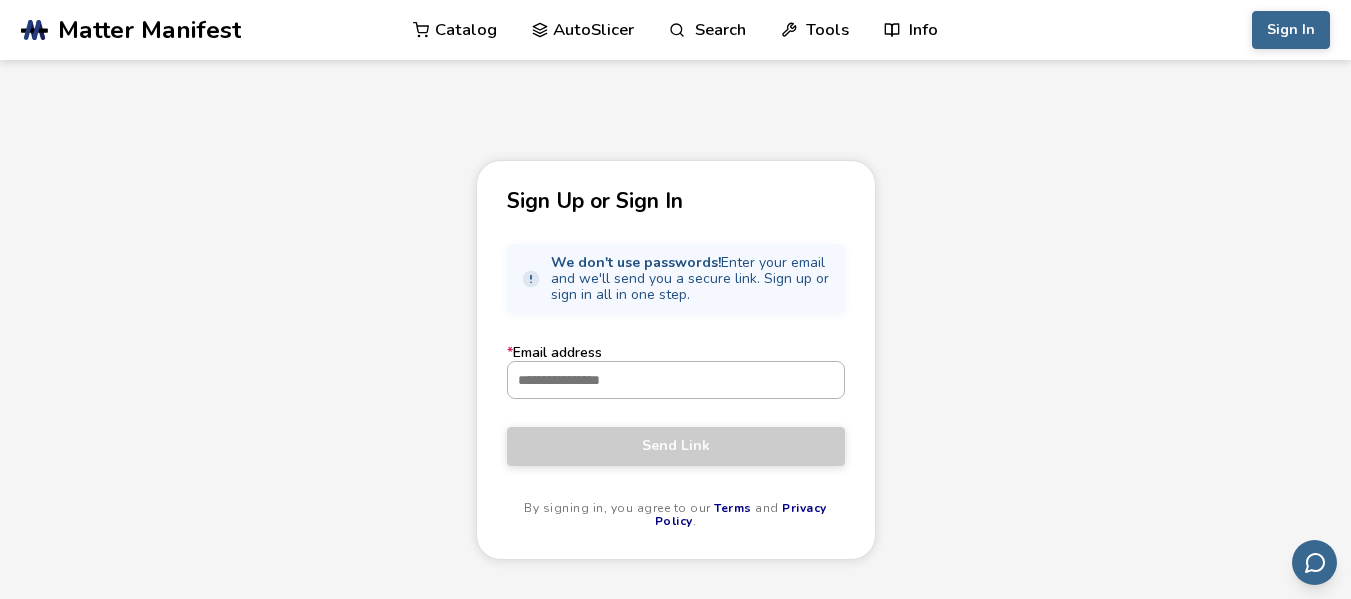 paste on "**********" 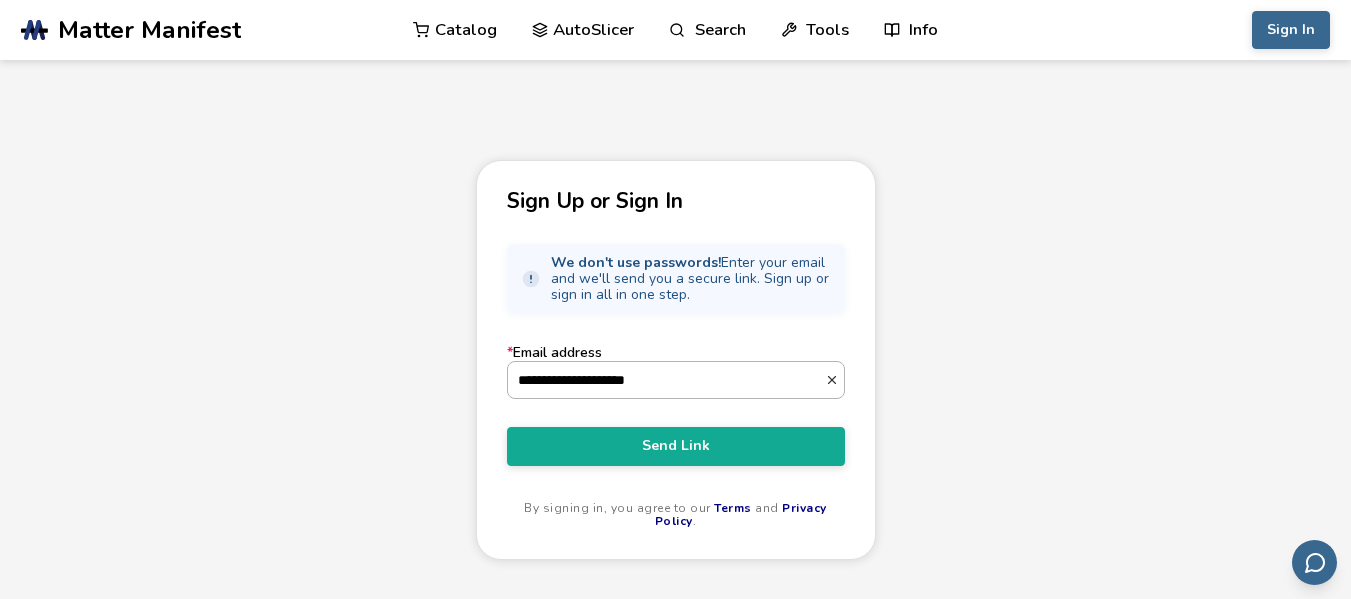 type on "**********" 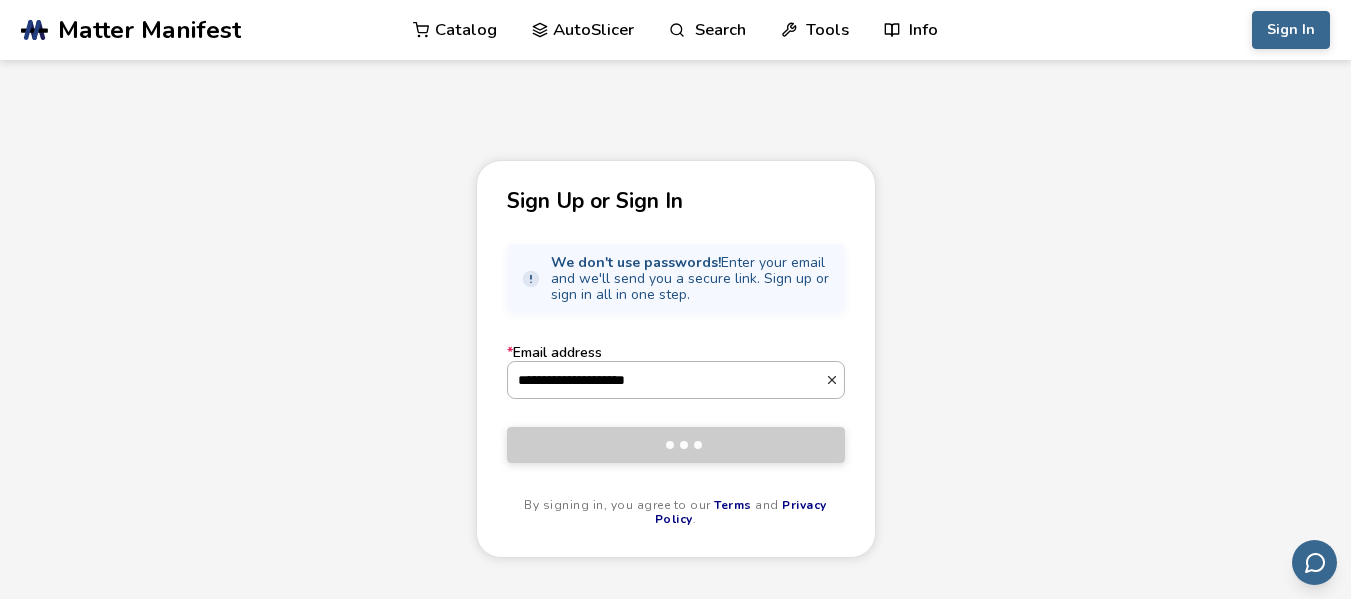 type 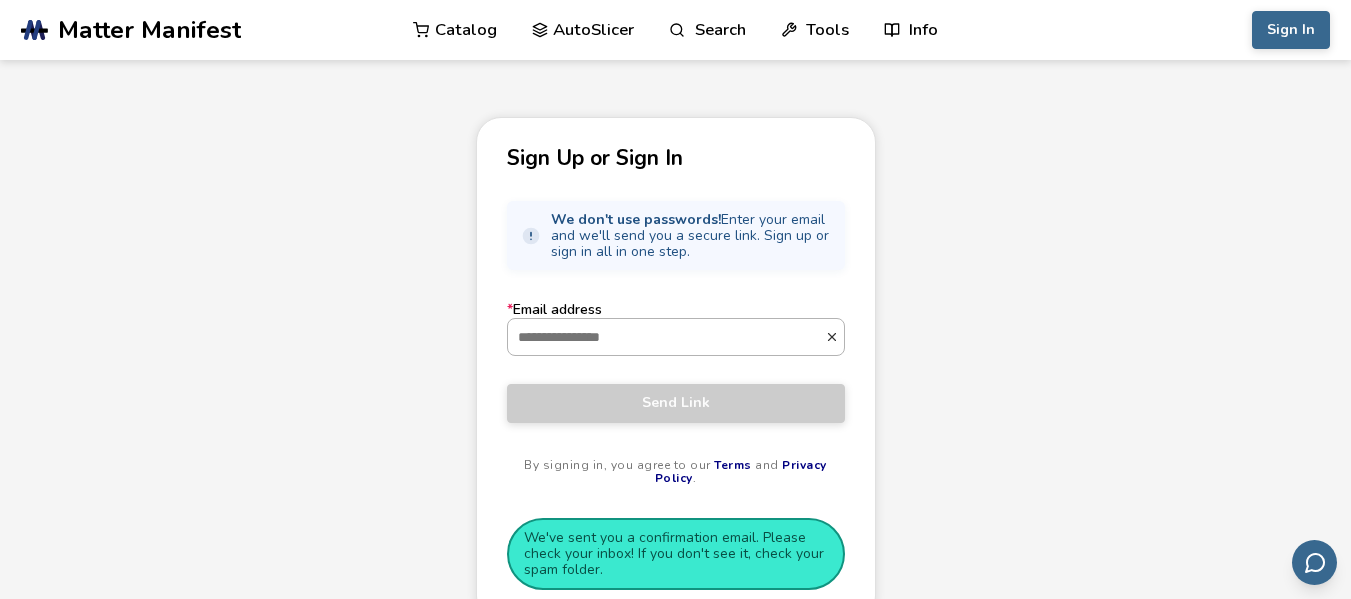 scroll, scrollTop: 49, scrollLeft: 0, axis: vertical 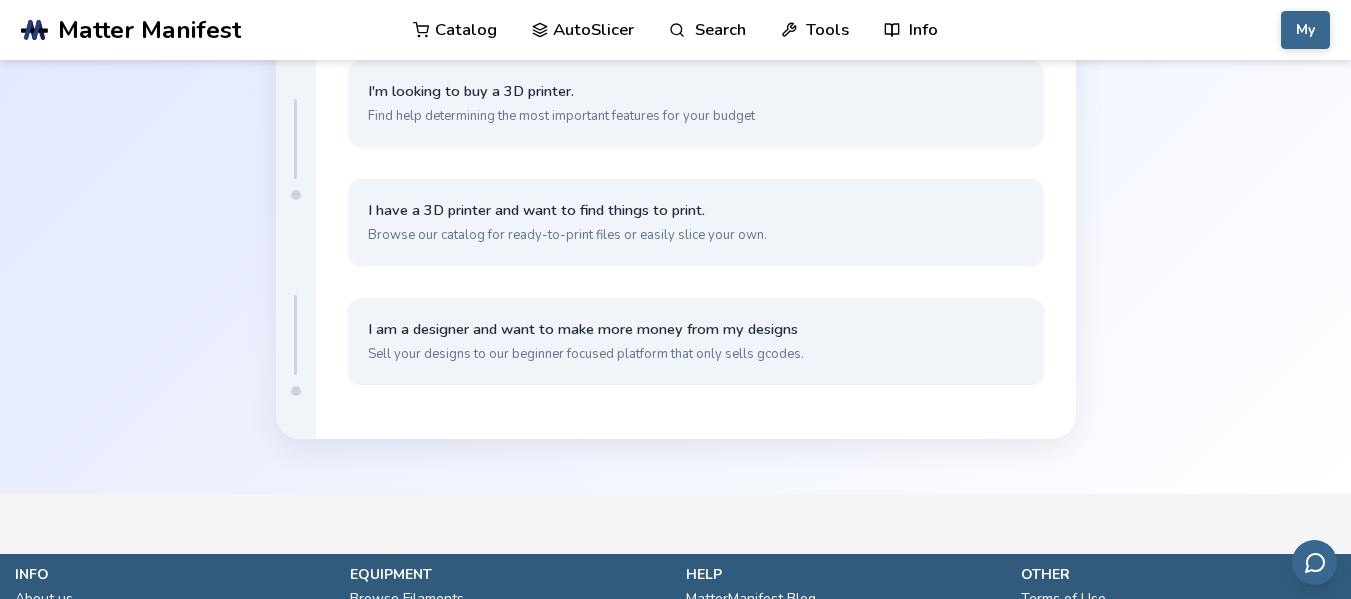 click on "AutoSlicer" at bounding box center (583, 30) 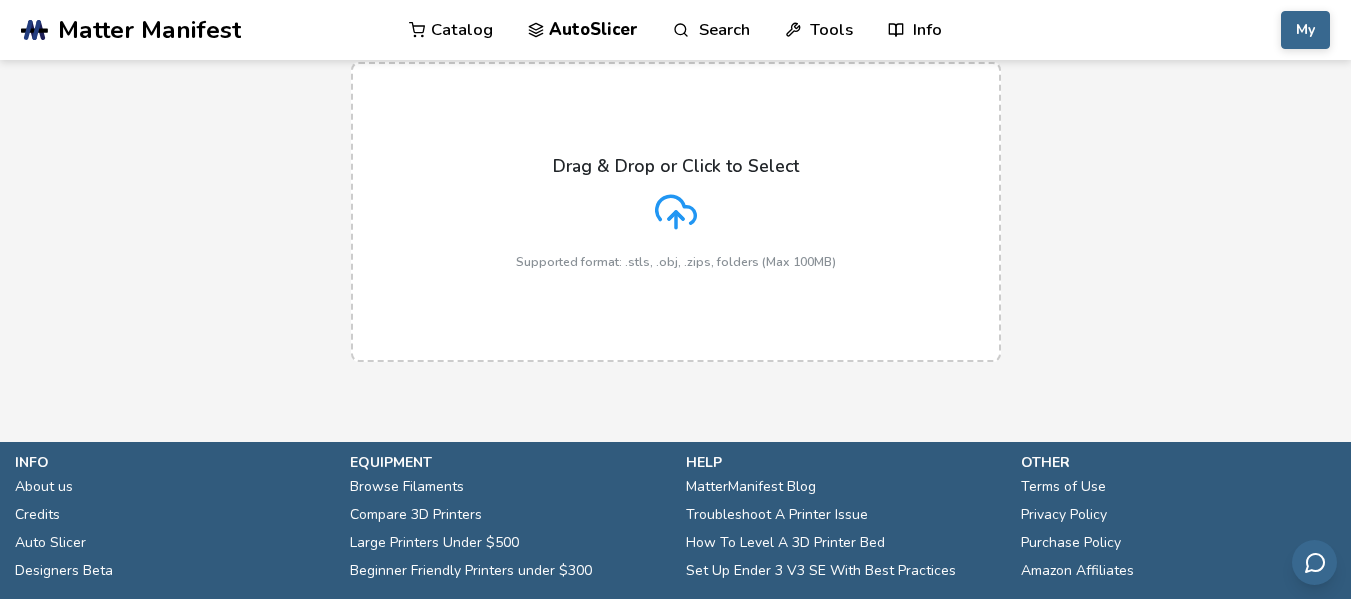 scroll, scrollTop: 0, scrollLeft: 0, axis: both 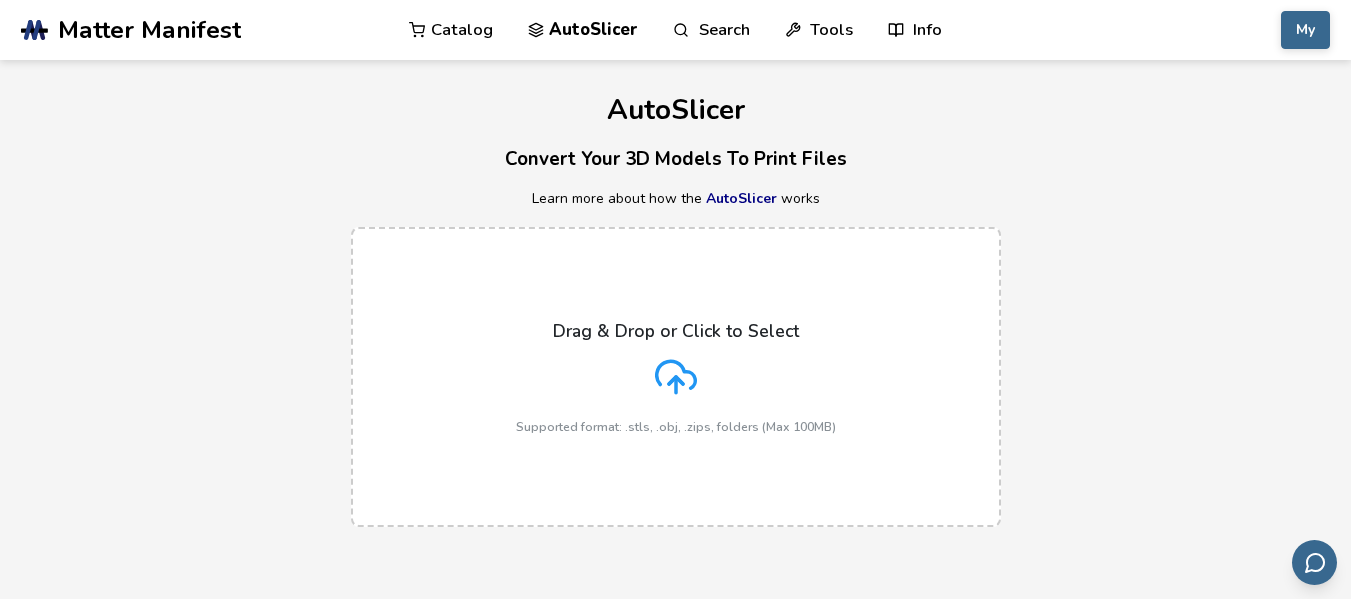 drag, startPoint x: 1070, startPoint y: 116, endPoint x: 1106, endPoint y: 191, distance: 83.19255 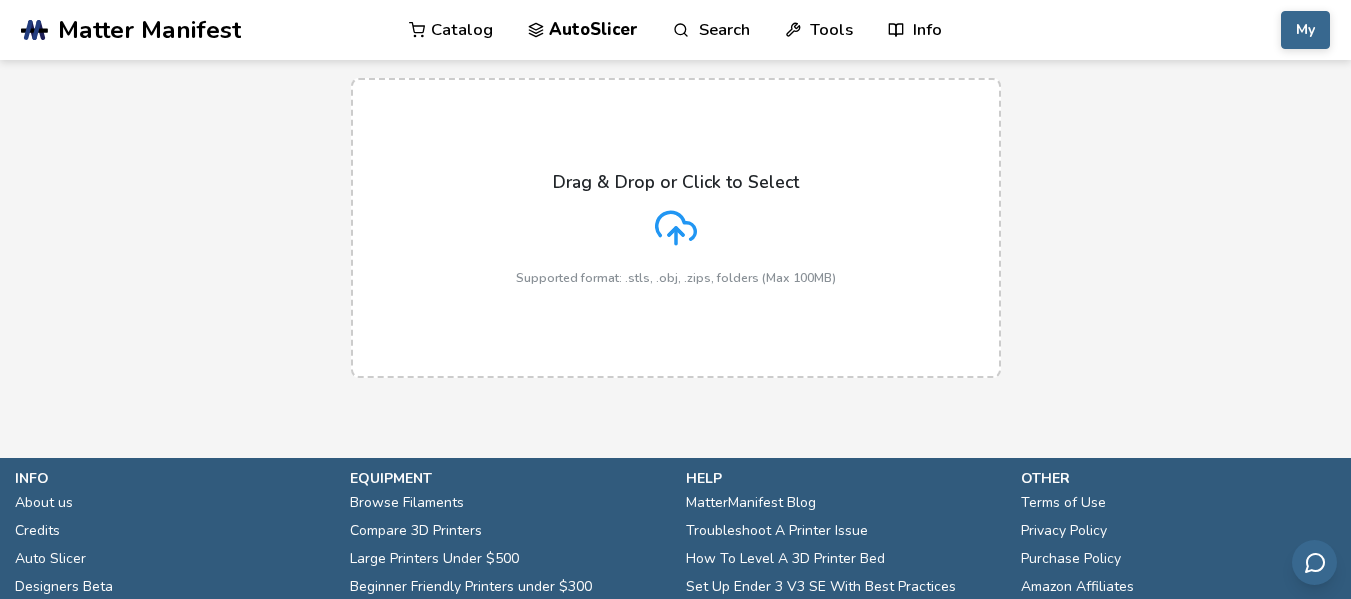 scroll, scrollTop: 150, scrollLeft: 0, axis: vertical 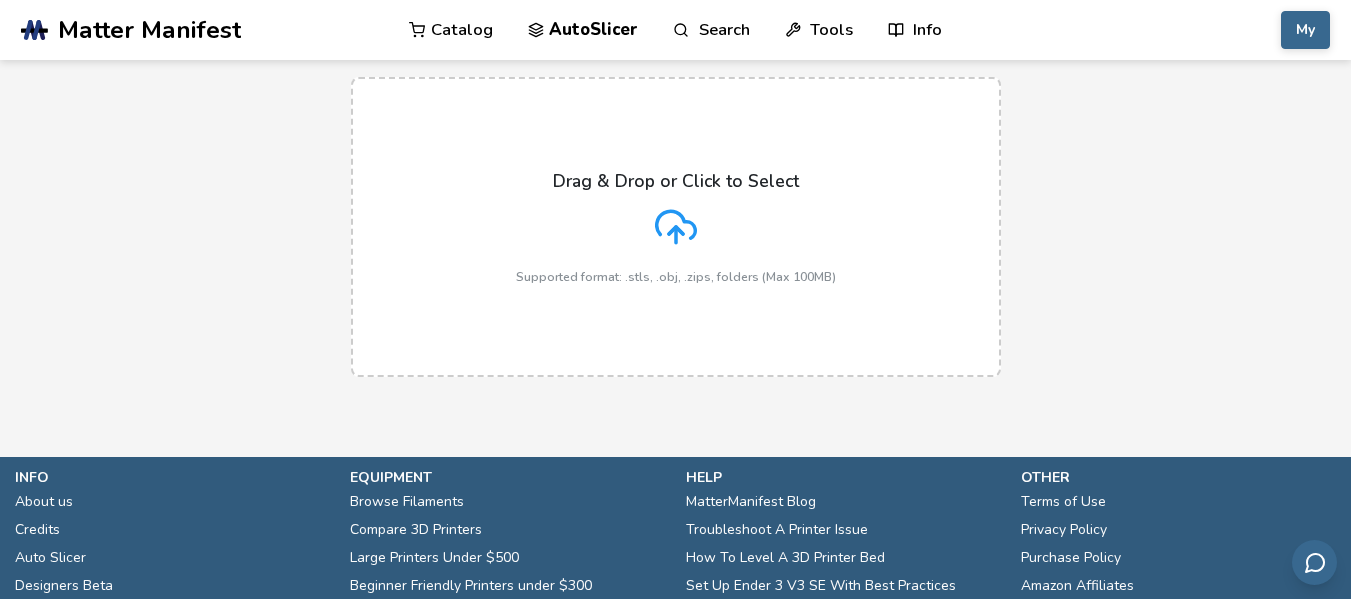 click on "Drag & Drop or Click to Select Supported format: .stls, .obj, .zips, folders (Max 100MB)" at bounding box center (676, 227) 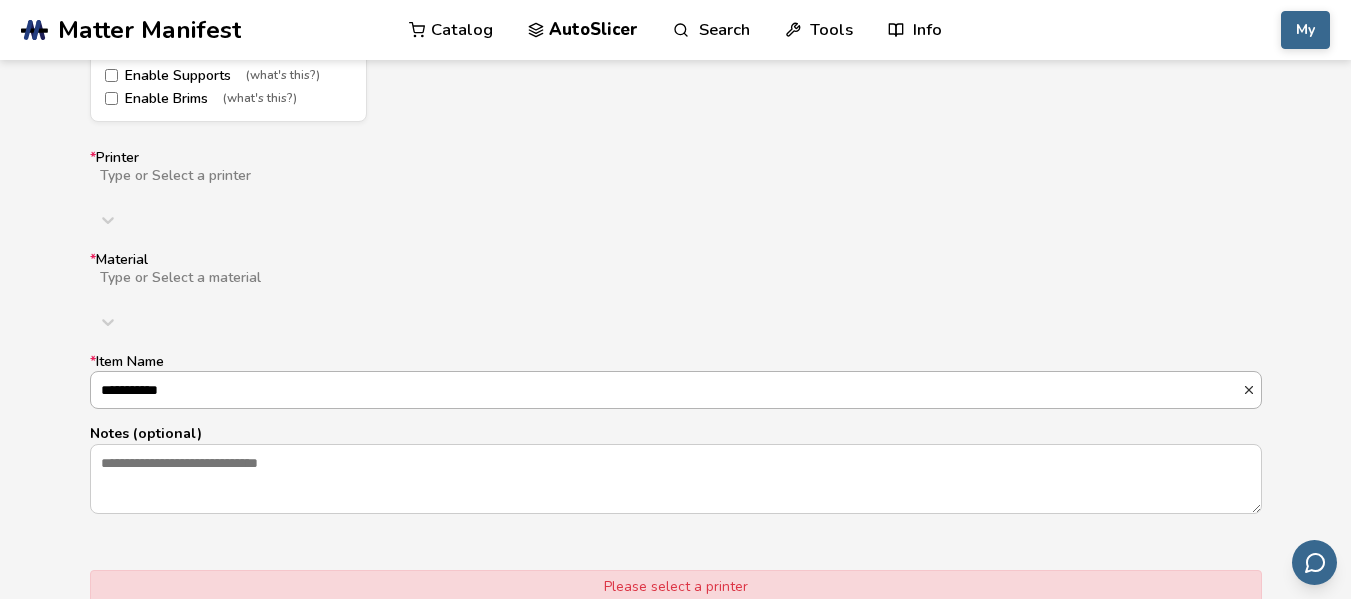 scroll, scrollTop: 1224, scrollLeft: 0, axis: vertical 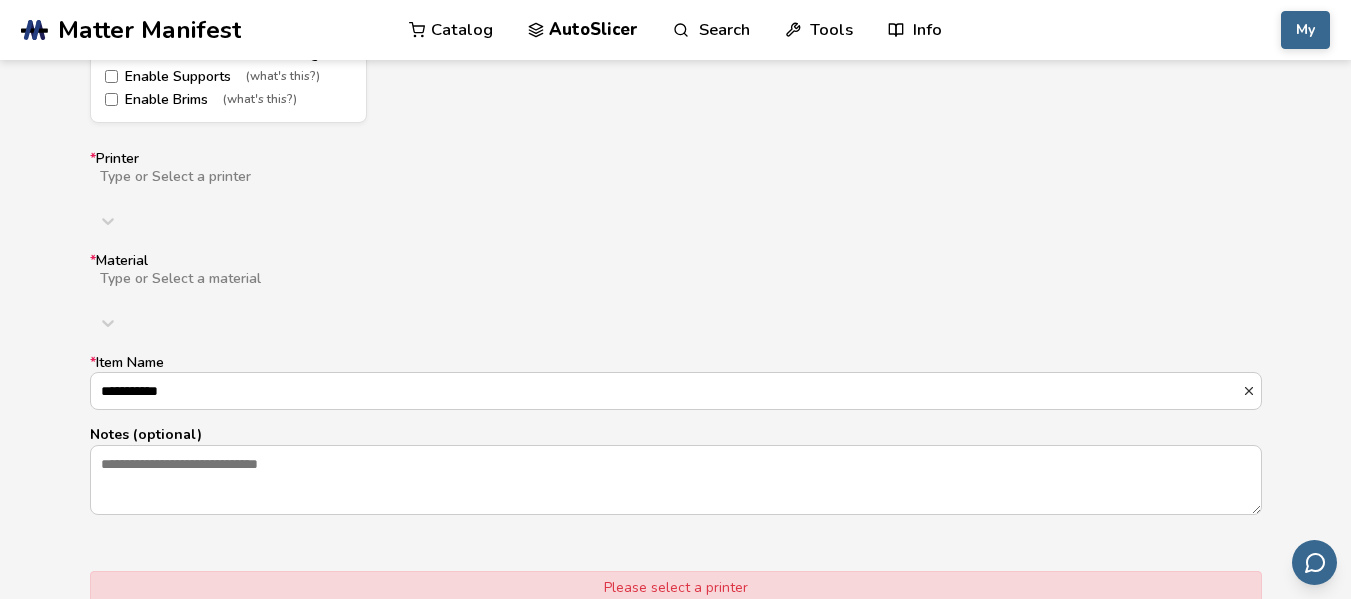 click at bounding box center [416, 193] 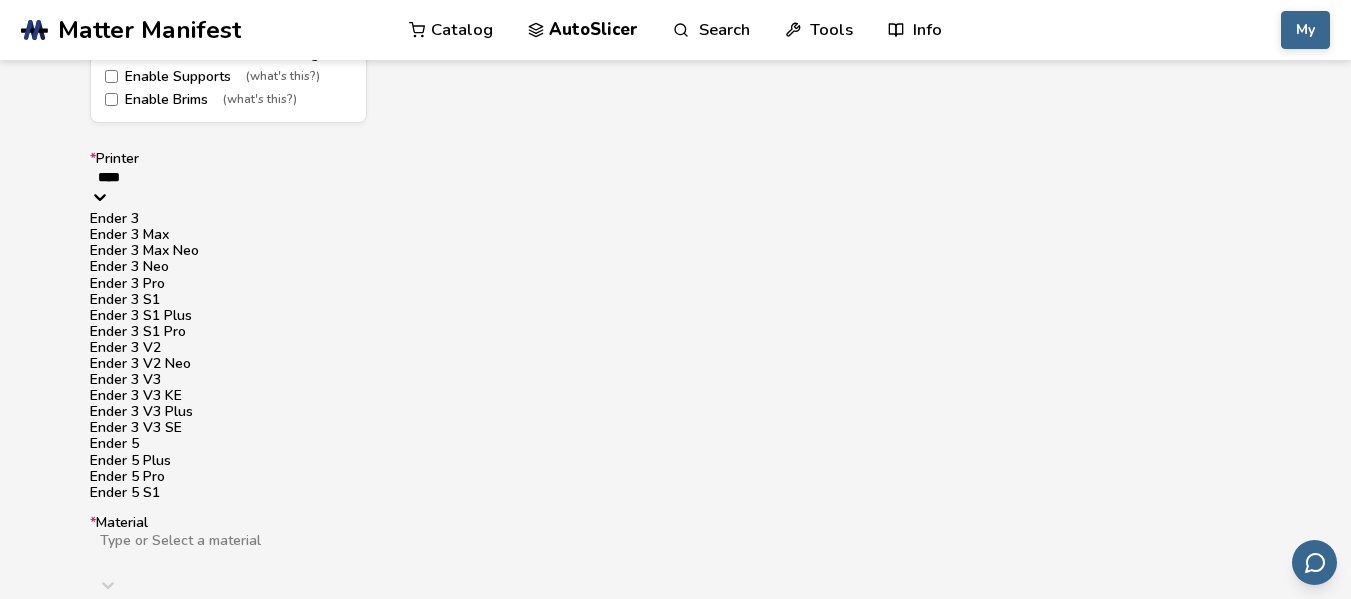 type on "*****" 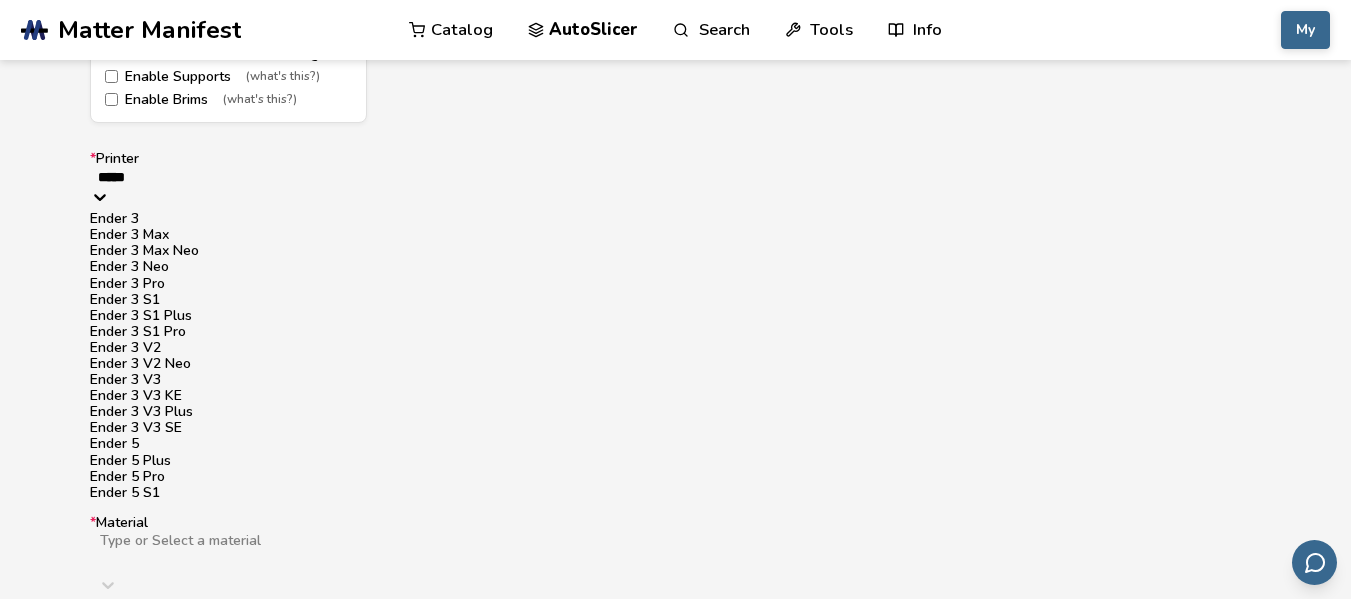 click on "Ender 3" at bounding box center (676, 219) 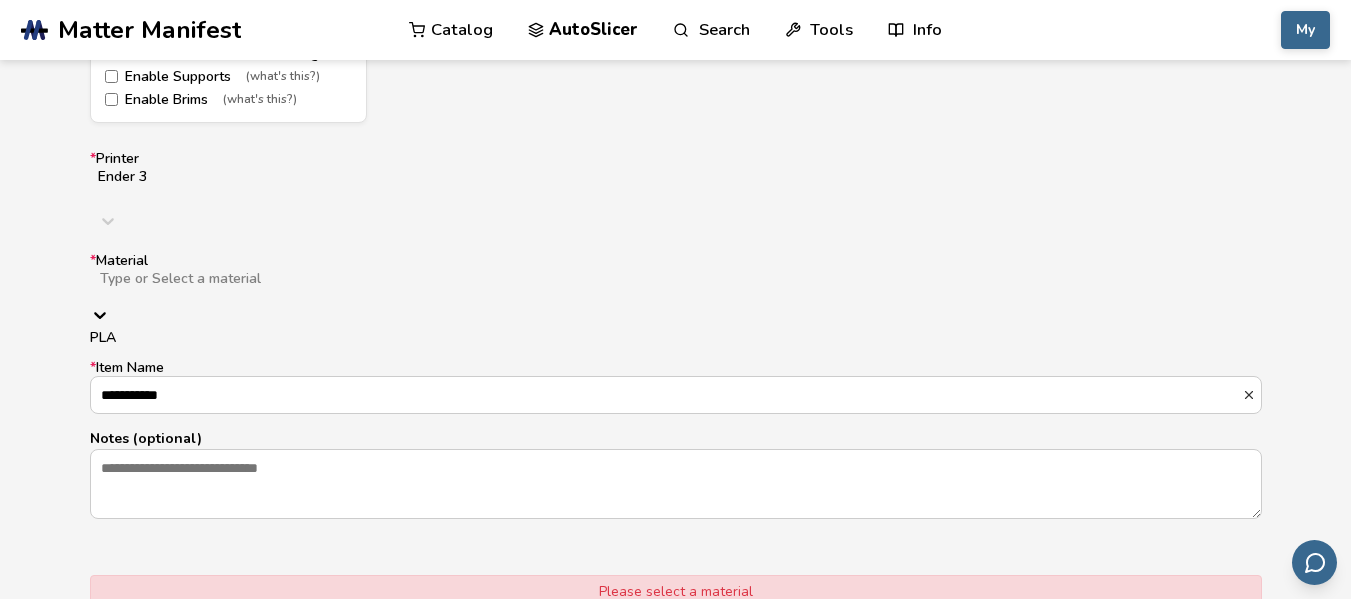 drag, startPoint x: 201, startPoint y: 225, endPoint x: 92, endPoint y: 261, distance: 114.791115 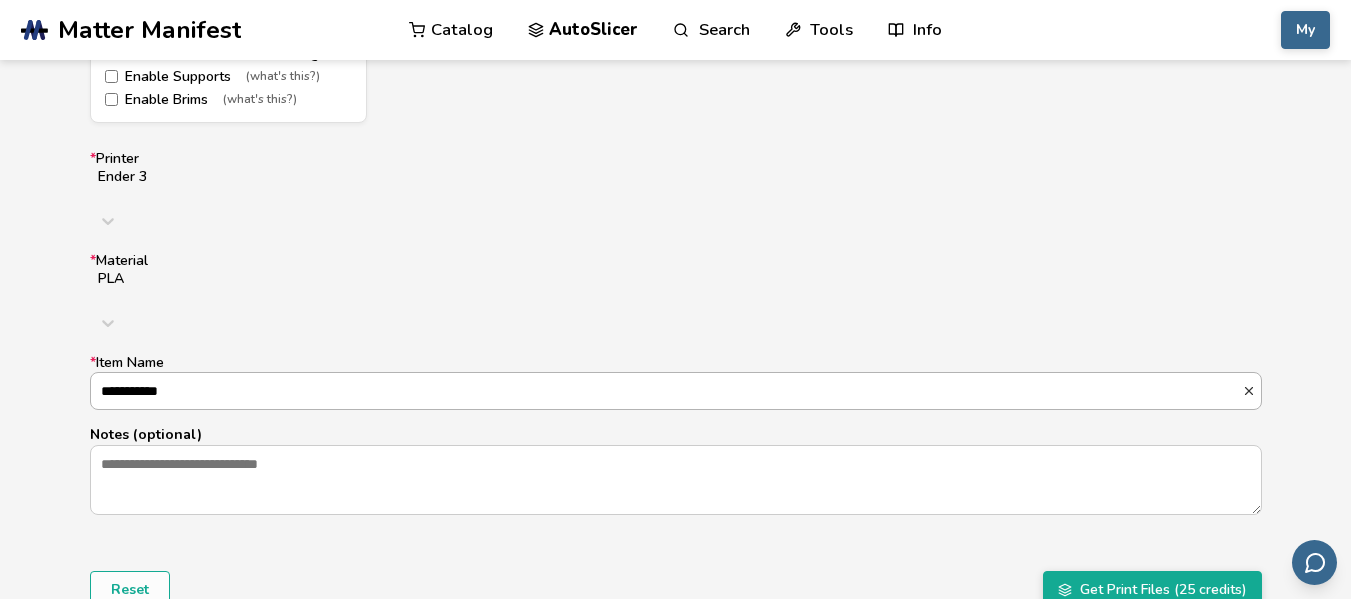 click on "**********" at bounding box center (666, 391) 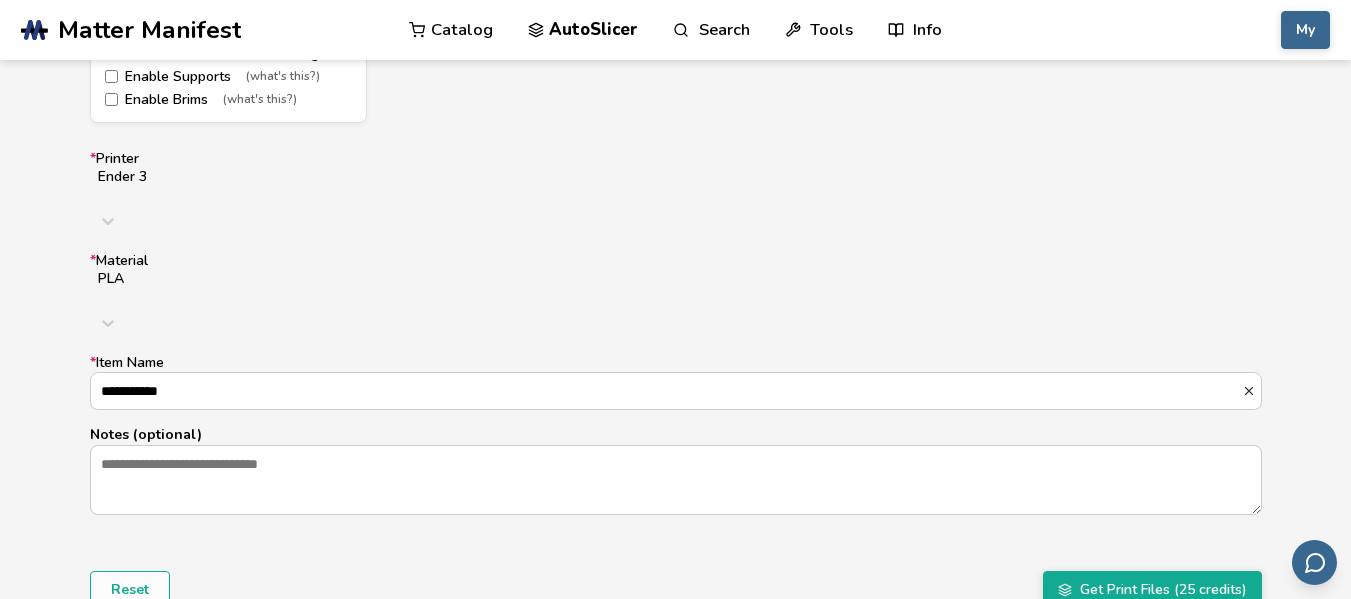 click on "Reset      Get Print Files (25 credits)" at bounding box center [676, 590] 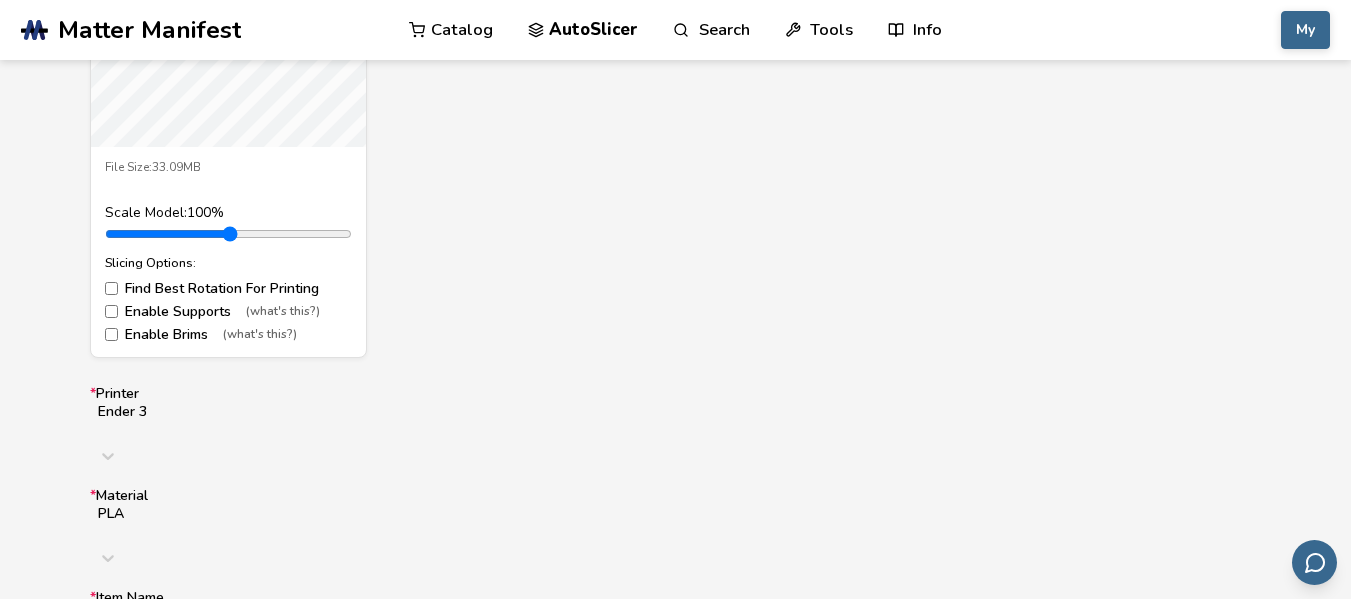 scroll, scrollTop: 819, scrollLeft: 0, axis: vertical 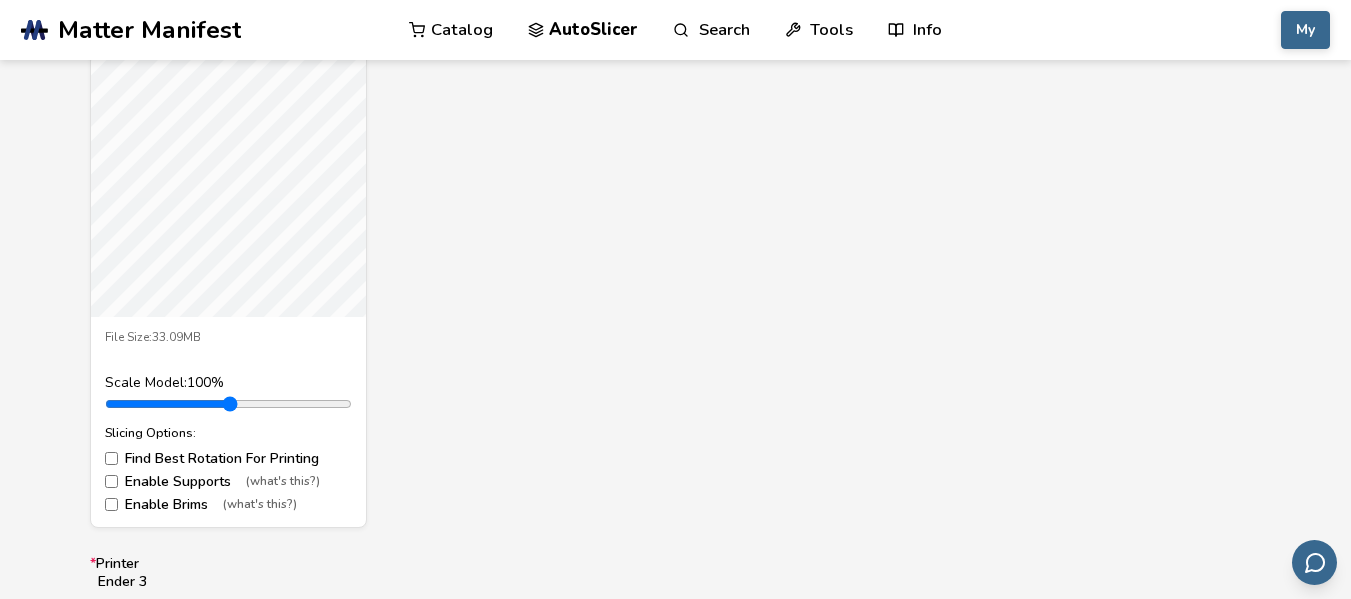 click on "Enable Supports (what's this?)" at bounding box center (228, 482) 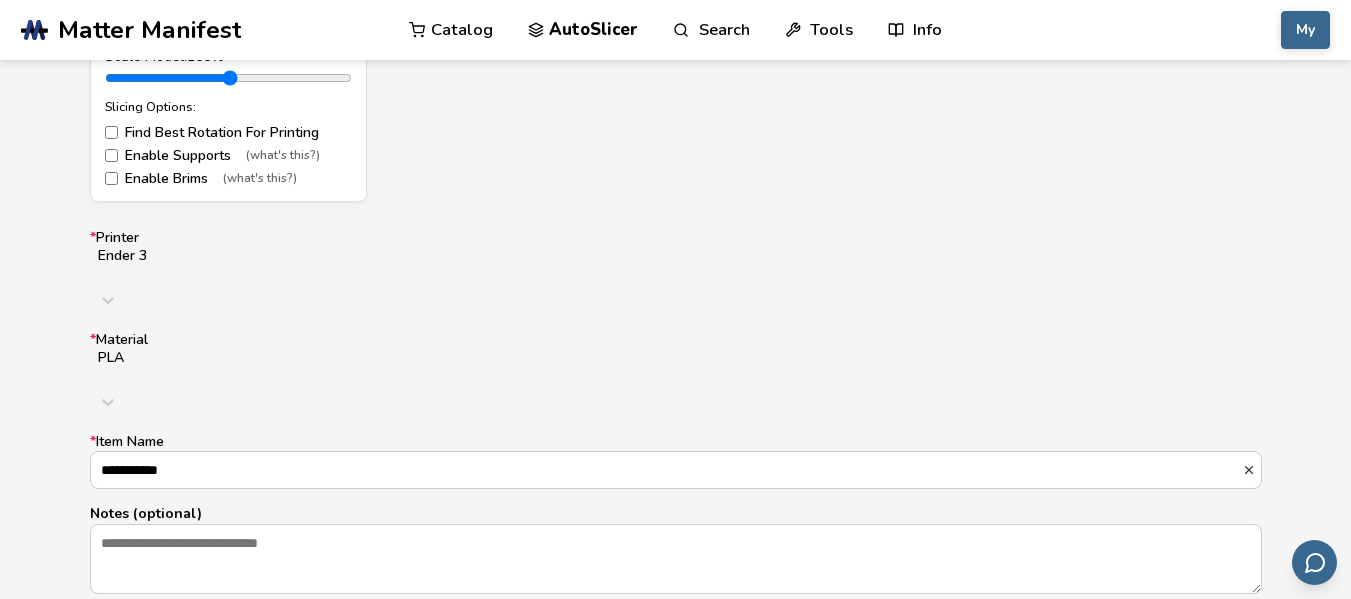 scroll, scrollTop: 1481, scrollLeft: 0, axis: vertical 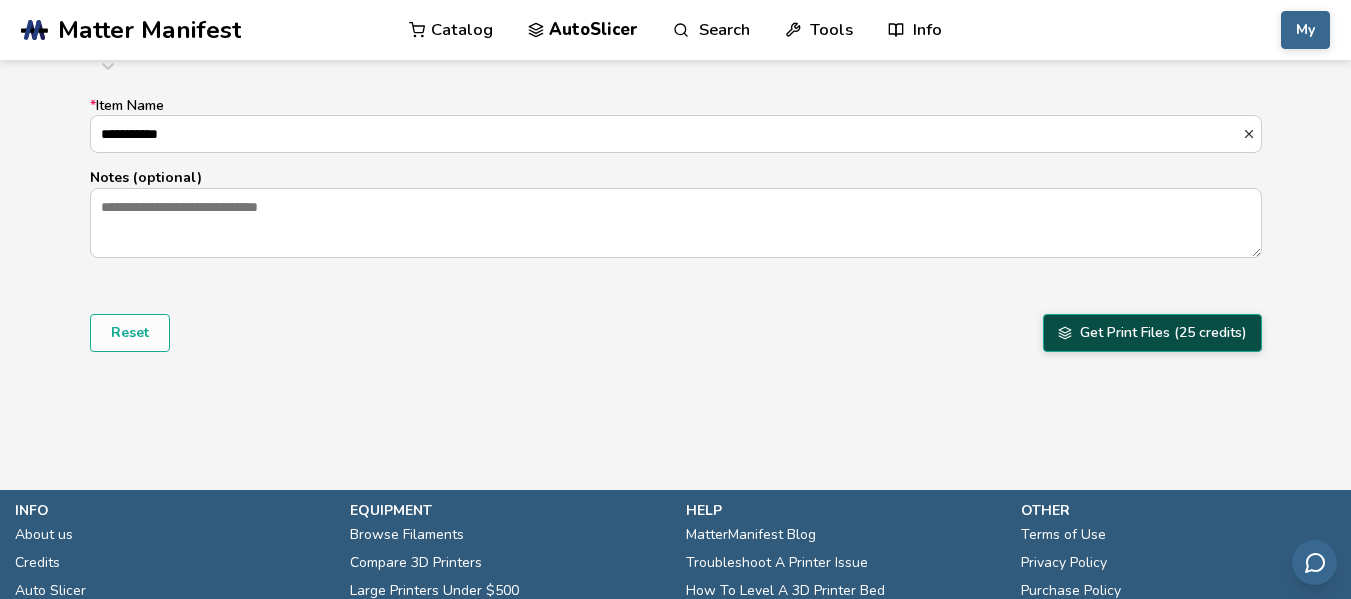 click on "Get Print Files (25 credits)" at bounding box center [1152, 333] 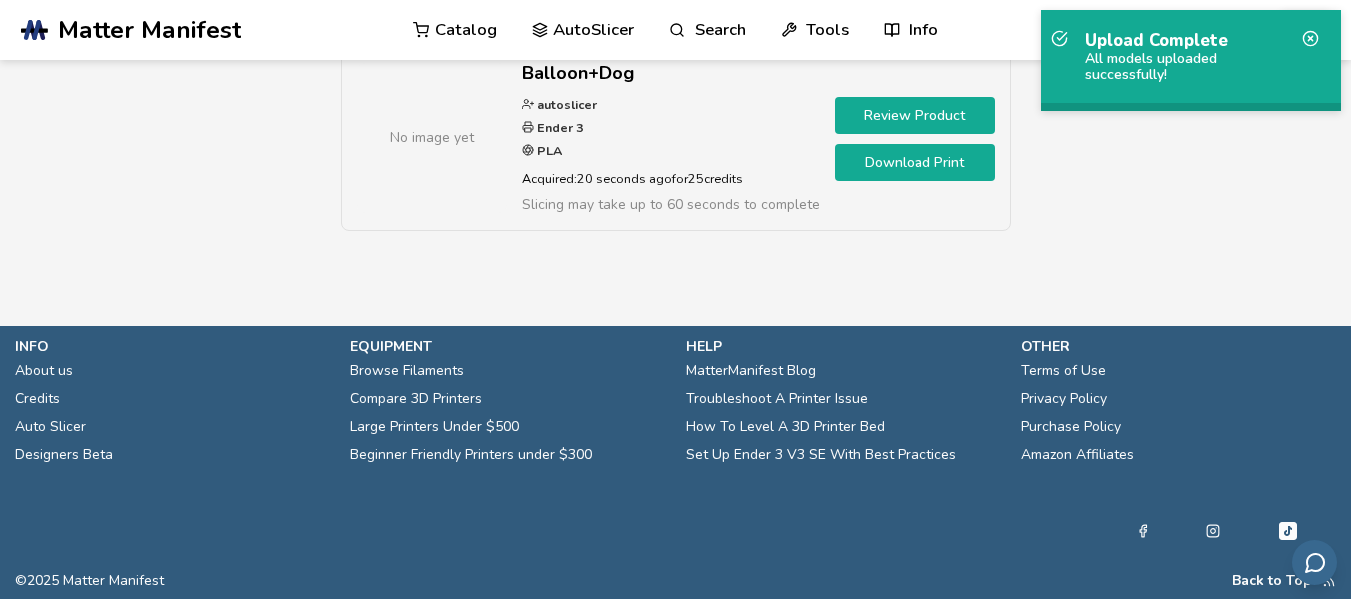 scroll, scrollTop: 0, scrollLeft: 0, axis: both 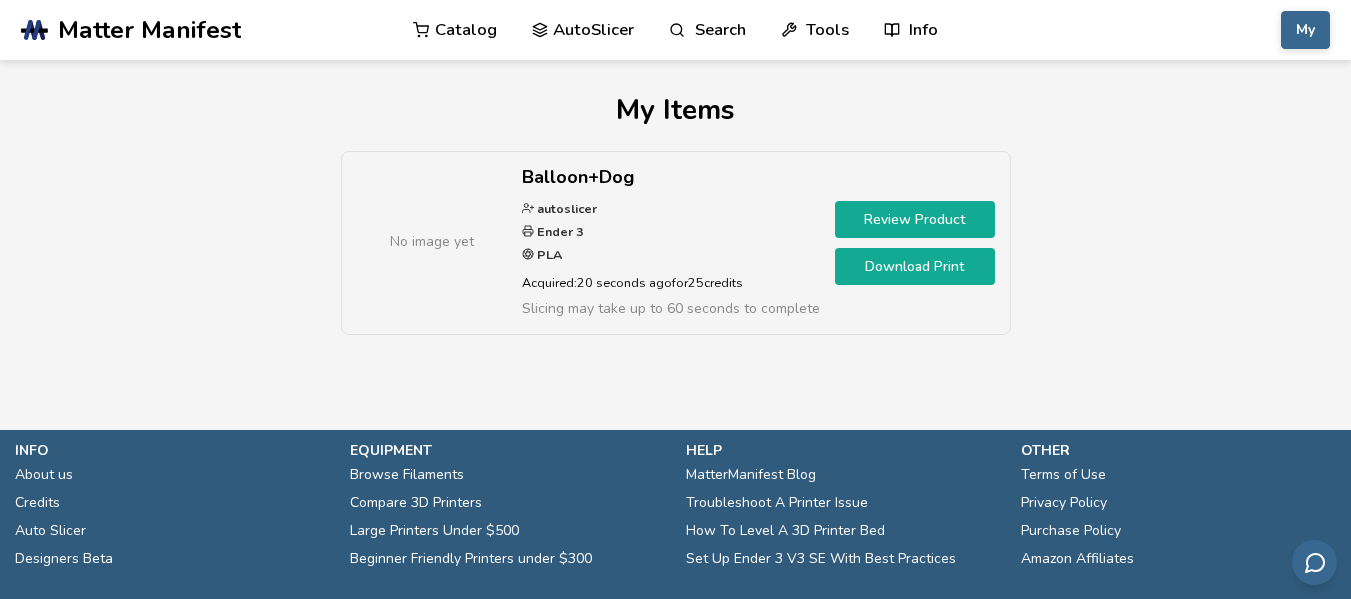 click on "Download Print" at bounding box center (915, 266) 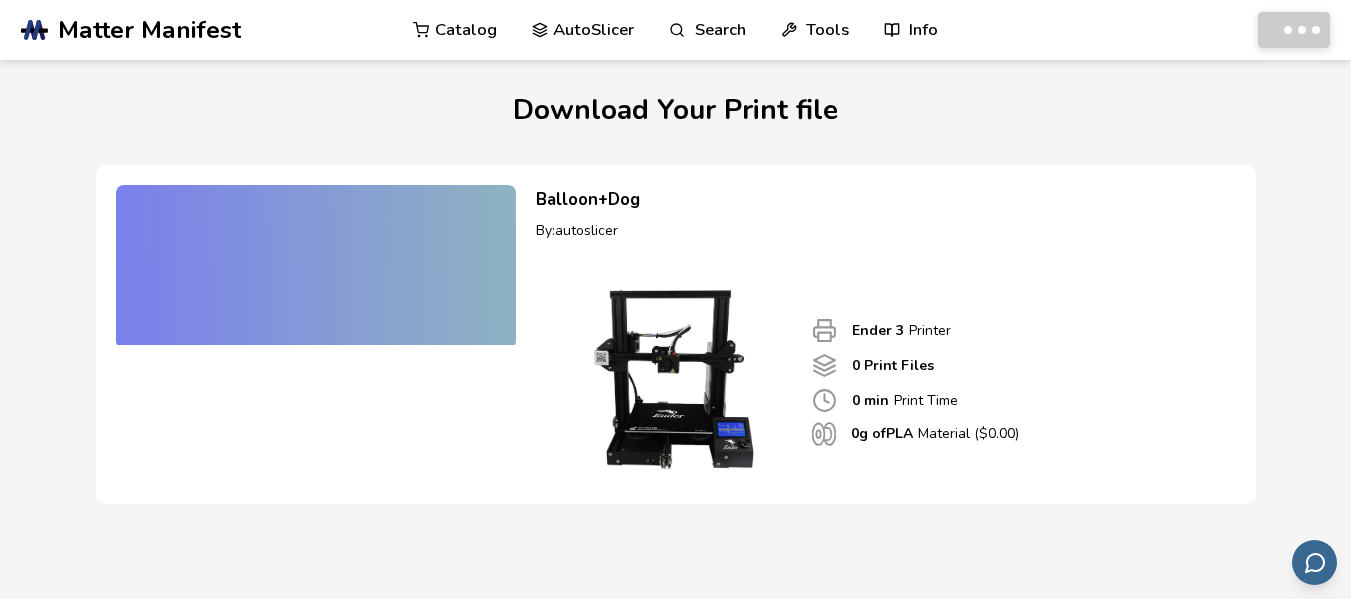 scroll, scrollTop: 0, scrollLeft: 0, axis: both 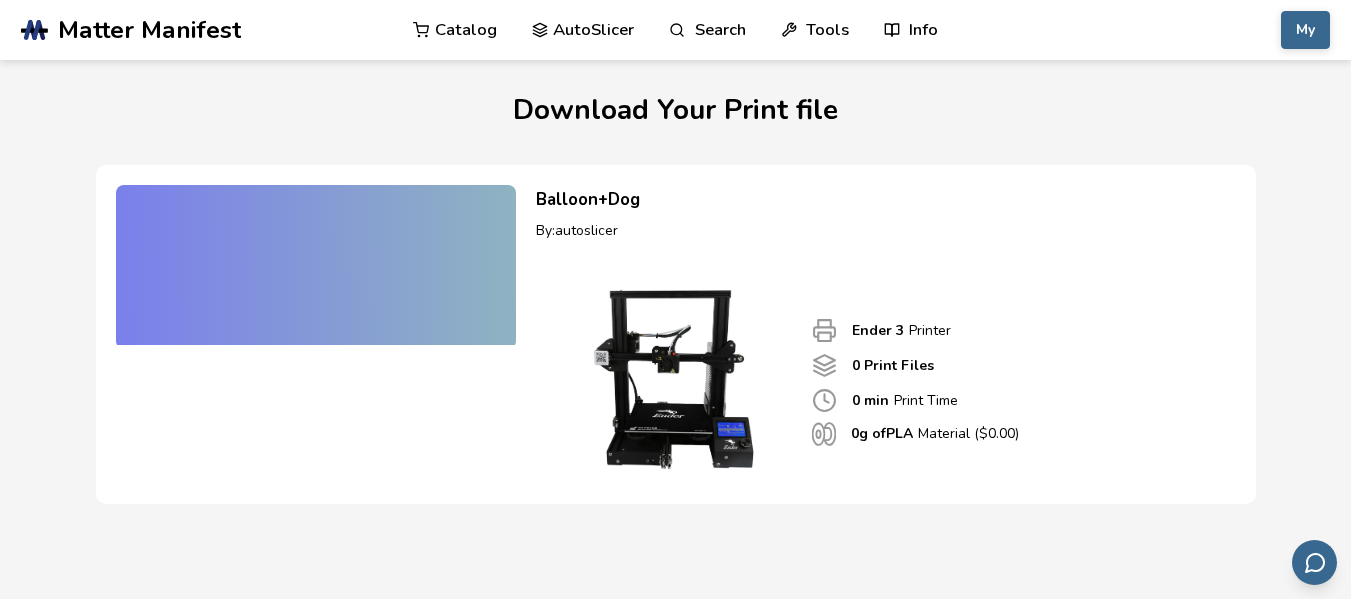 click on "Balloon+Dog By:  autoslicer Ender 3  Printer 0   Print Files   0 min  Print Time 0 g of  PLA   Material ($ 0.00 )" at bounding box center [876, 334] 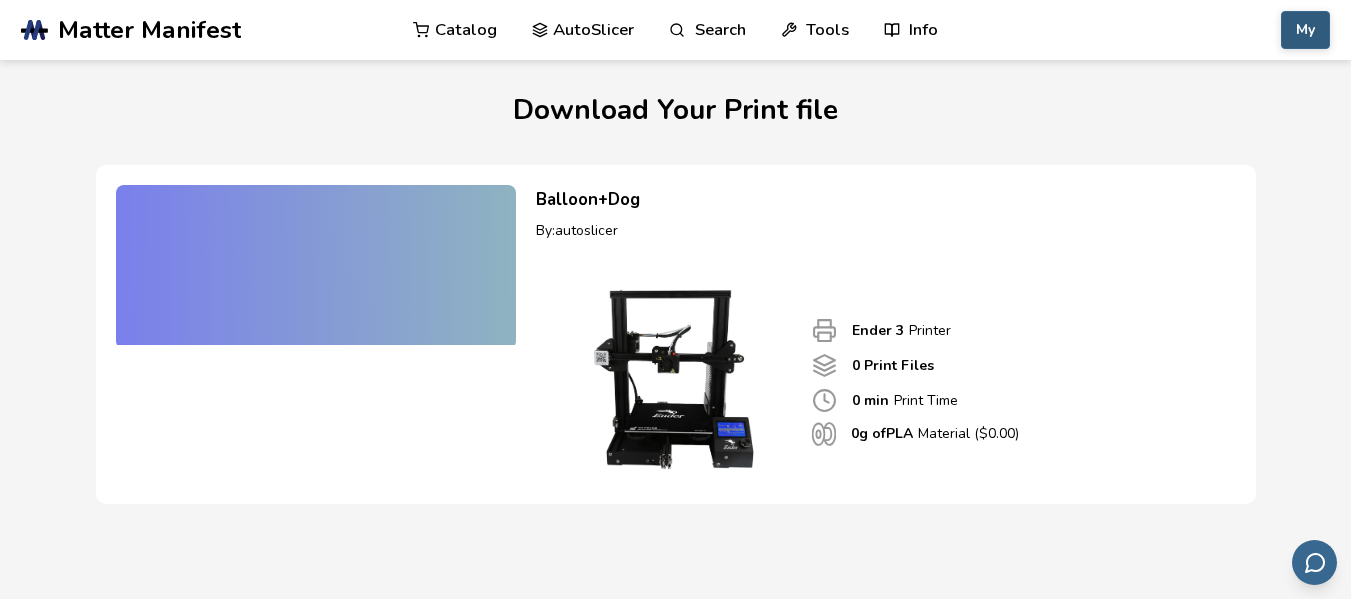 click on "My" at bounding box center [1305, 30] 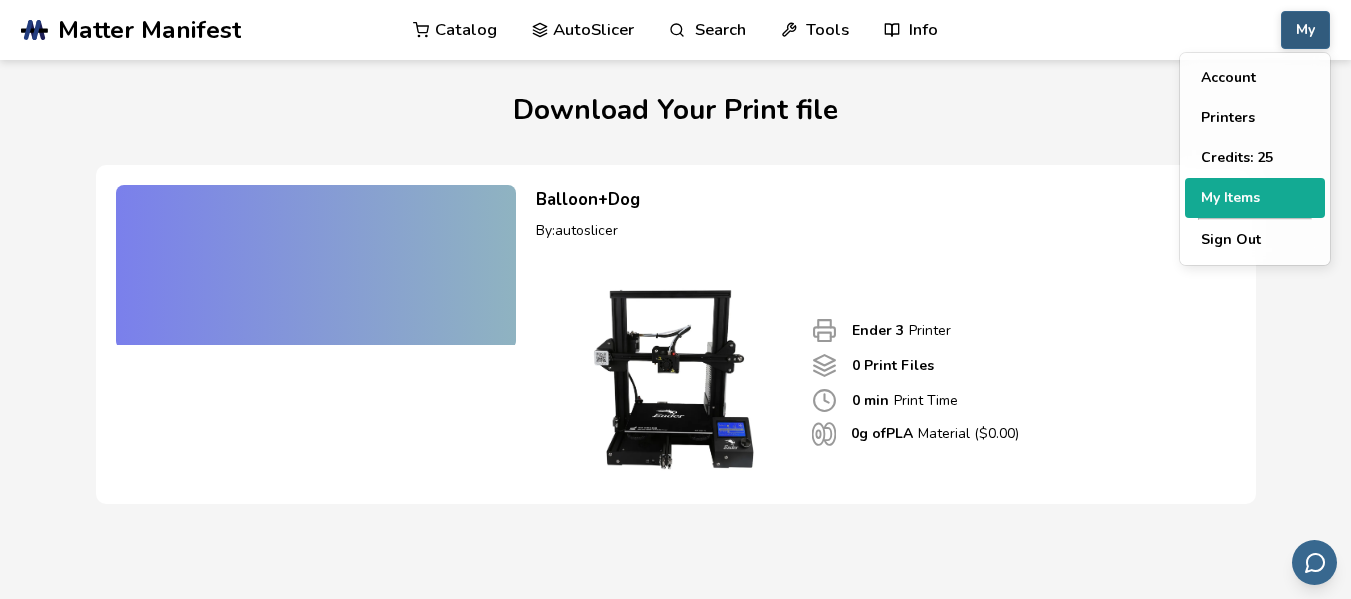click on "My Items" at bounding box center [1255, 198] 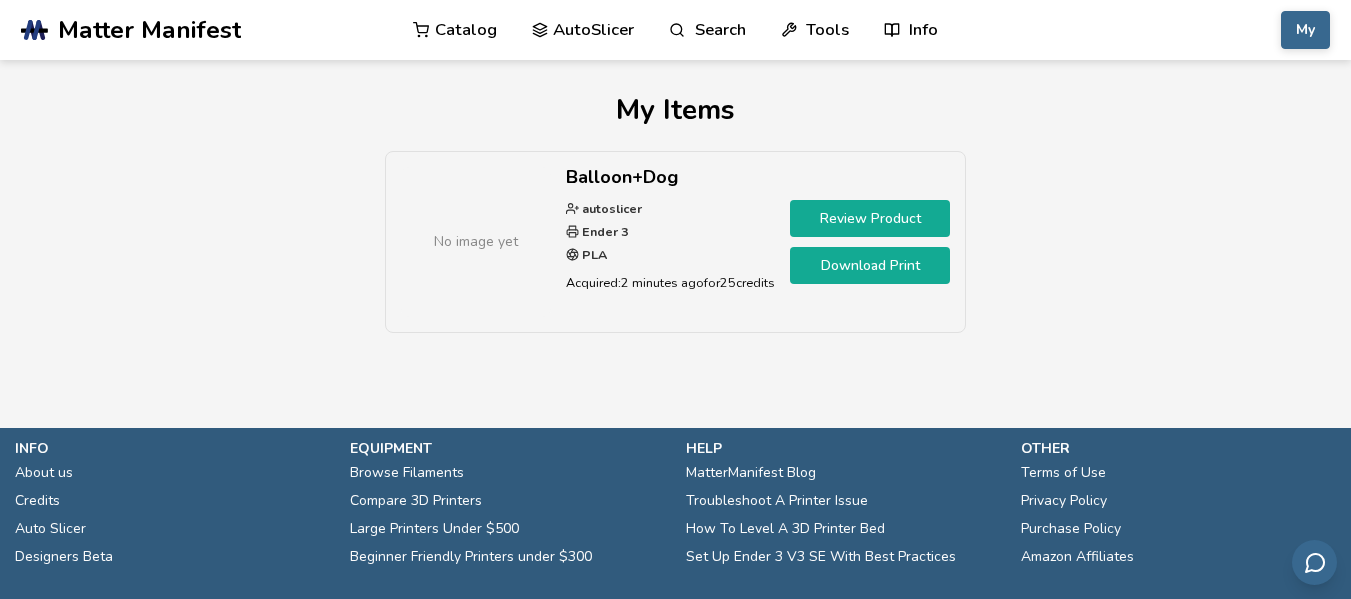 click on "Acquired:  2 minutes ago  for  25  credits" at bounding box center [670, 282] 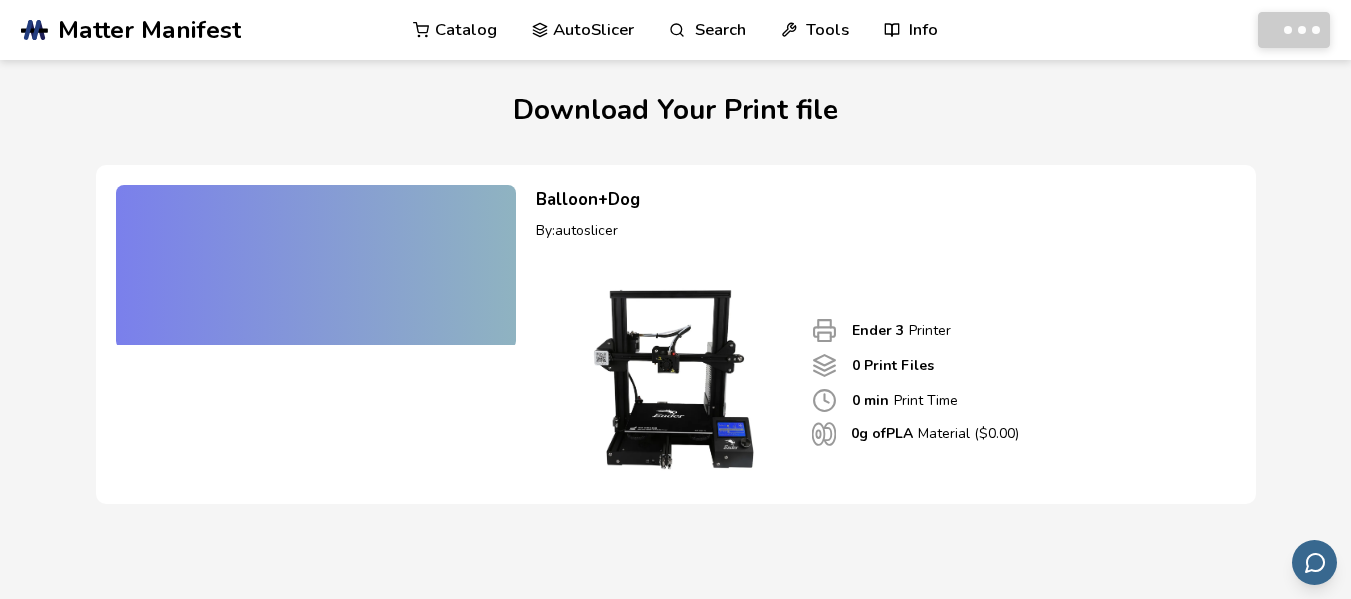 scroll, scrollTop: 0, scrollLeft: 0, axis: both 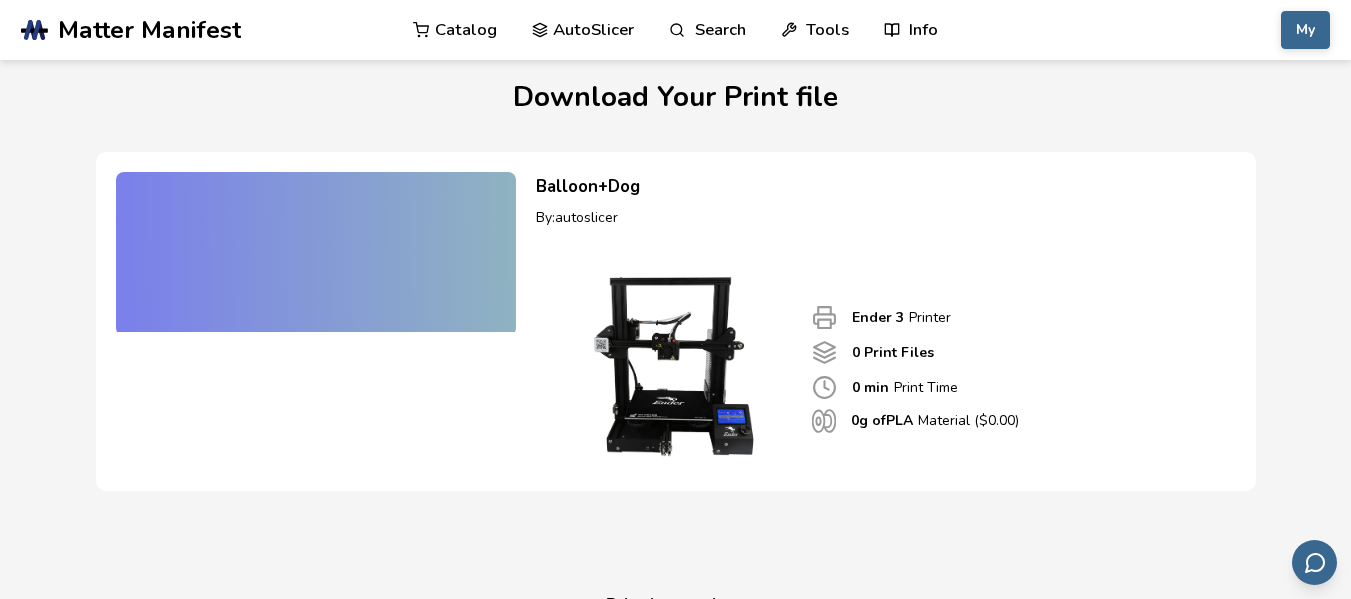 click on "Ender 3  Printer 0   Print Files   0 min  Print Time 0 g of  PLA   Material ($ 0.00 )" at bounding box center [1013, 368] 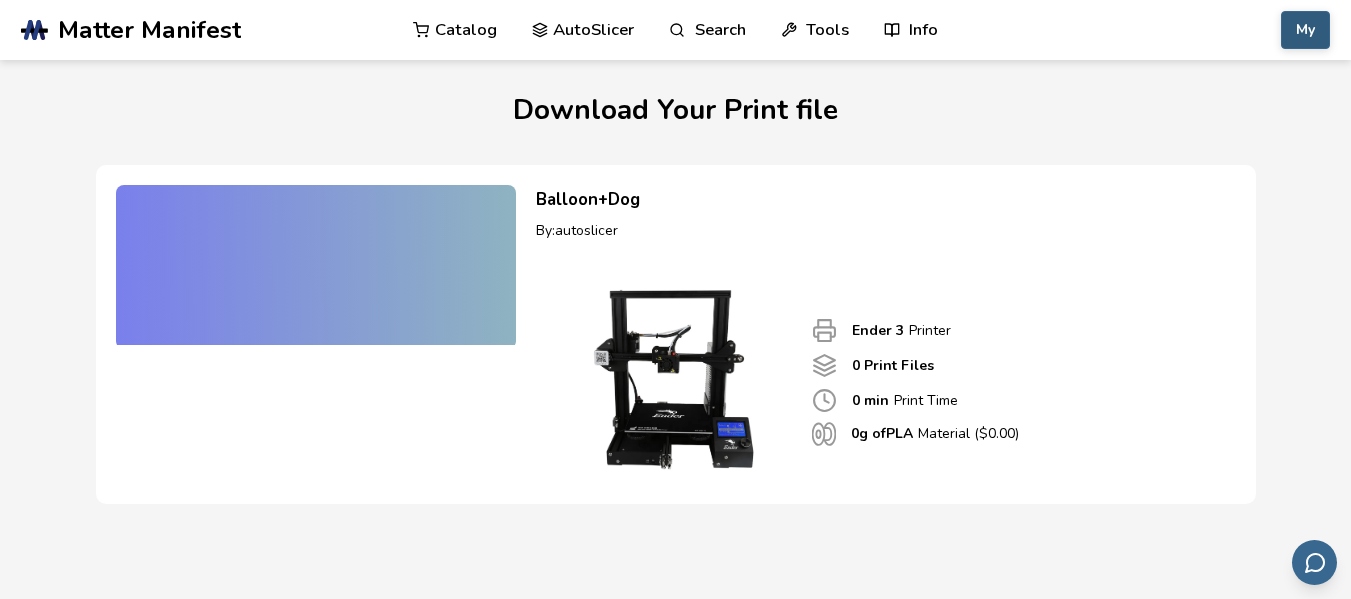 click on "My" at bounding box center (1305, 30) 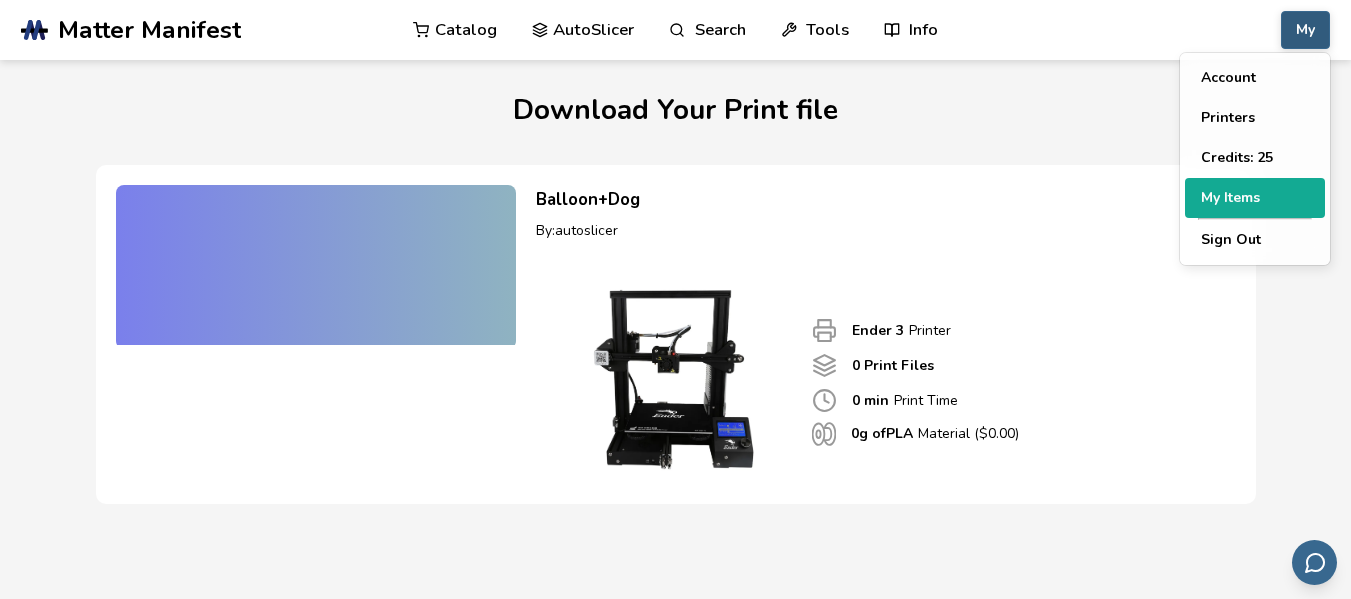 click on "My Items" at bounding box center (1255, 198) 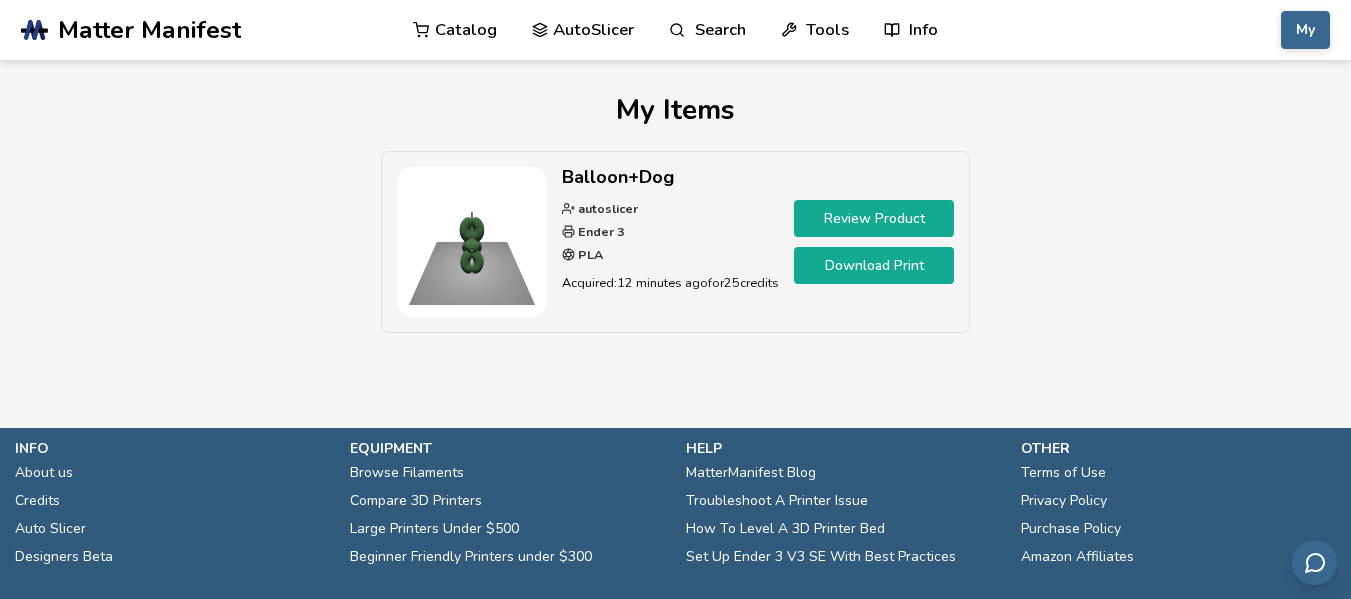 click on "Download Print" at bounding box center (874, 265) 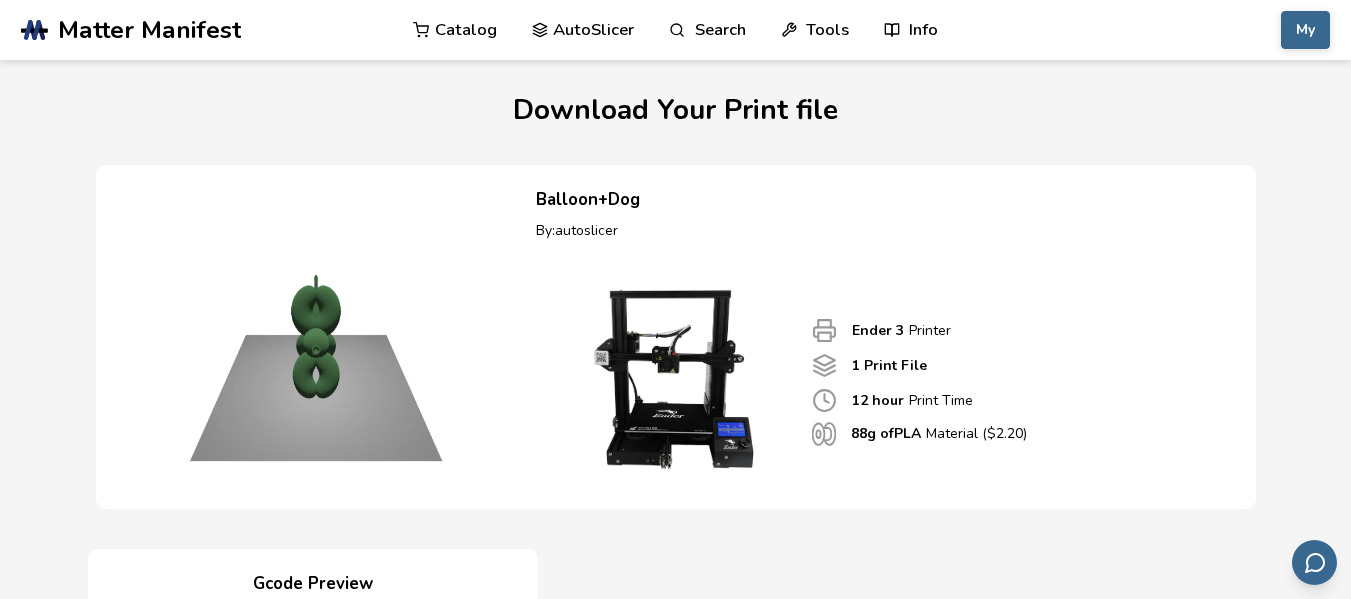 scroll, scrollTop: 0, scrollLeft: 0, axis: both 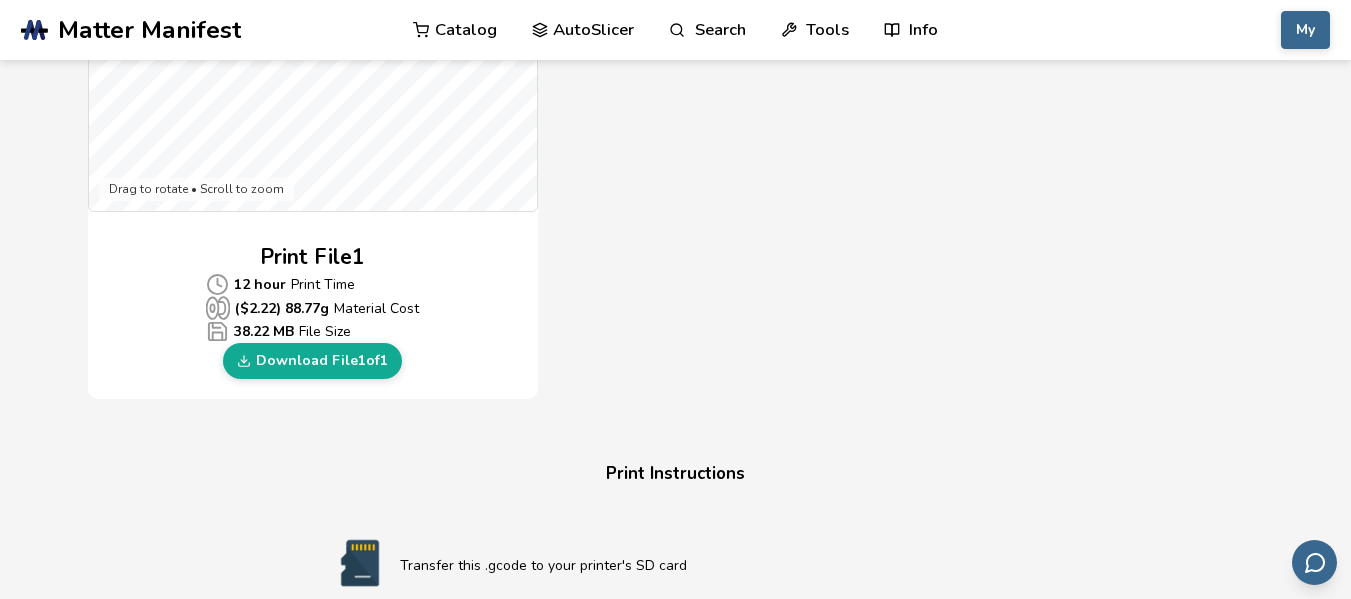 click on "Download File  1  of  1" at bounding box center [312, 361] 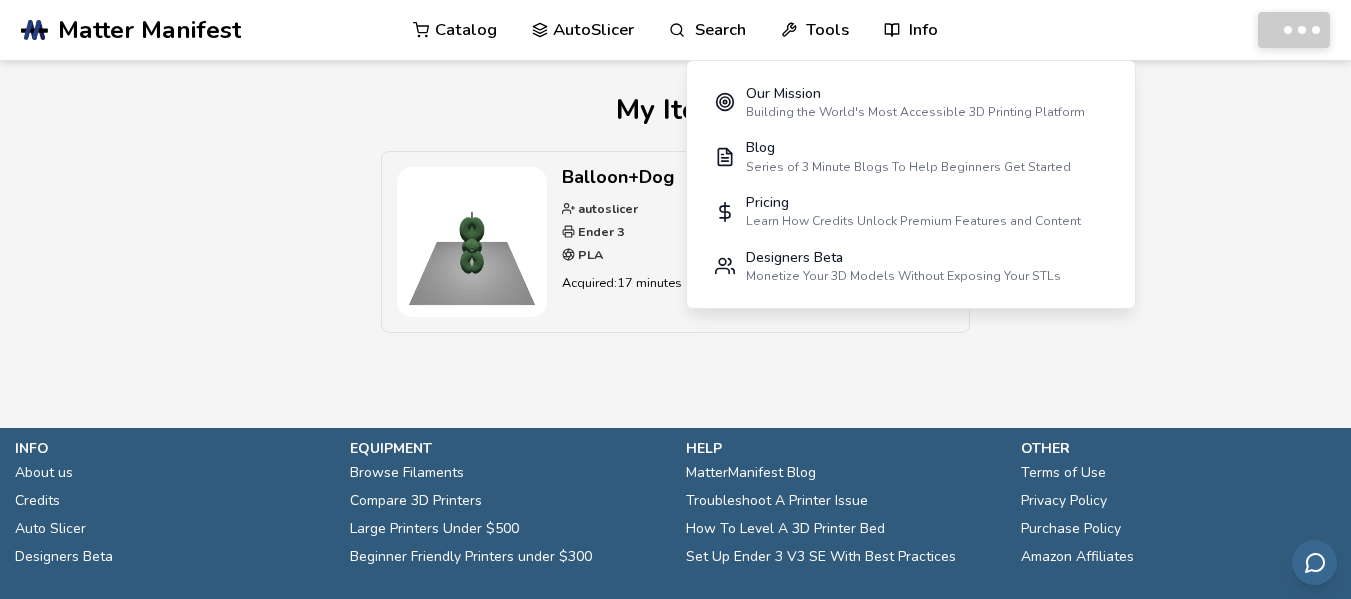 scroll, scrollTop: 0, scrollLeft: 0, axis: both 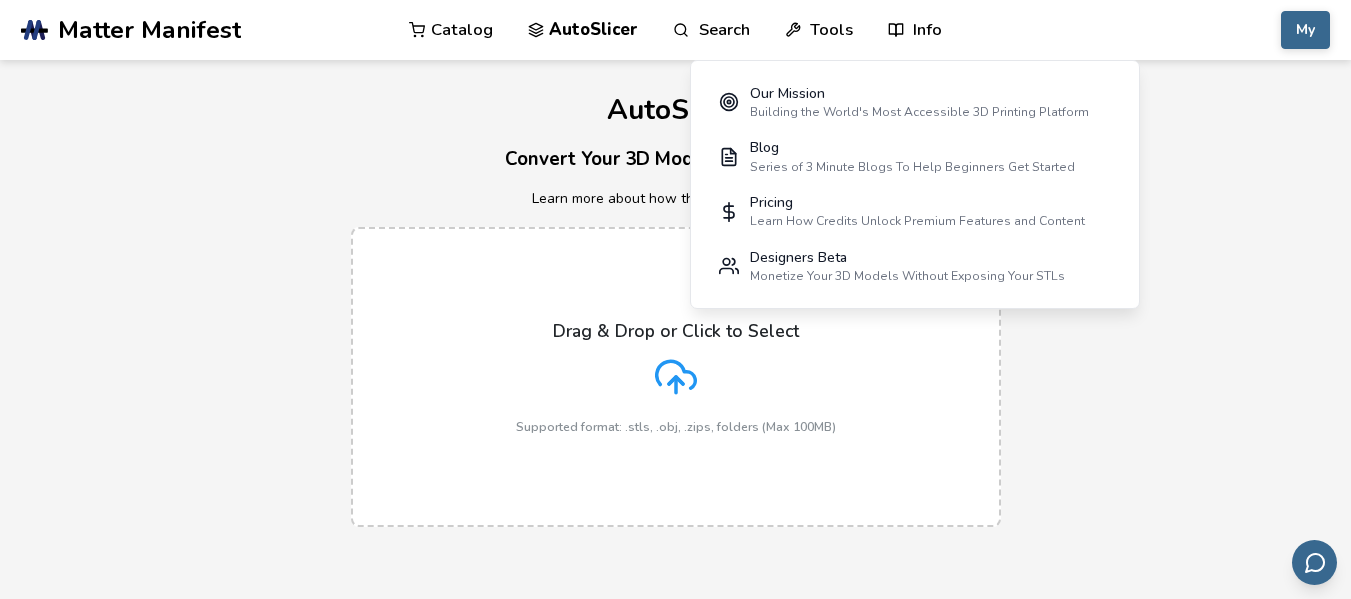 click on "Drag & Drop or Click to Select Supported format: .stls, .obj, .zips, folders (Max 100MB)" at bounding box center [676, 377] 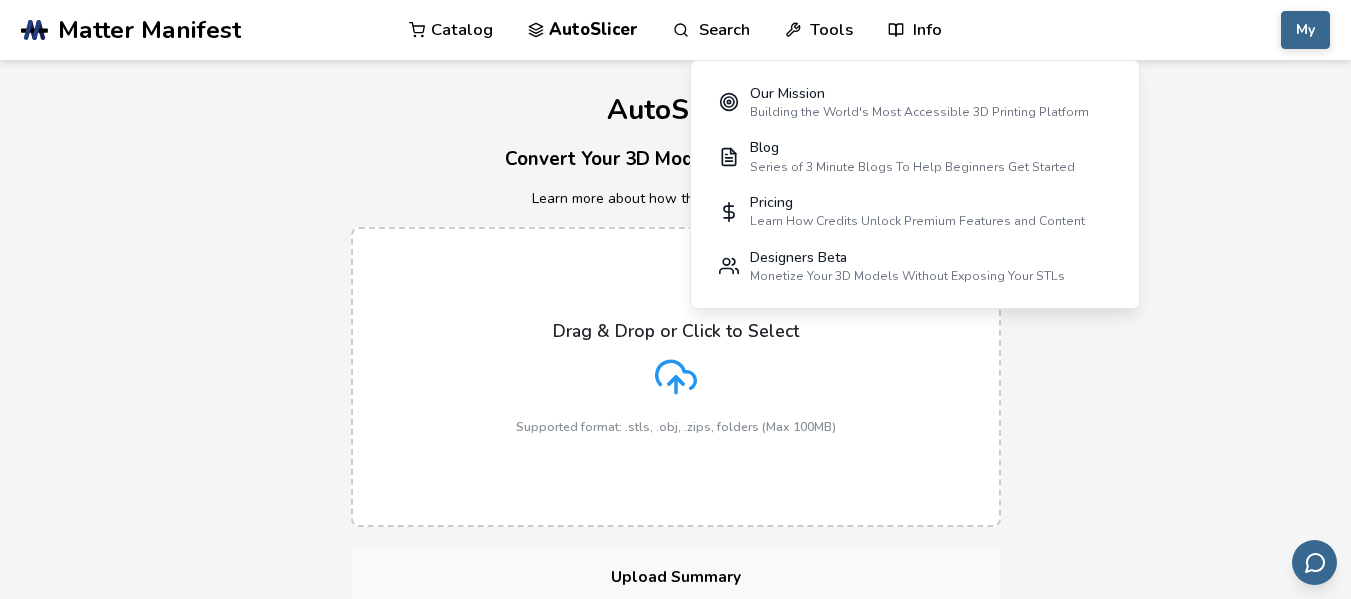 click on "Convert Your 3D Models To Print Files" at bounding box center [675, 159] 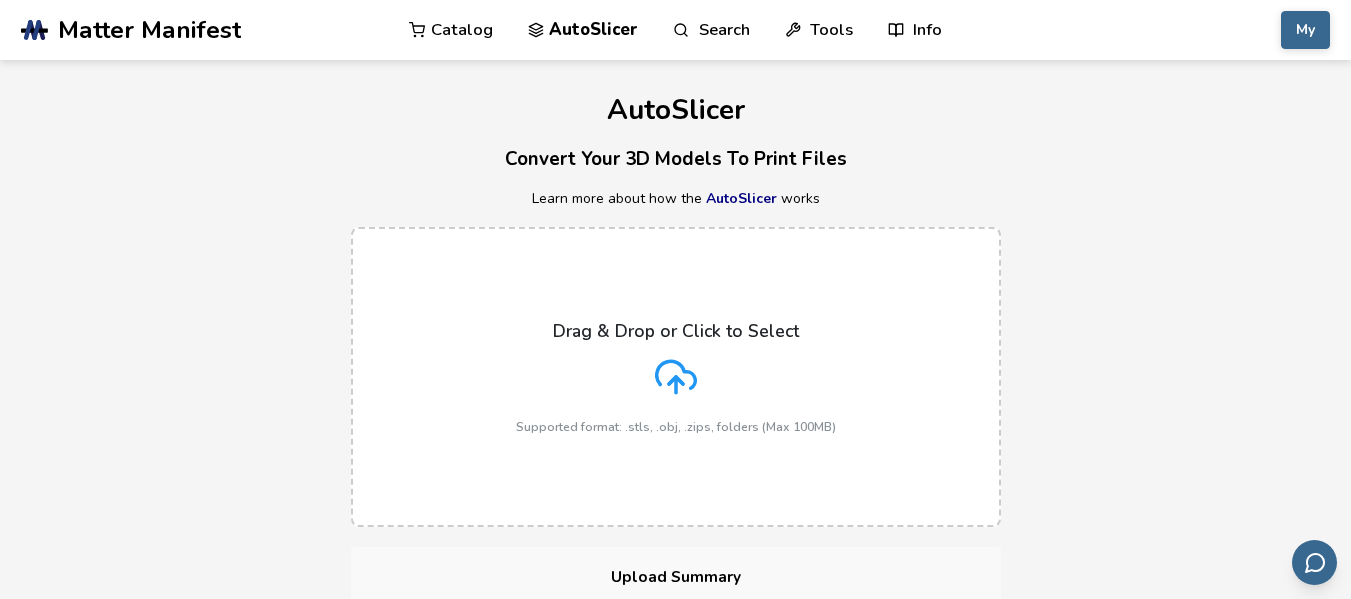 click on "Drag & Drop or Click to Select Supported format: .stls, .obj, .zips, folders (Max 100MB)" at bounding box center (676, 377) 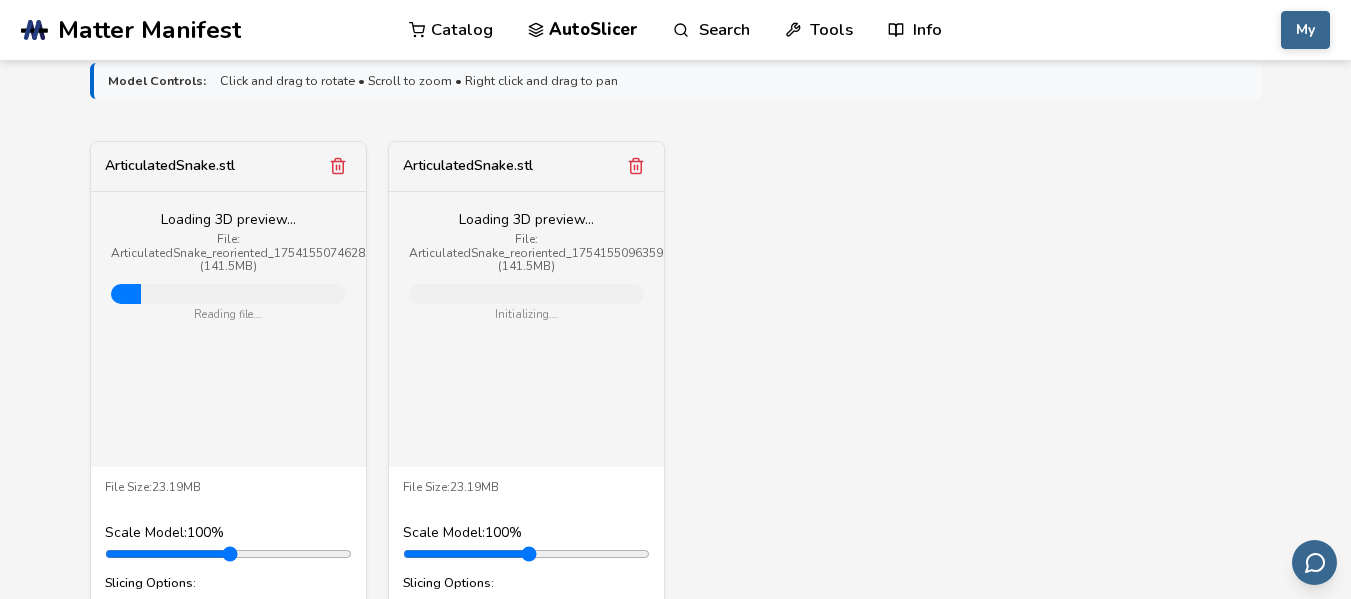 click on "ArticulatedSnake.stl
Loading 3D preview...
File: ArticulatedSnake_reoriented_1754155074628.stl (141.5MB)
Reading file...
File Size:  23.19MB Scale Model:  100 % Slicing Options: Find Best Rotation For Printing Enable Supports (what's this?) Enable Brims (what's this?) ArticulatedSnake.stl
Loading 3D preview...
File: ArticulatedSnake_reoriented_1754155096359.stl (141.5MB)
Initializing...
File Size:  23.19MB Scale Model:  100 % Slicing Options: Find Best Rotation For Printing Enable Supports (what's this?) Enable Brims (what's this?)" at bounding box center (676, 409) 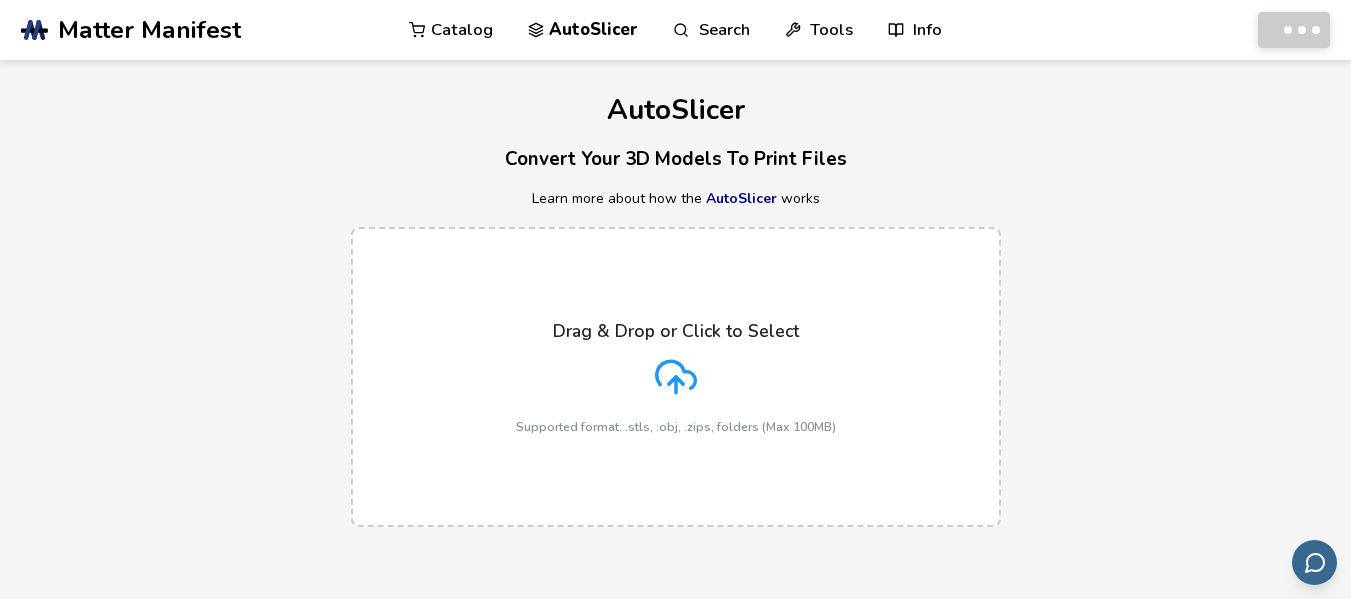 scroll, scrollTop: 0, scrollLeft: 0, axis: both 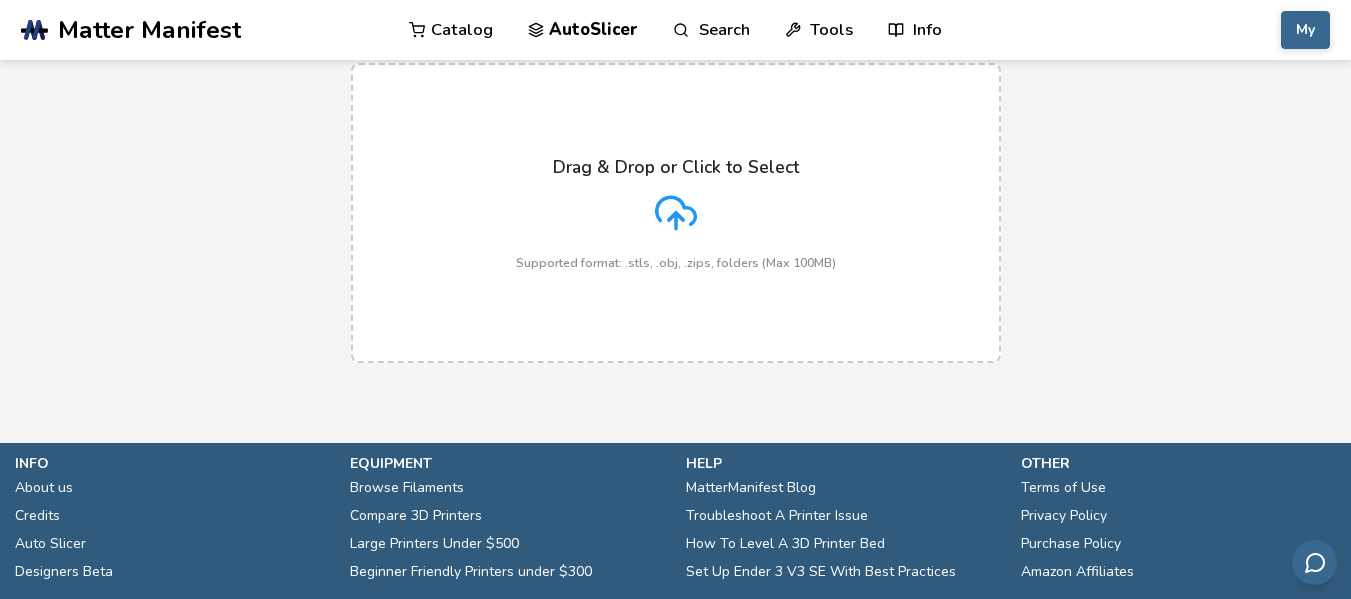 click on "Supported format: .stls, .obj, .zips, folders (Max 100MB)" at bounding box center [676, 263] 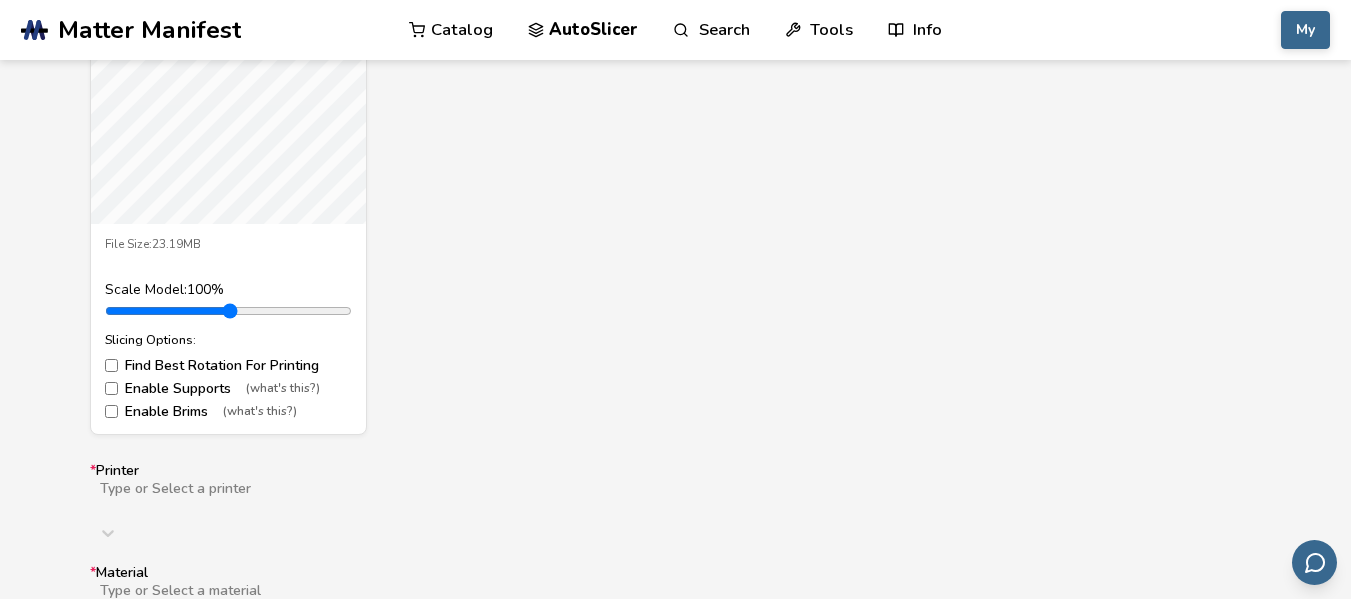 scroll, scrollTop: 915, scrollLeft: 0, axis: vertical 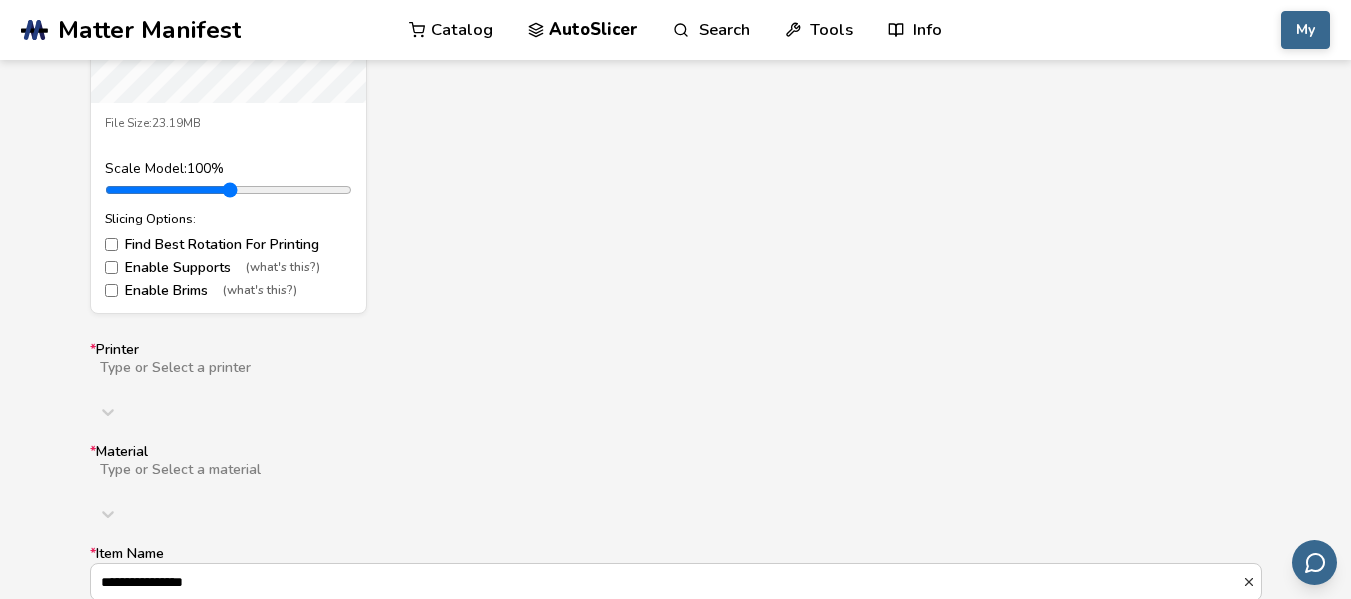 click on "Type or Select a printer" at bounding box center (676, 394) 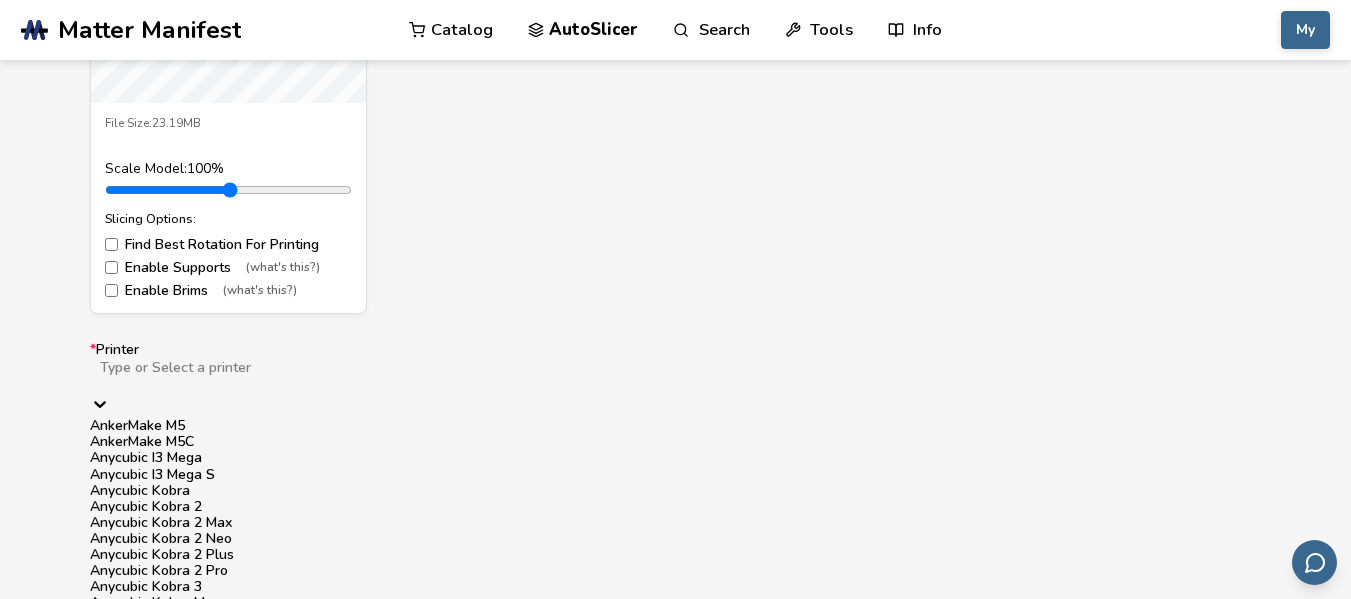 scroll, scrollTop: 1146, scrollLeft: 0, axis: vertical 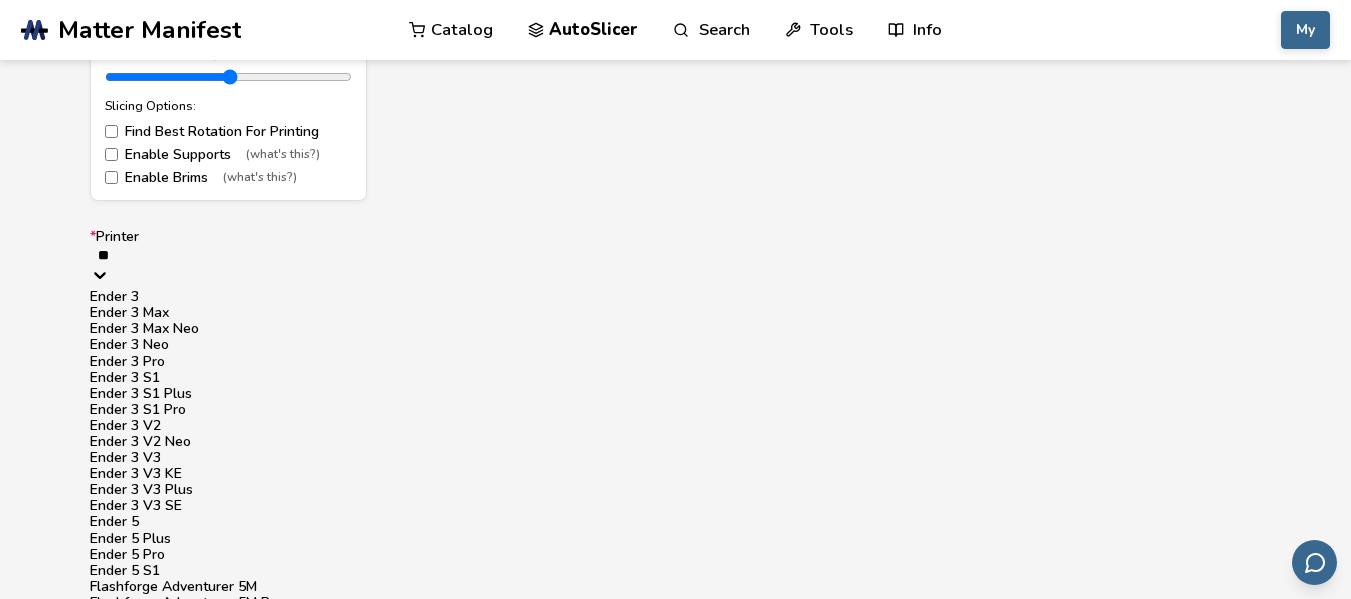 type on "***" 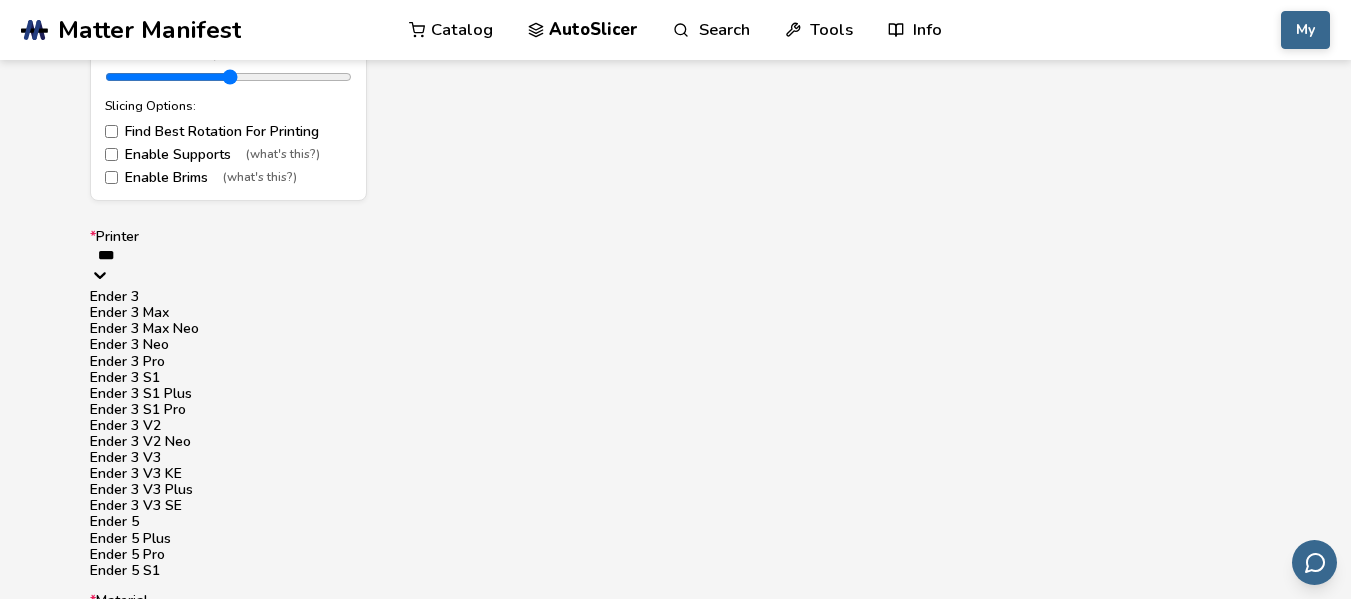 click on "Ender 3" at bounding box center (676, 297) 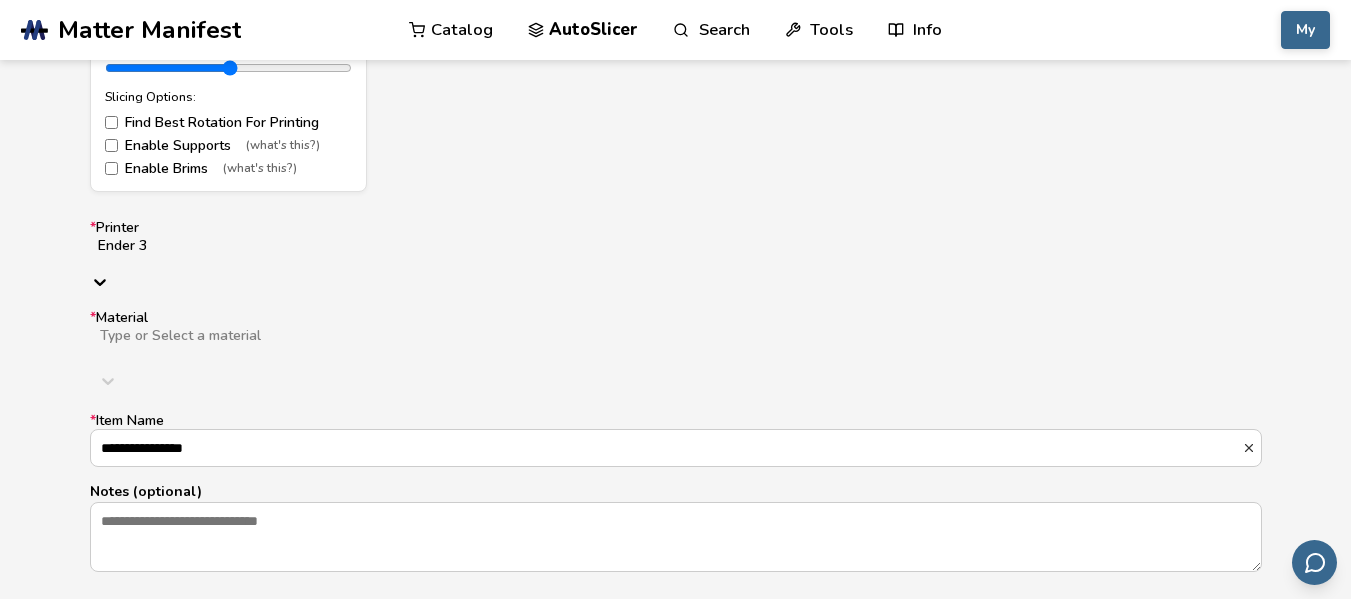 scroll, scrollTop: 1184, scrollLeft: 0, axis: vertical 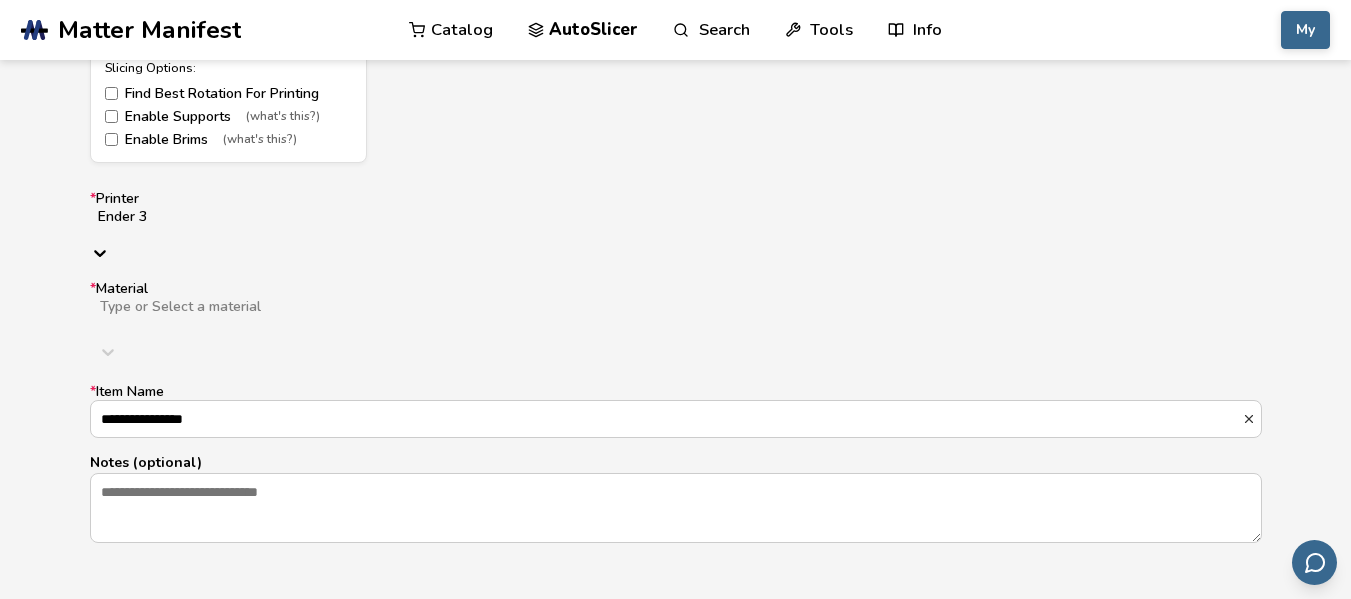 click at bounding box center (415, 323) 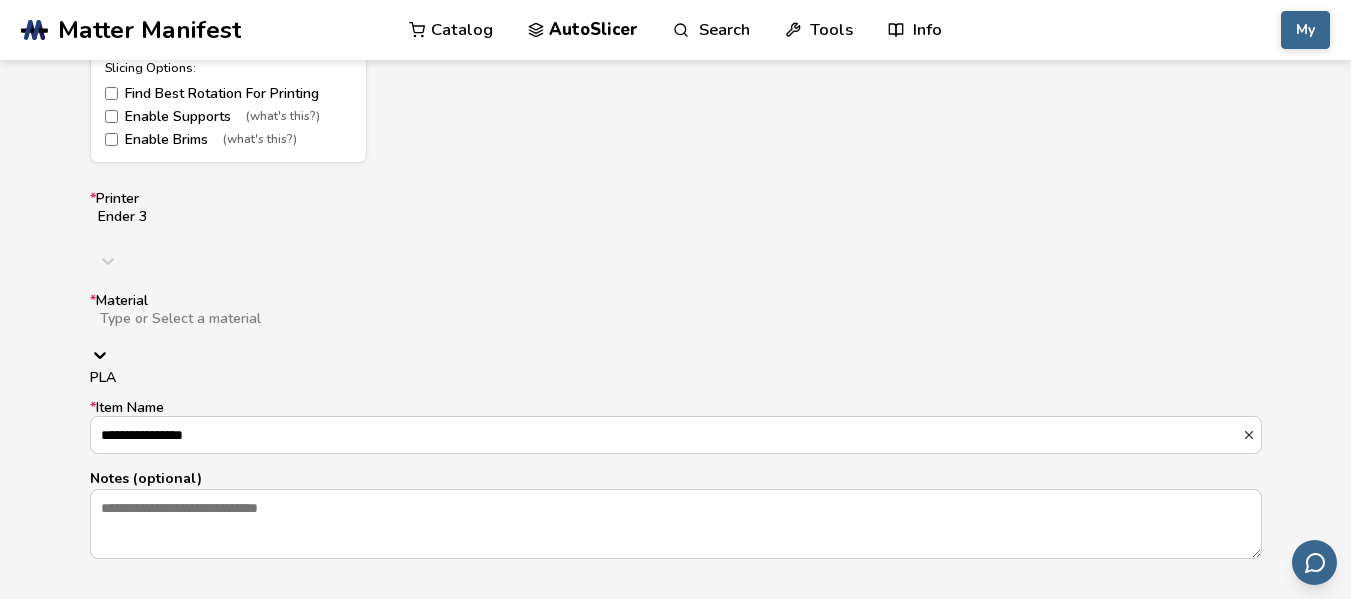click on "PLA" at bounding box center [676, 378] 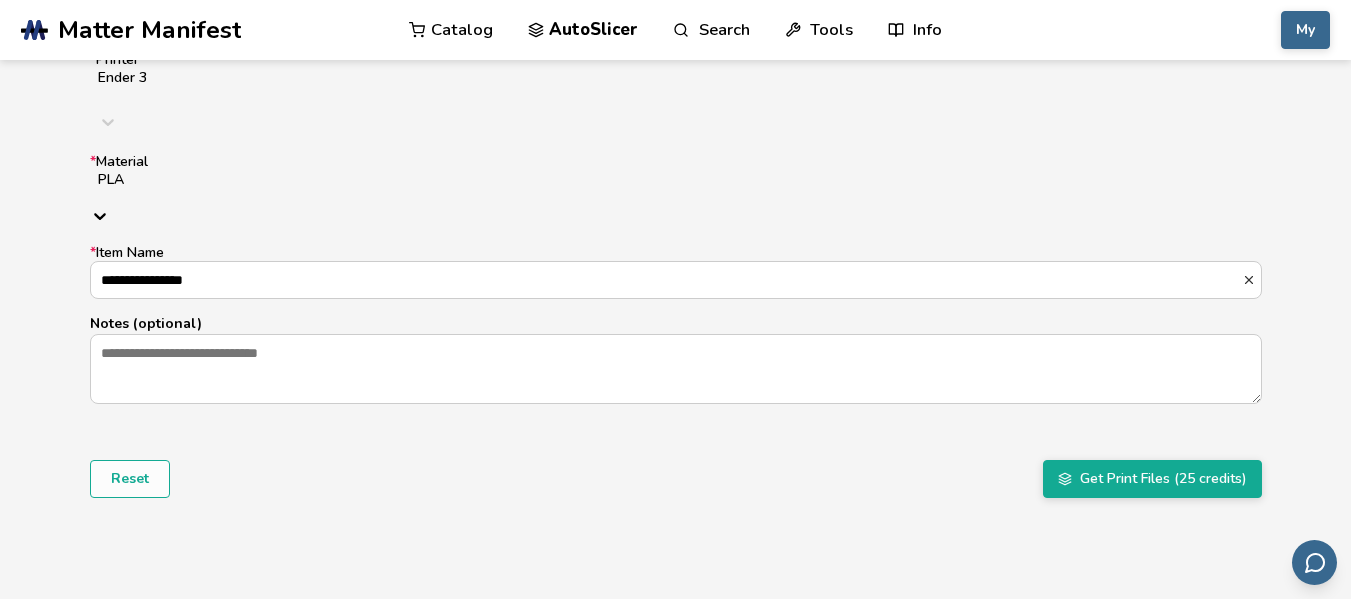 scroll, scrollTop: 1325, scrollLeft: 0, axis: vertical 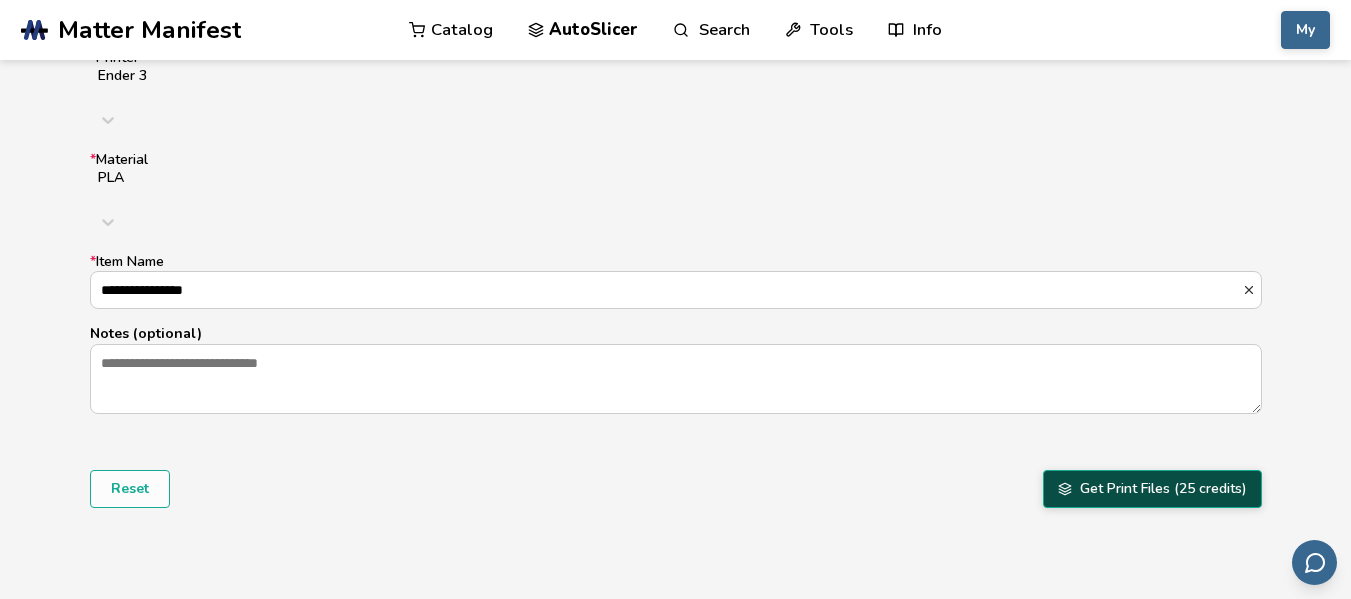 click on "Get Print Files (25 credits)" at bounding box center (1152, 489) 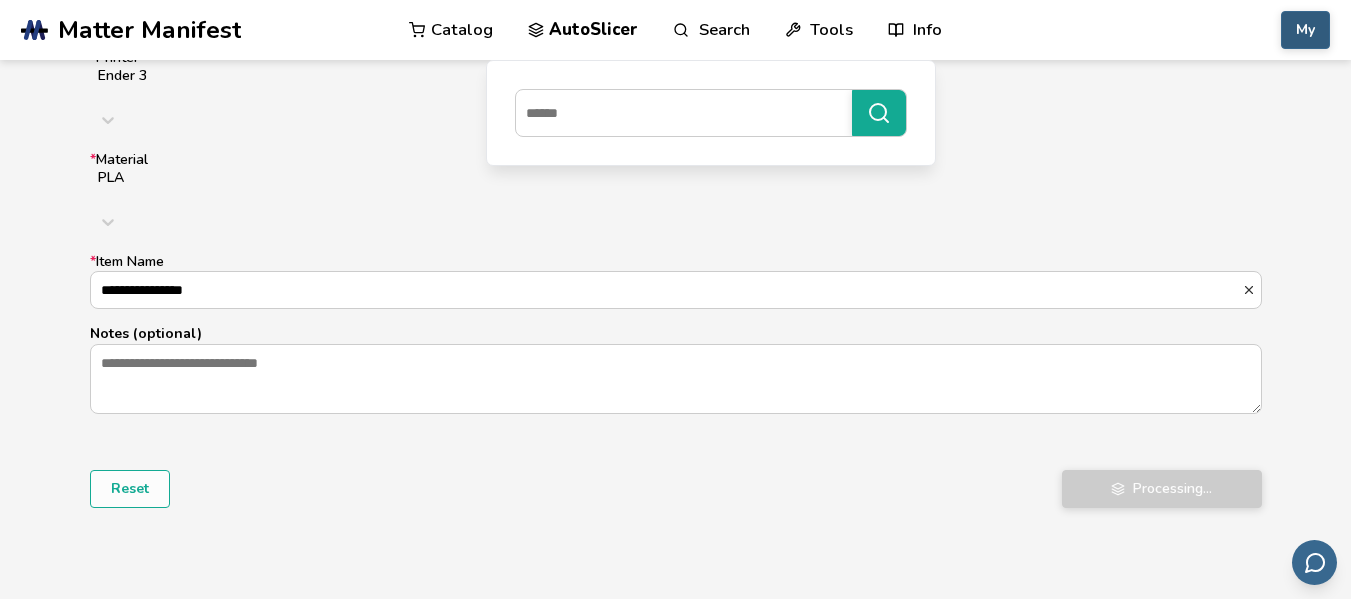 click on "My" at bounding box center [1305, 30] 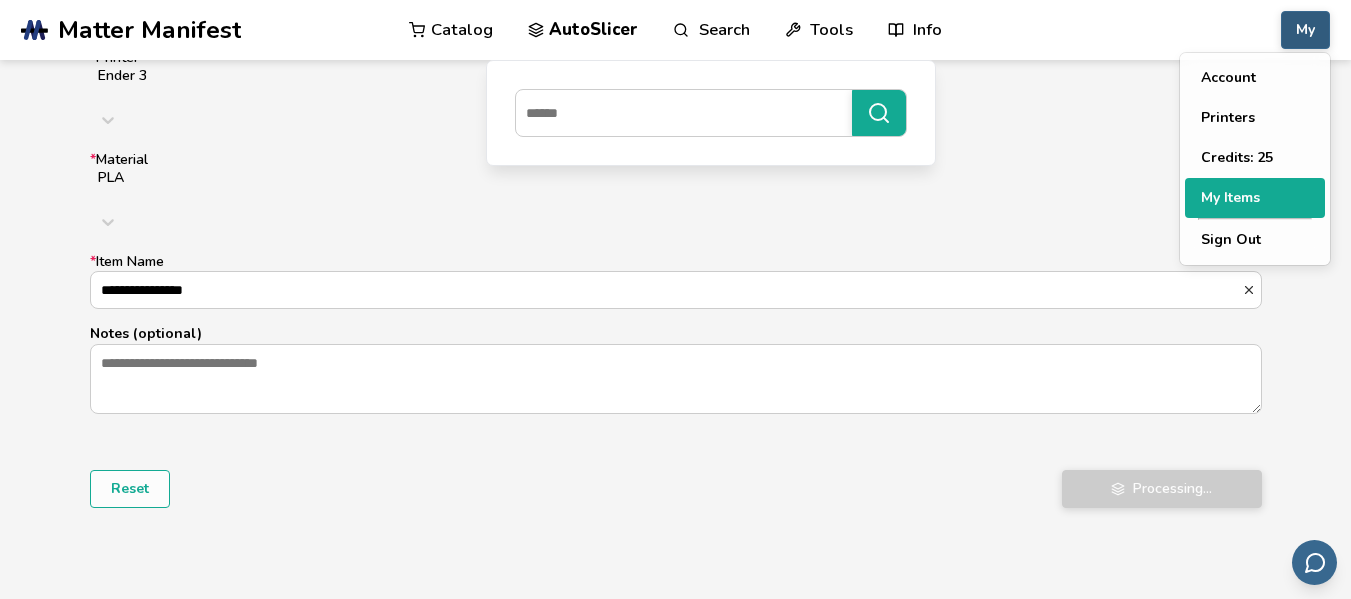 click on "My Items" at bounding box center (1255, 198) 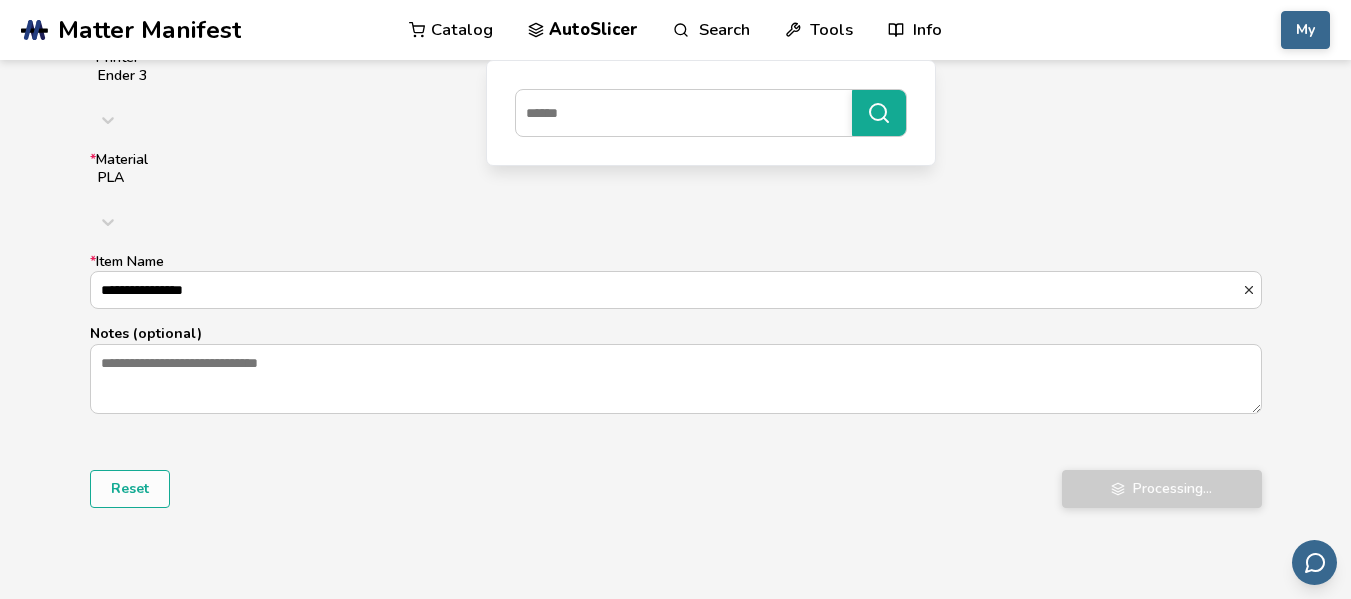scroll, scrollTop: 0, scrollLeft: 0, axis: both 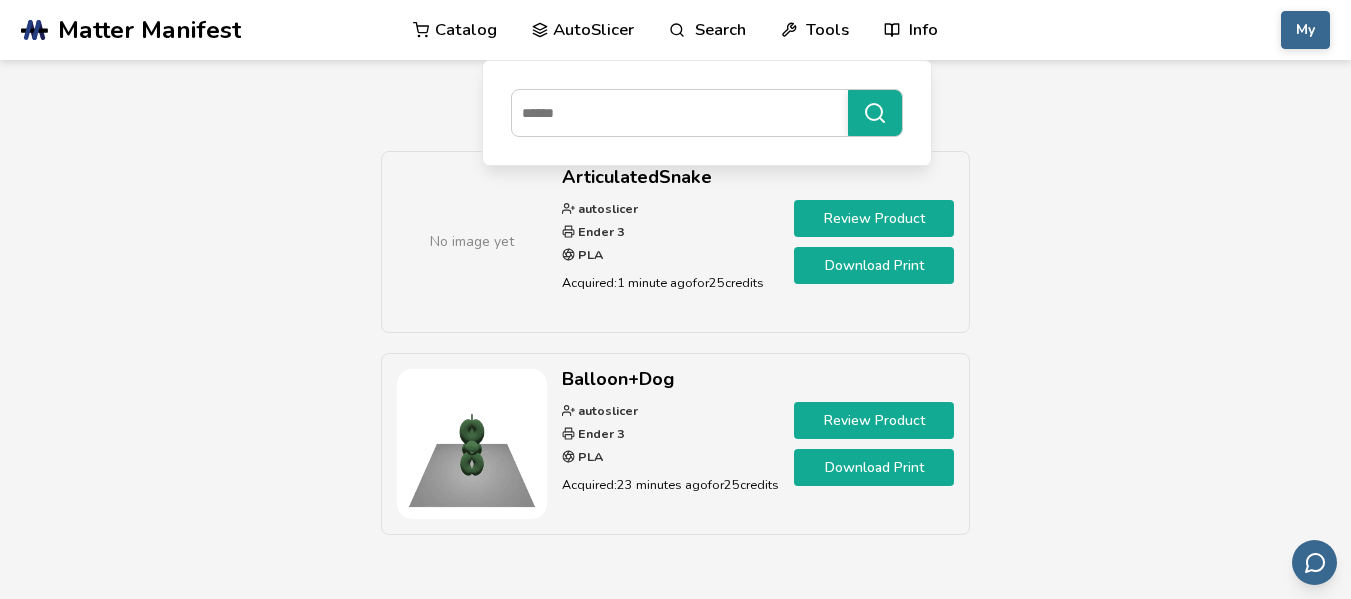click on "Download Print" at bounding box center (874, 265) 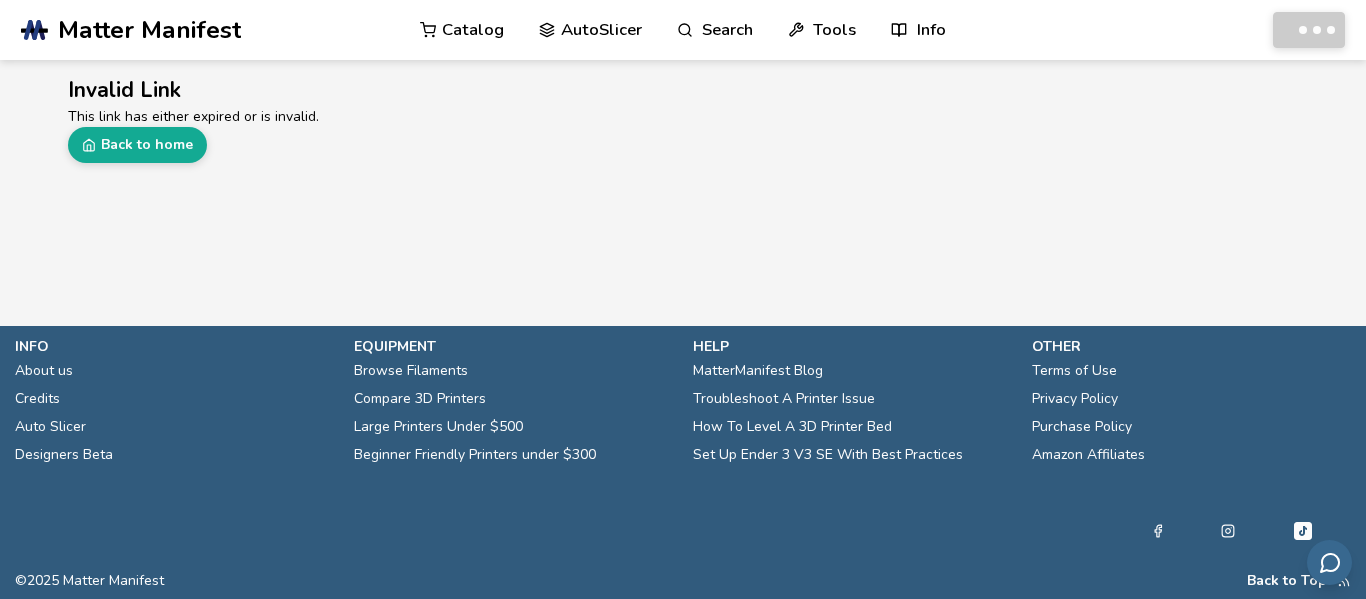 scroll, scrollTop: 0, scrollLeft: 0, axis: both 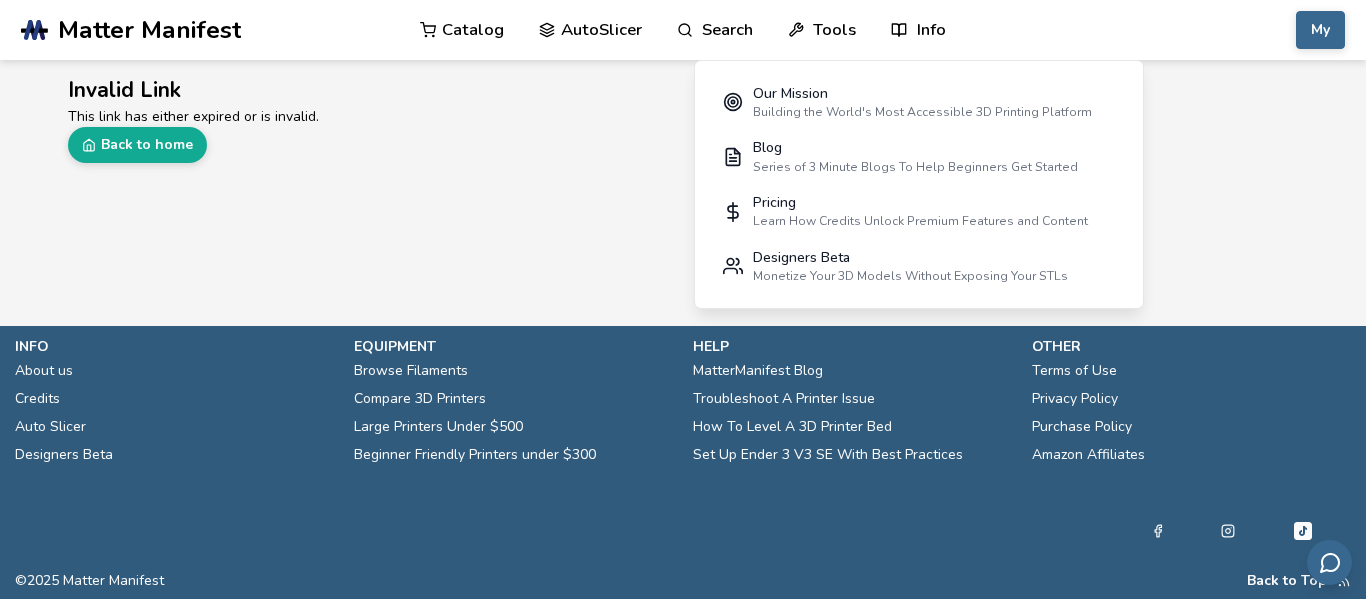 click on ".cls-1, .cls-2, .cls-3 {
stroke-width: 0px;
}
.cls-2 {
fill: #1d1e56;
}
.cls-3 {
fill: #233d7f;
} Matter Manifest Catalog AutoSlicer Search Tools Info Our Mission Building the World's Most Accessible 3D Printing Platform Blog Series of 3 Minute Blogs To Help Beginners Get Started Pricing Learn How Credits Unlock Premium Features and Content Designers Beta Monetize Your 3D Models Without Exposing Your STLs Catalog AutoSlicer Search Tools Info My Catalog AutoSlicer Search Tools Info Catalog AutoSlicer Search Tools Info" at bounding box center (683, 30) 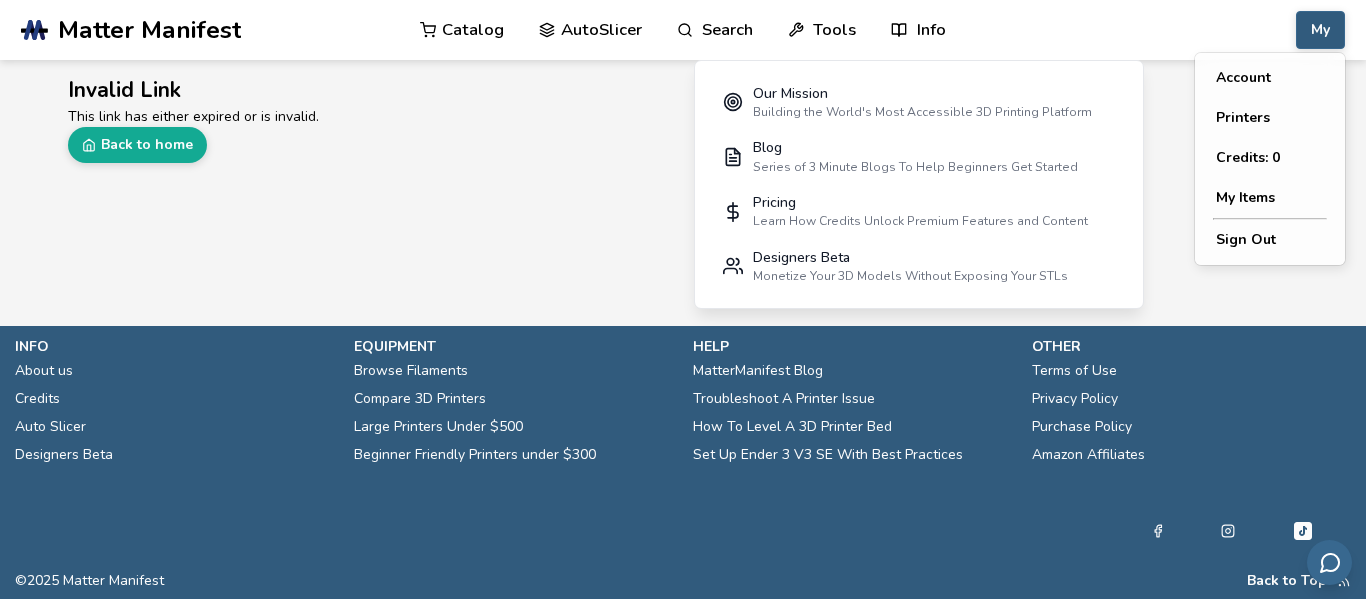 click on "My" at bounding box center (1320, 30) 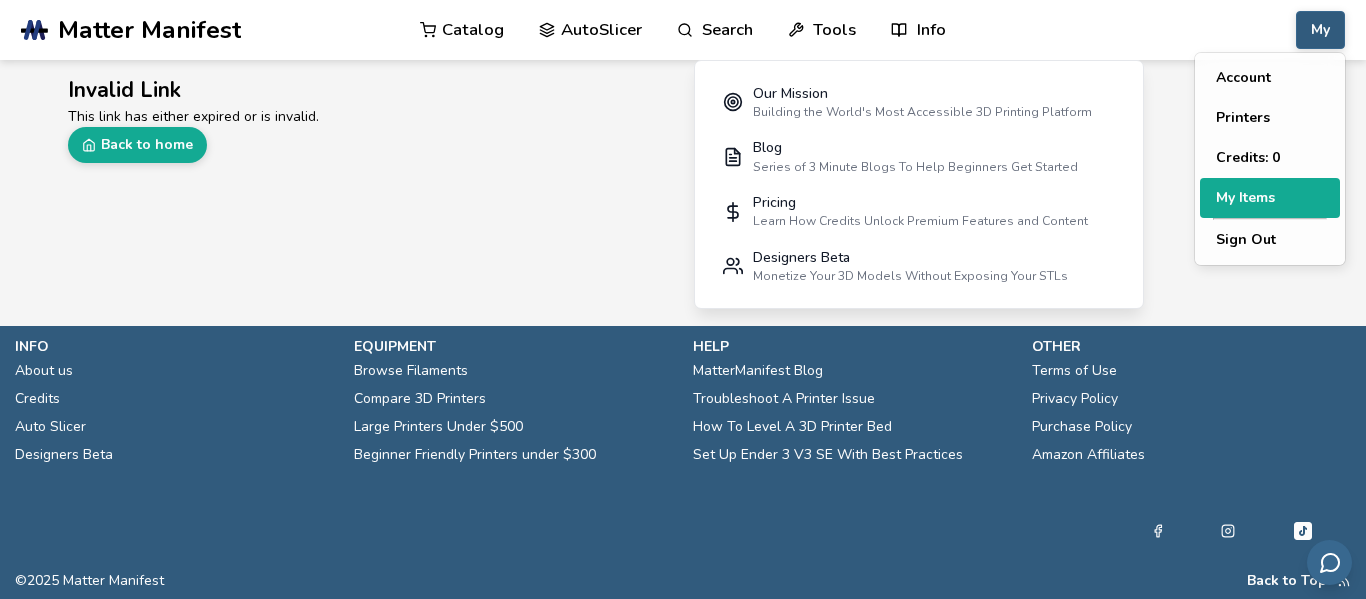 click on "My Items" at bounding box center [1270, 198] 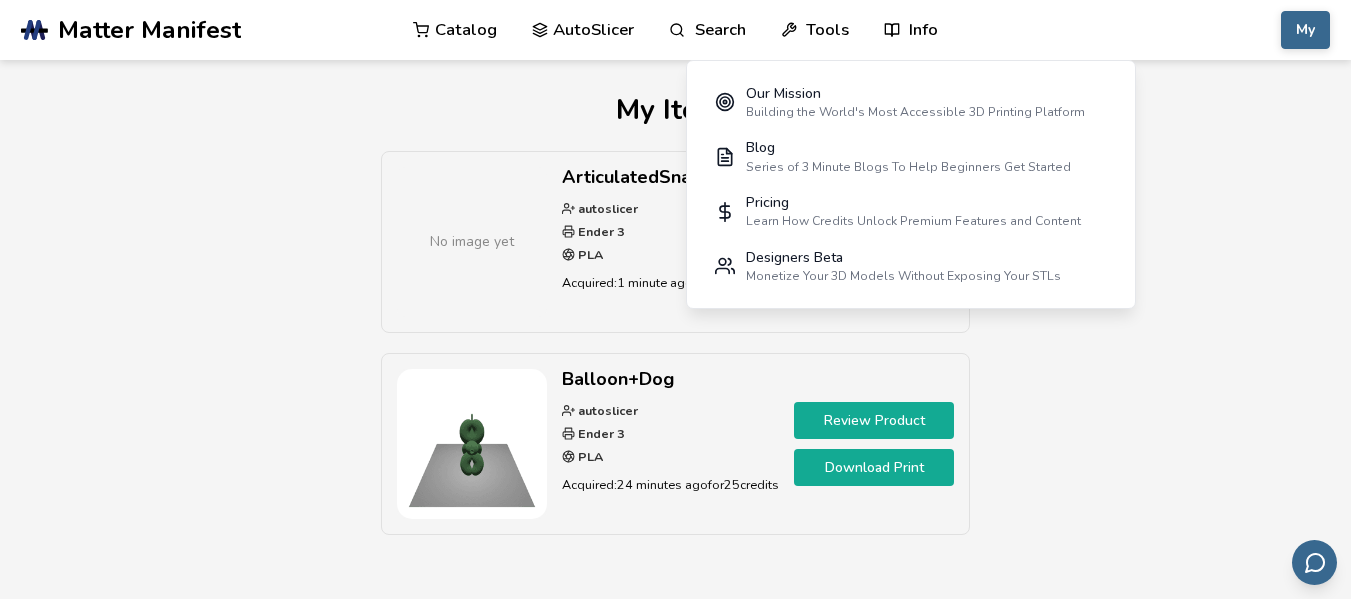 click on "No image yet ArticulatedSnake   autoslicer     Ender 3     PLA   Acquired:  [TIME]  for  25  credits Review Product Download Print Balloon+Dog   autoslicer     Ender 3     PLA   Acquired:  [TIME]  for  25  credits Review Product Download Print" at bounding box center (676, 353) 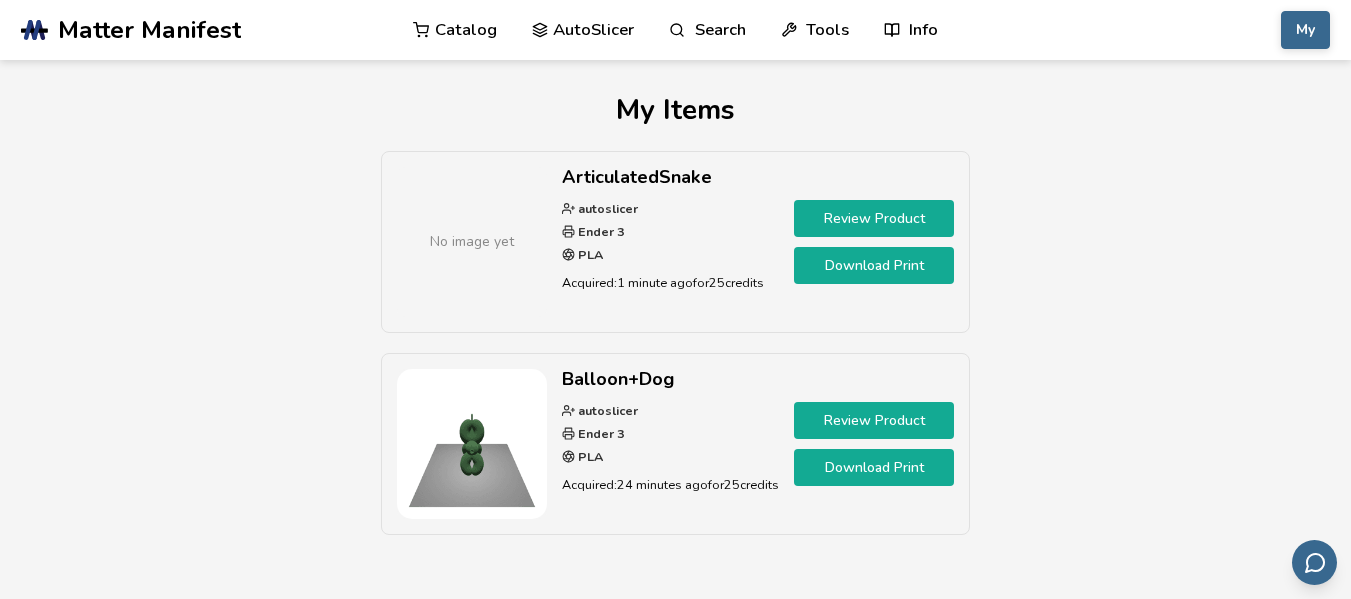 click on "Download Print" at bounding box center (874, 265) 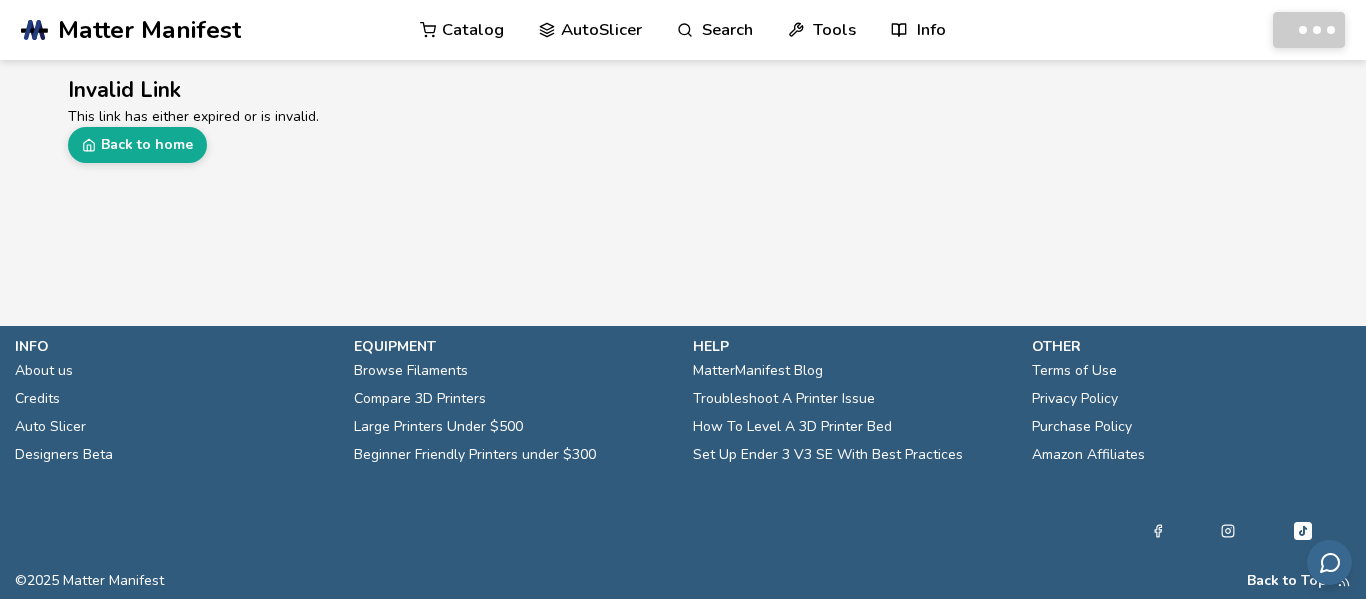 scroll, scrollTop: 0, scrollLeft: 0, axis: both 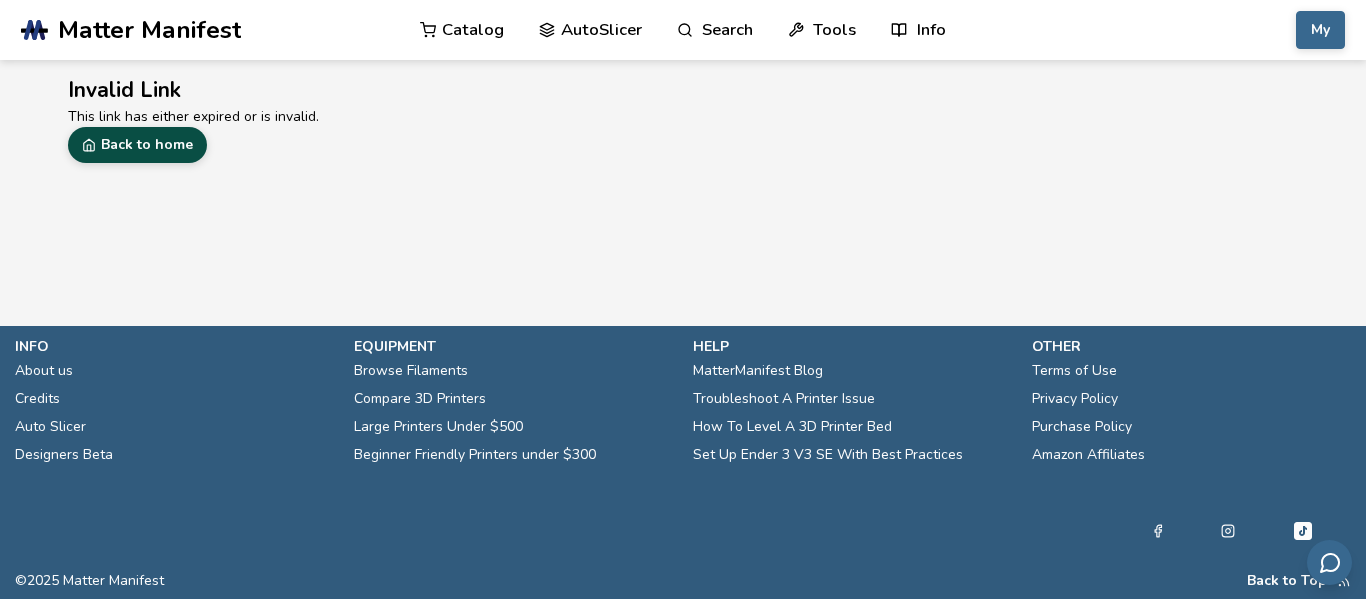 click on "Back to home" at bounding box center [137, 145] 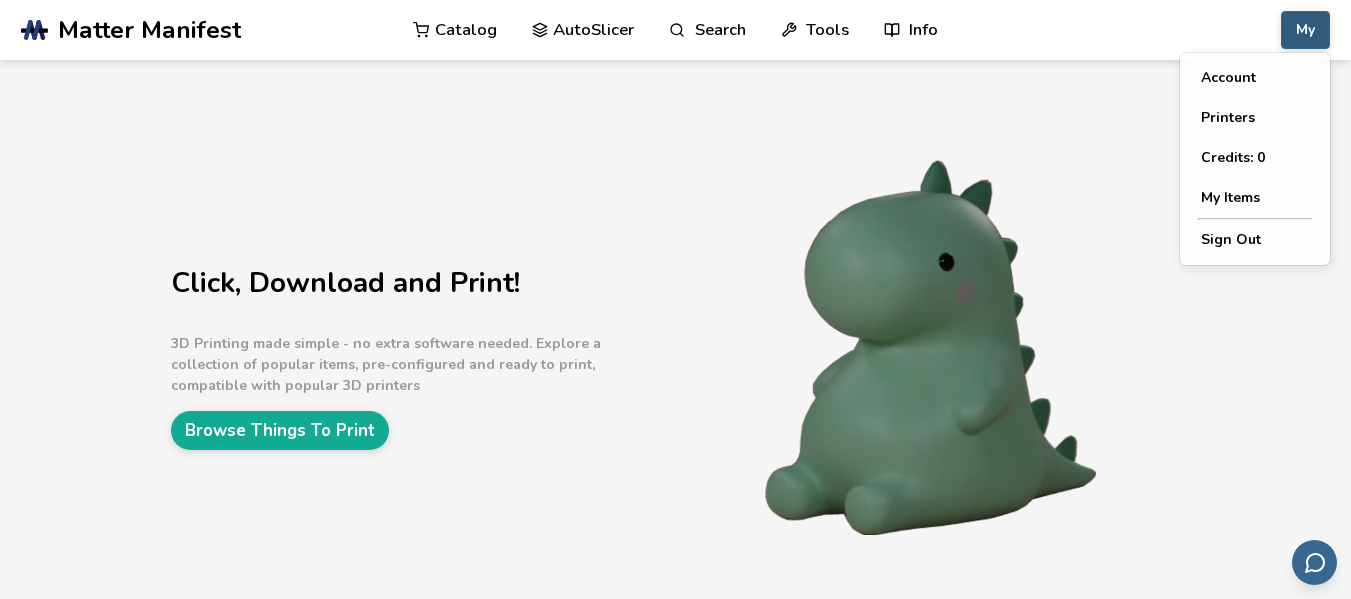 click on "My" at bounding box center [1305, 30] 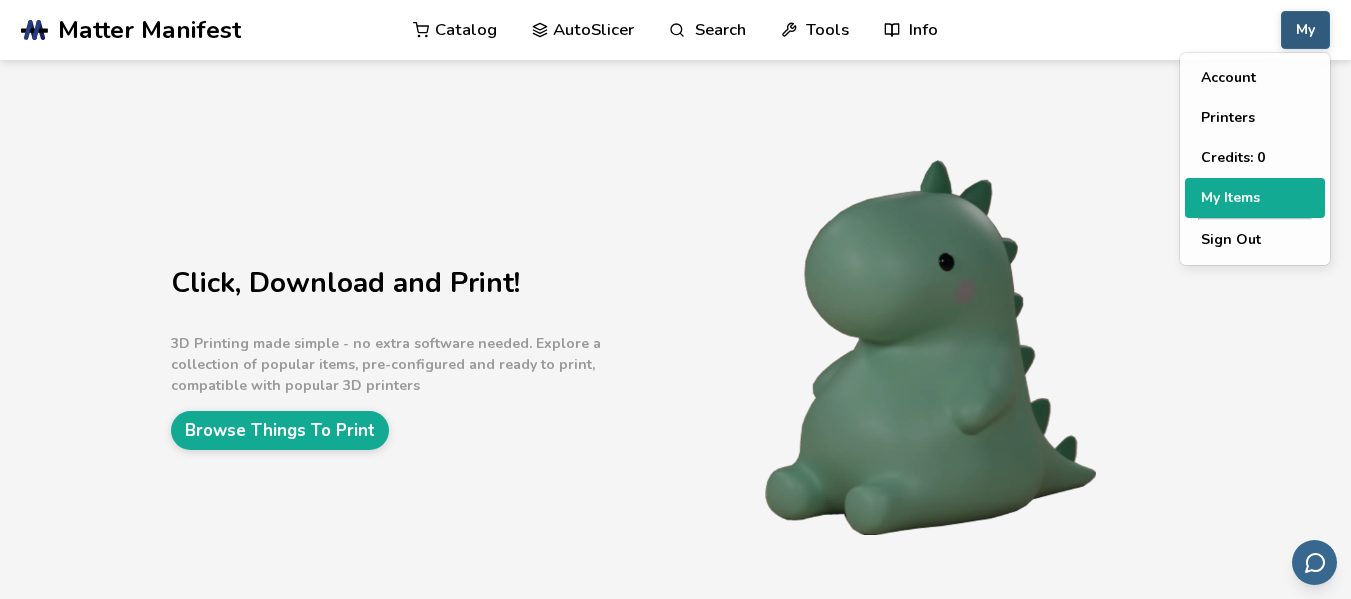 click on "My Items" at bounding box center (1255, 198) 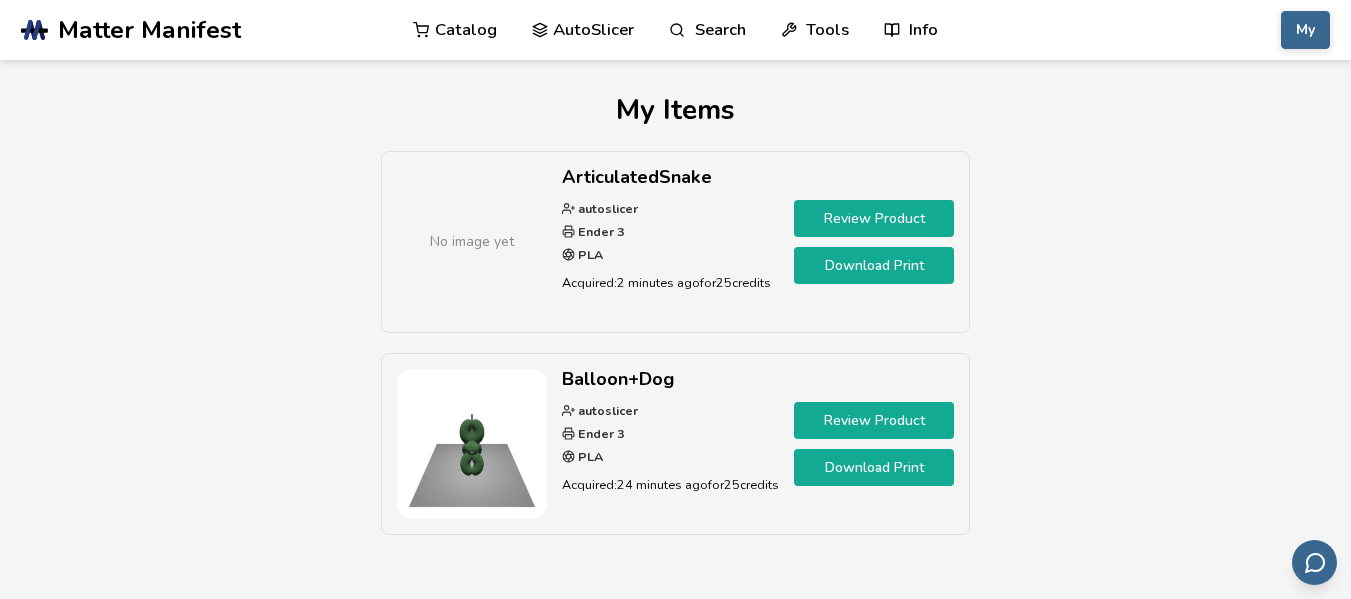 click on "Review Product" at bounding box center (874, 218) 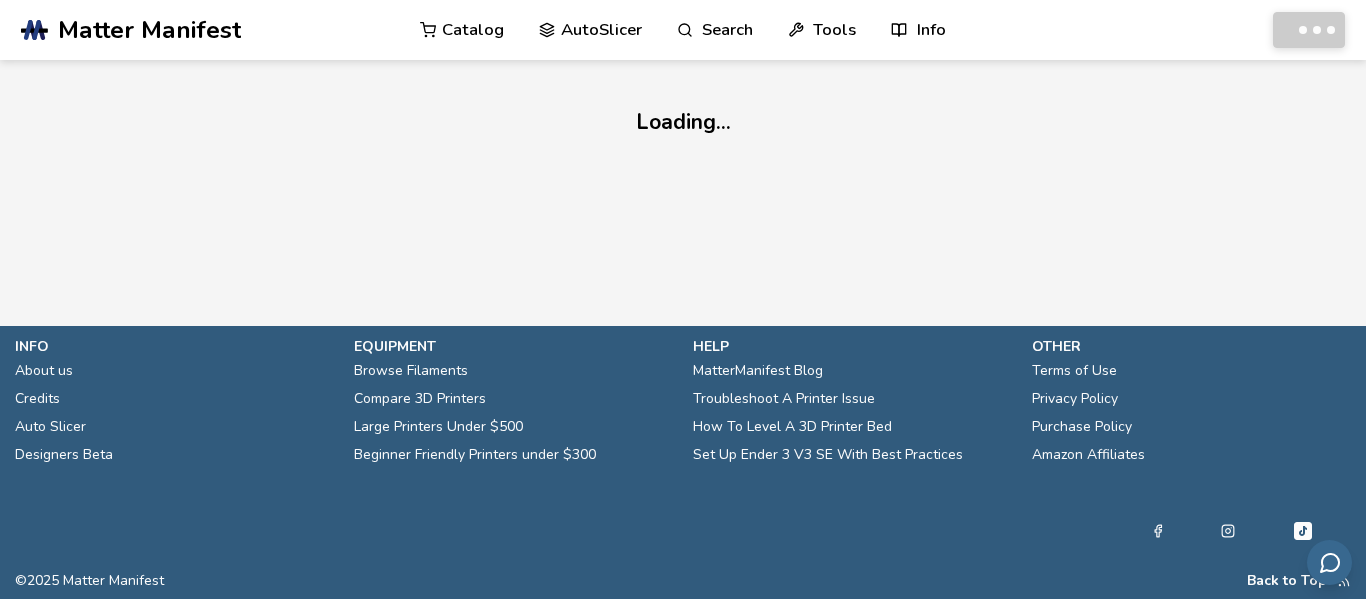 scroll, scrollTop: 0, scrollLeft: 0, axis: both 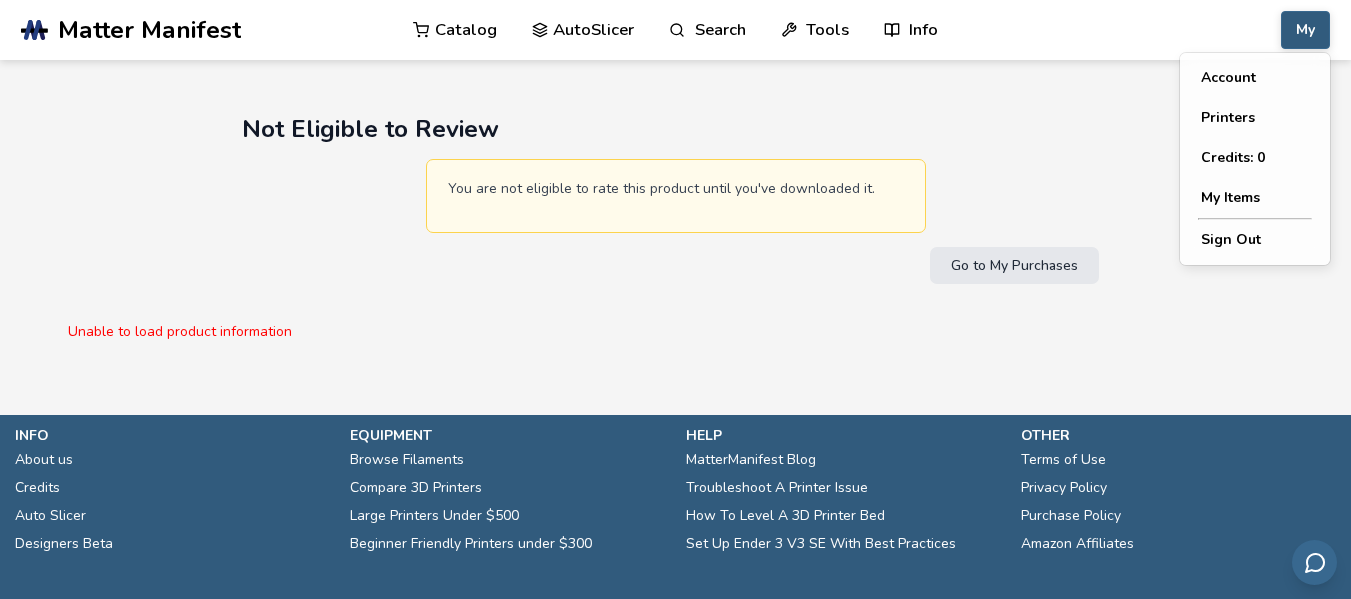 click on "My" at bounding box center (1305, 30) 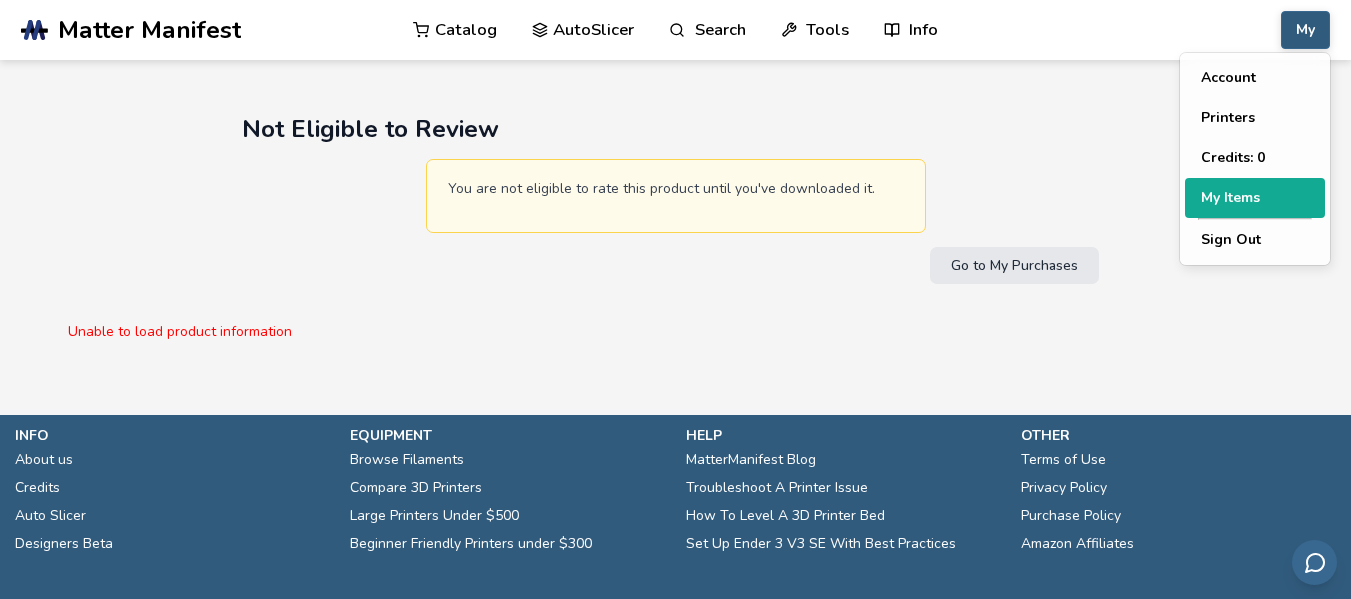 click on "My Items" at bounding box center (1255, 198) 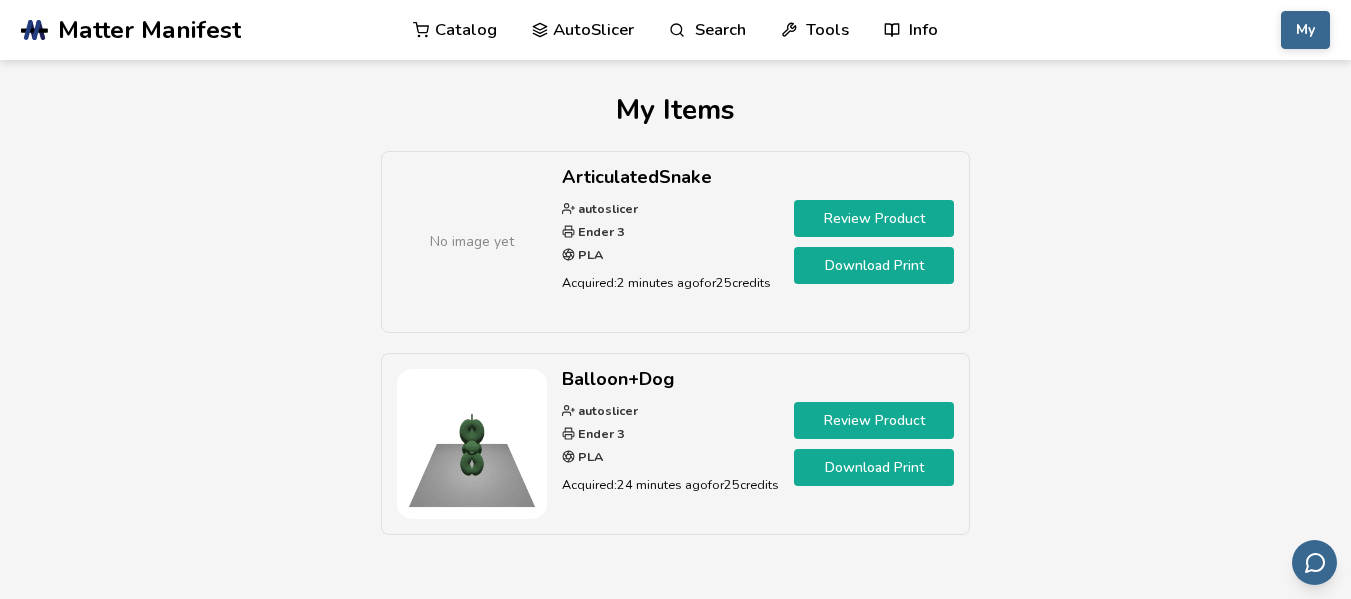 click on "Download Print" at bounding box center [874, 265] 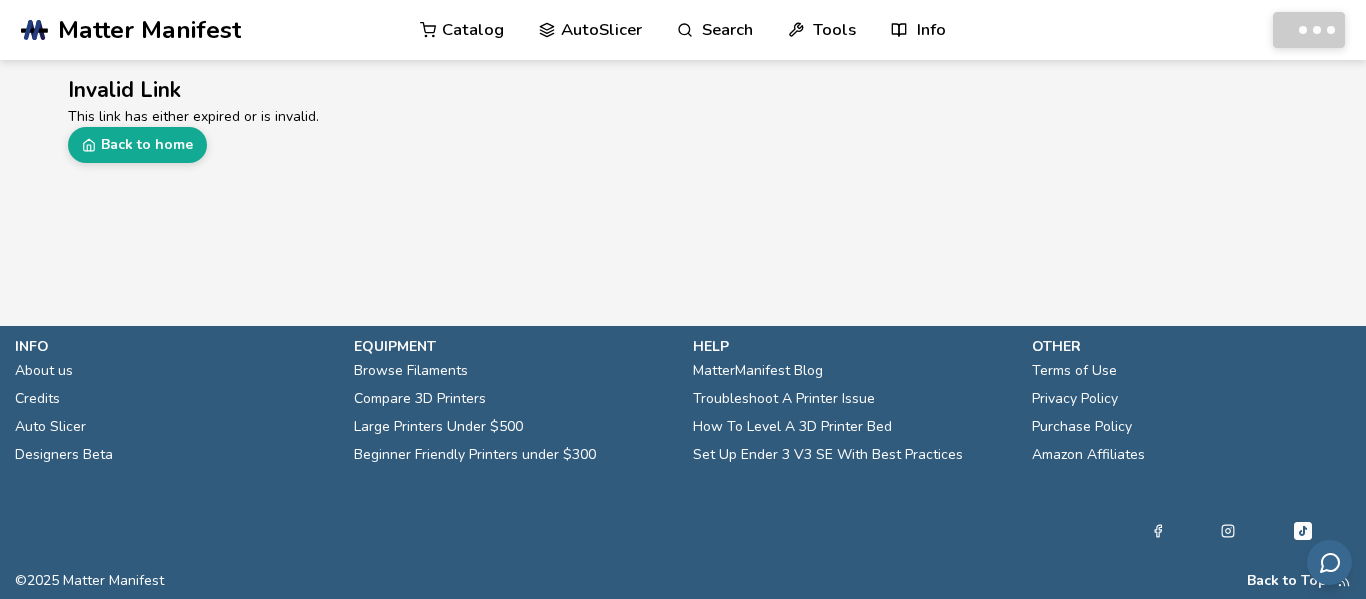 scroll, scrollTop: 0, scrollLeft: 0, axis: both 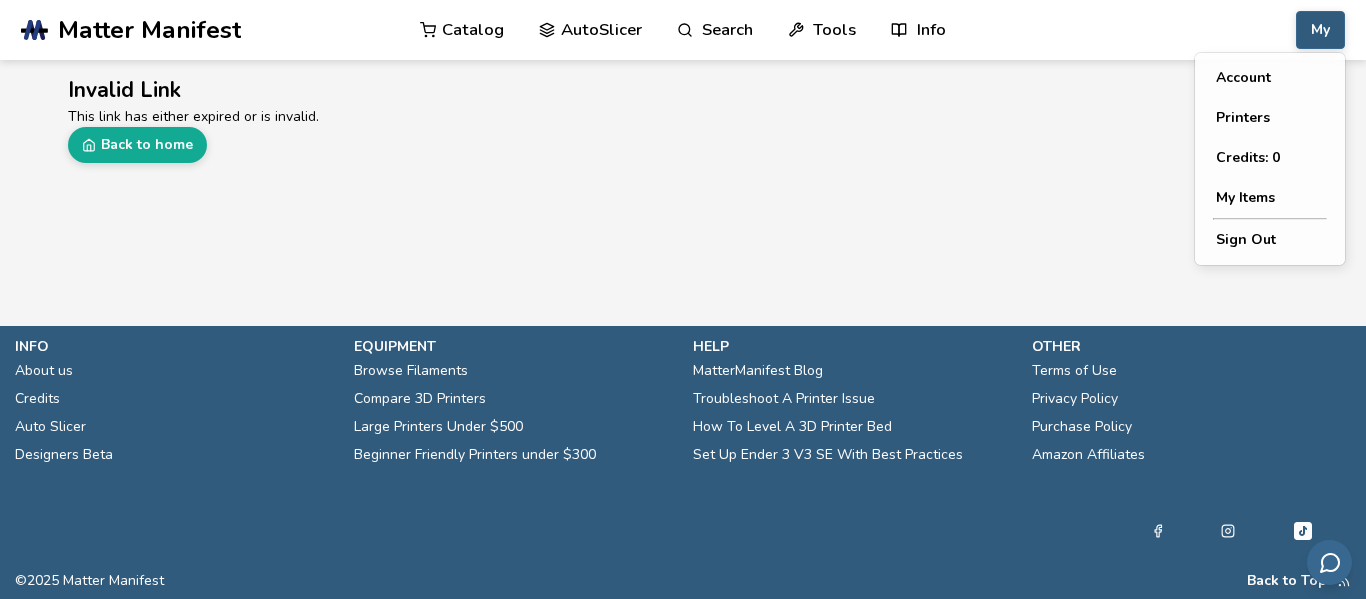 click on "My" at bounding box center [1320, 30] 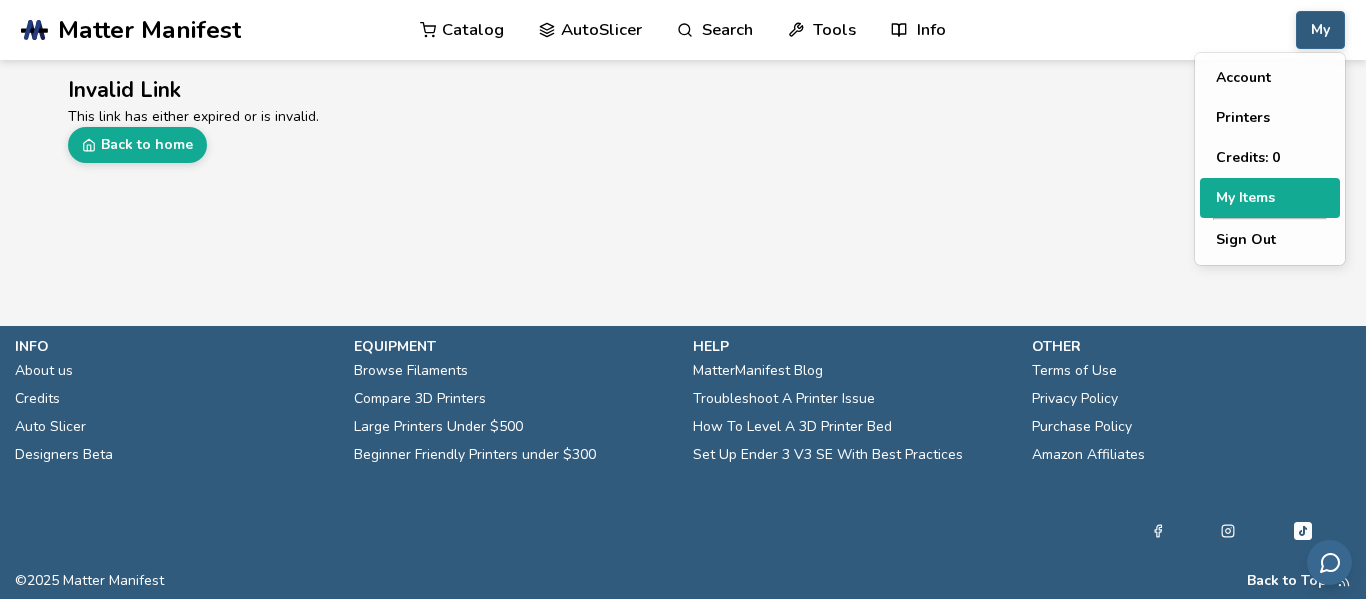 click on "My Items" at bounding box center [1270, 198] 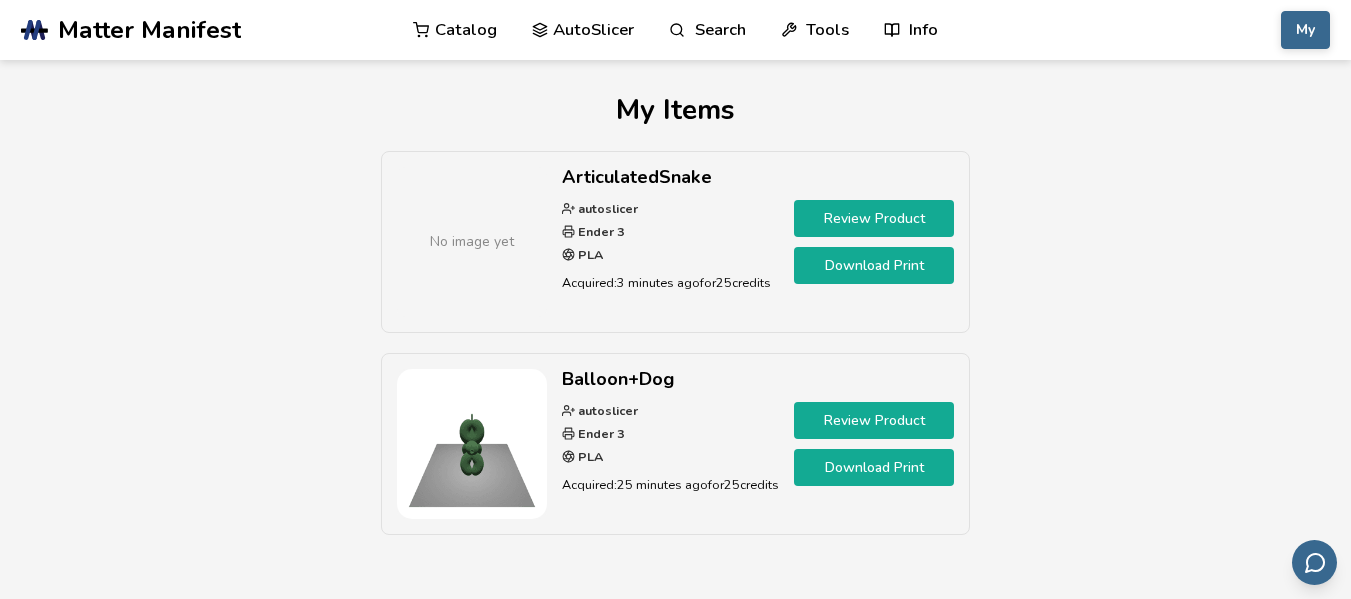 click on "Download Print" at bounding box center [874, 265] 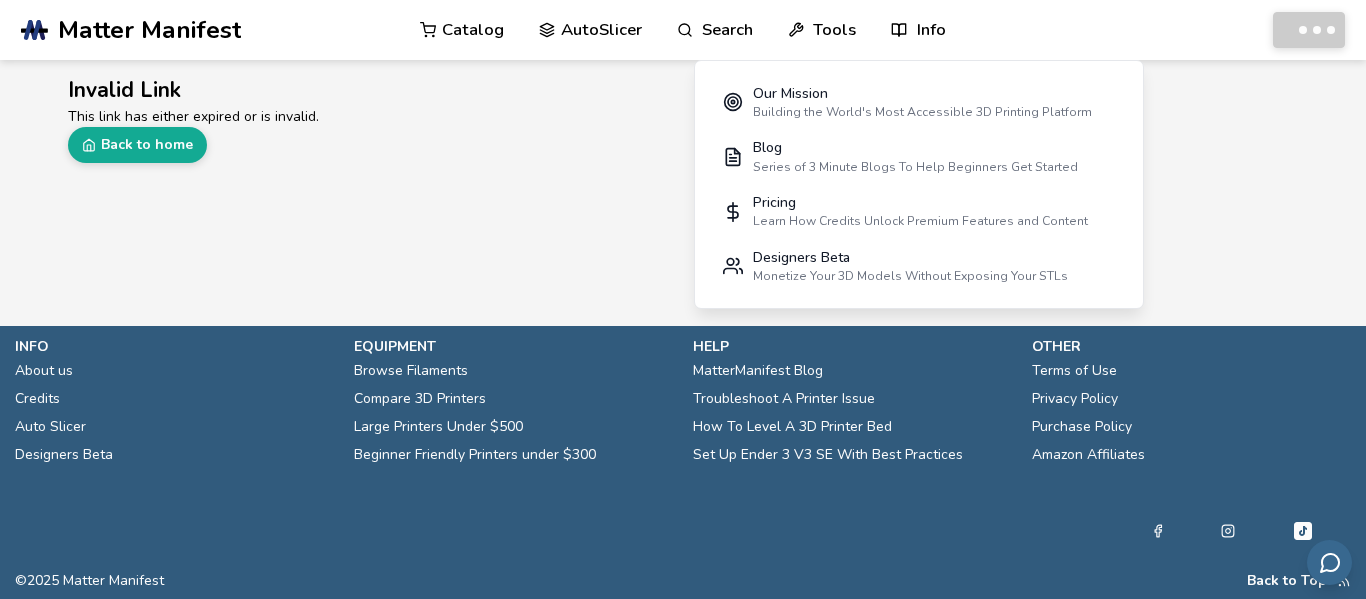 scroll, scrollTop: 0, scrollLeft: 0, axis: both 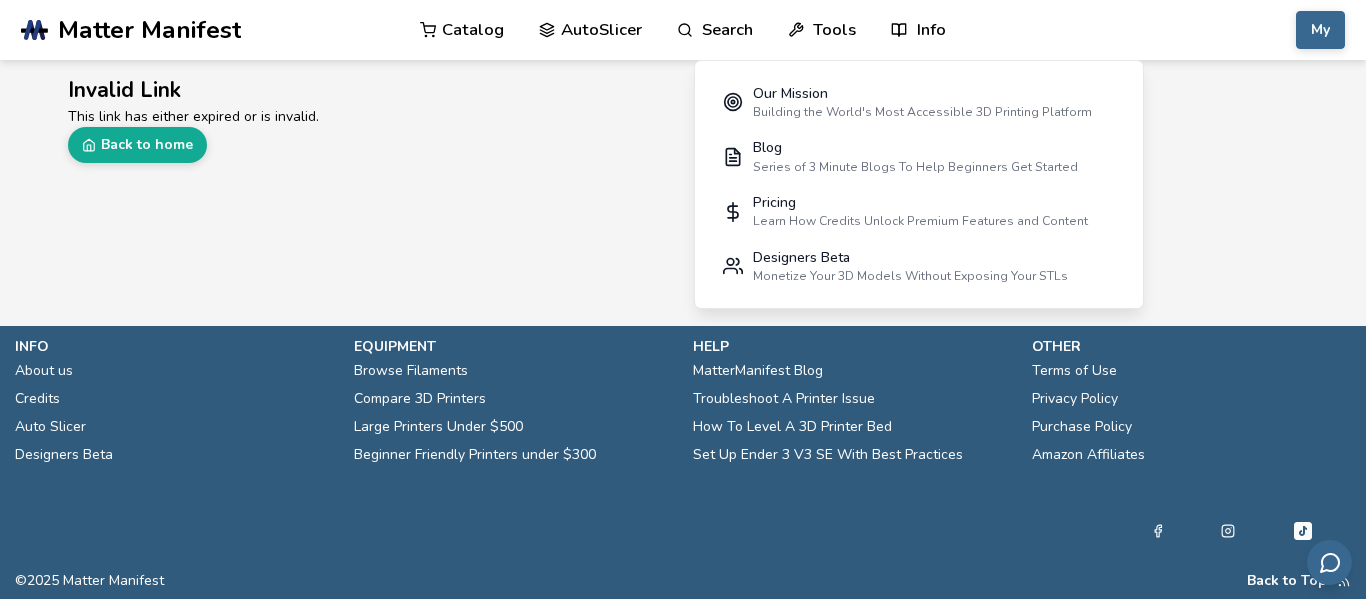 click on "My Catalog AutoSlicer Search Tools Info Catalog AutoSlicer Search Tools Info" at bounding box center (1186, 30) 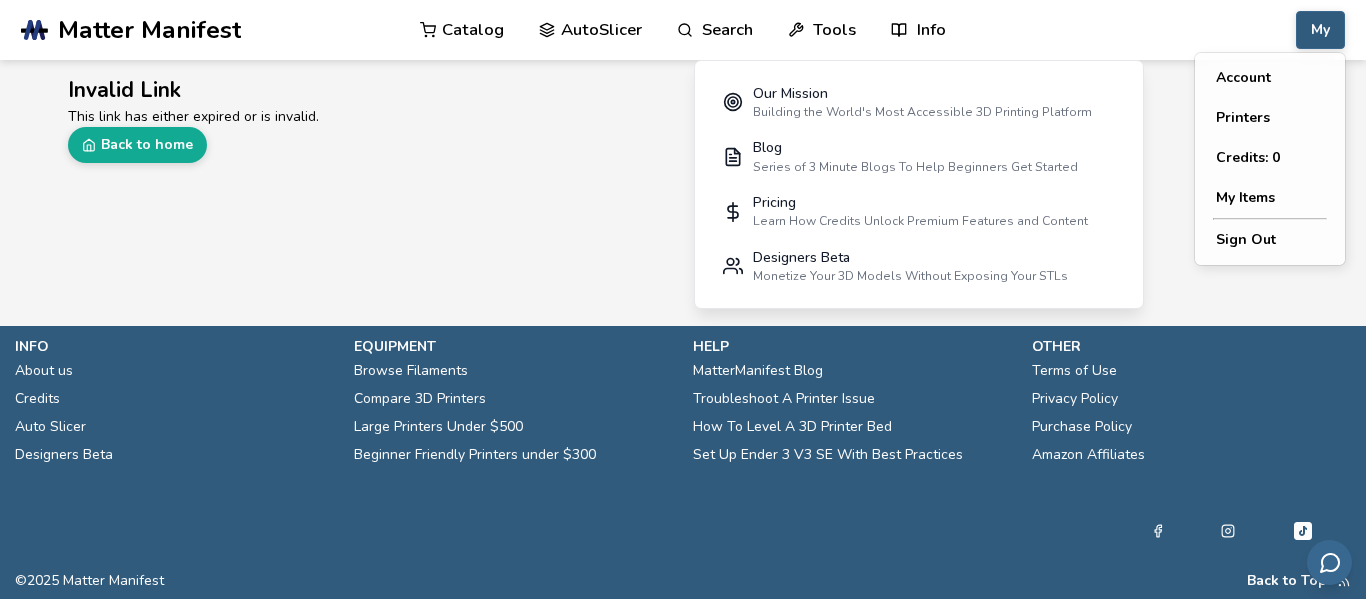 click on "My" at bounding box center (1320, 30) 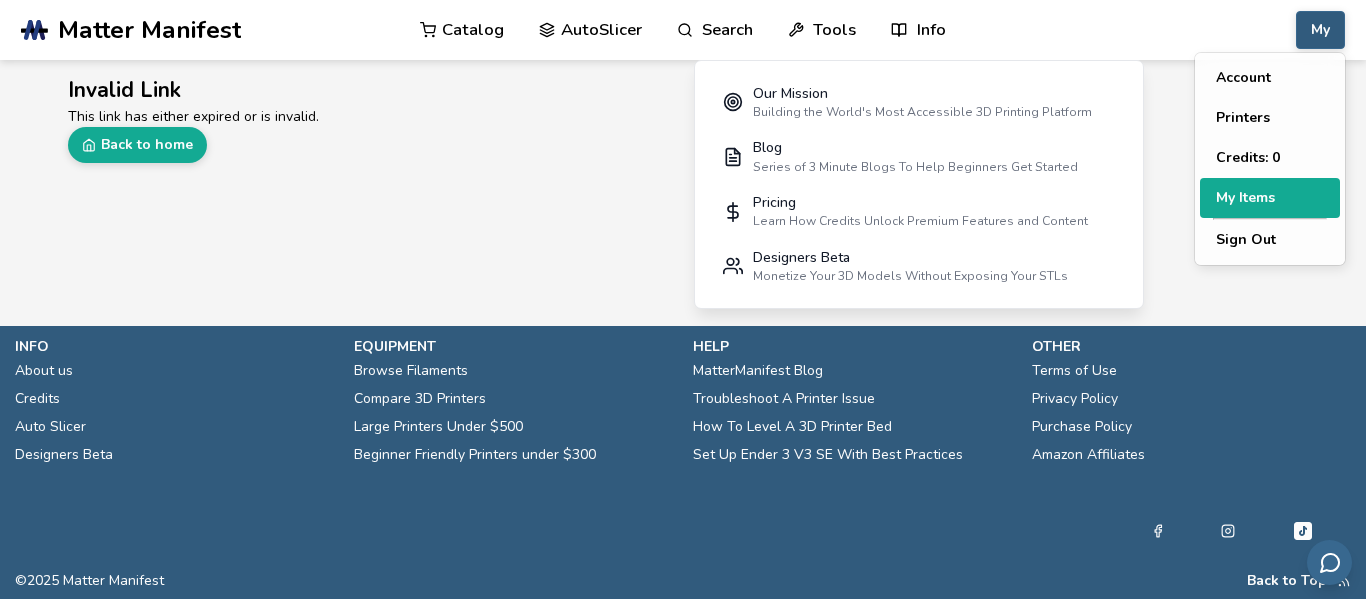 click on "My Items" at bounding box center (1270, 198) 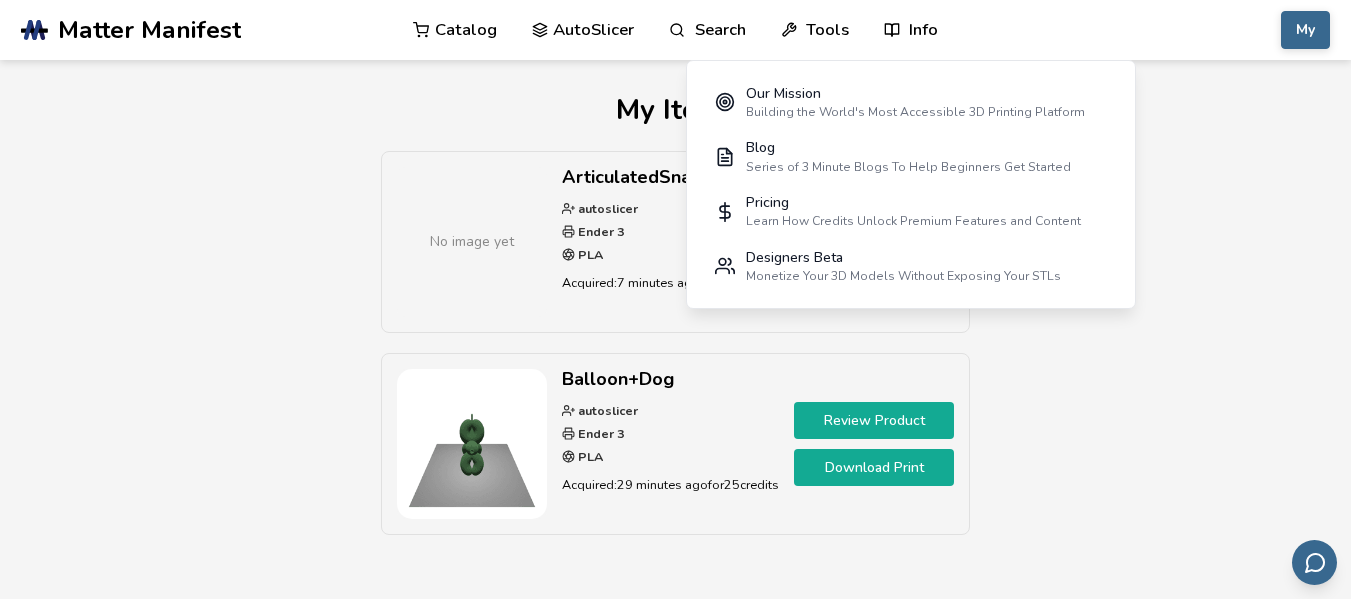 click on "No image yet ArticulatedSnake   autoslicer     Ender 3     PLA   Acquired:  7 minutes ago  for  25  credits Review Product Download Print Balloon+Dog   autoslicer     Ender 3     PLA   Acquired:  29 minutes ago  for  25  credits Review Product Download Print" at bounding box center (676, 353) 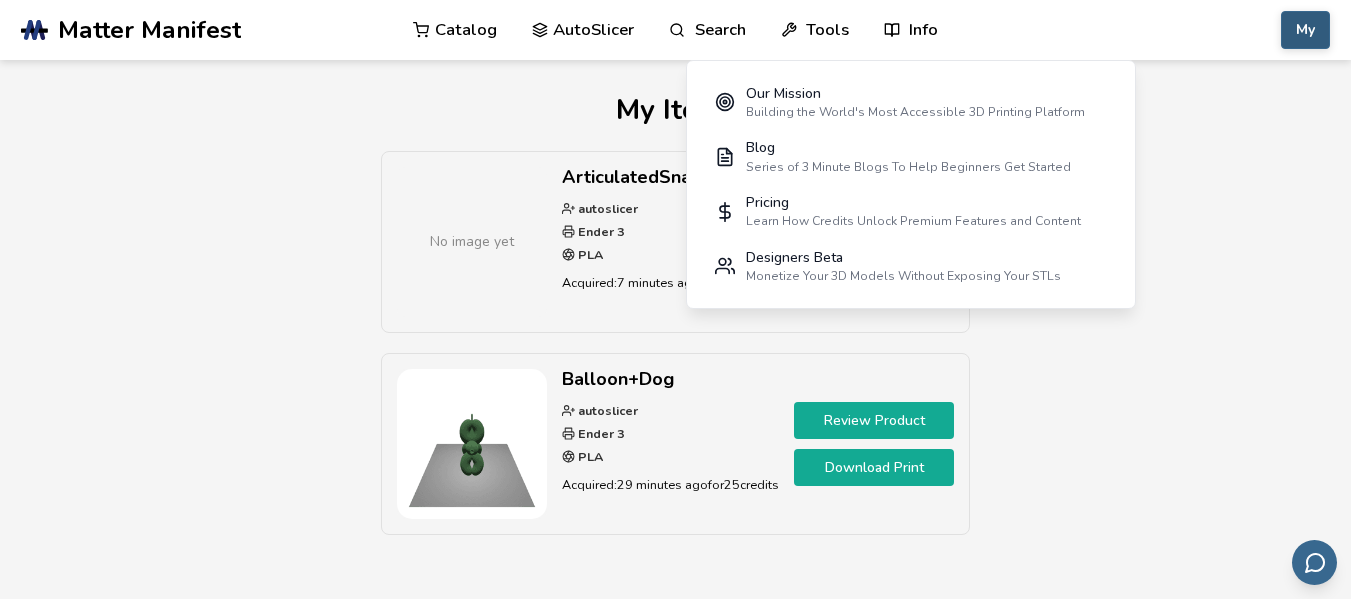 click on "My" at bounding box center [1305, 30] 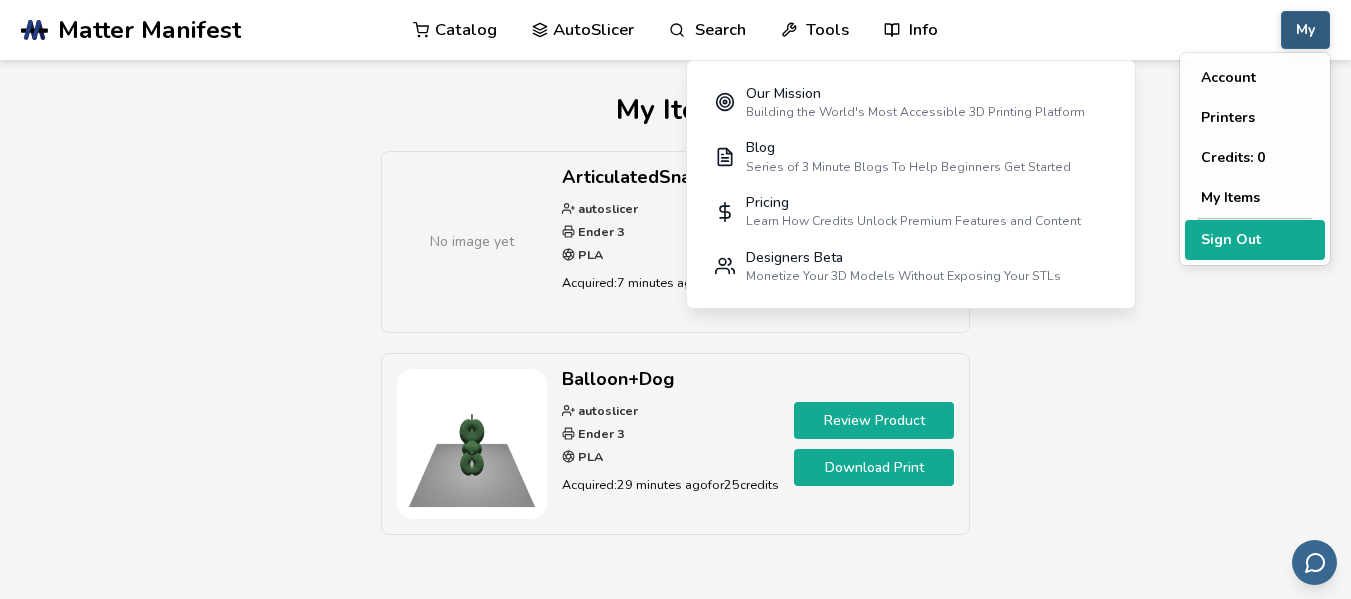 click on "Sign Out" at bounding box center (1255, 240) 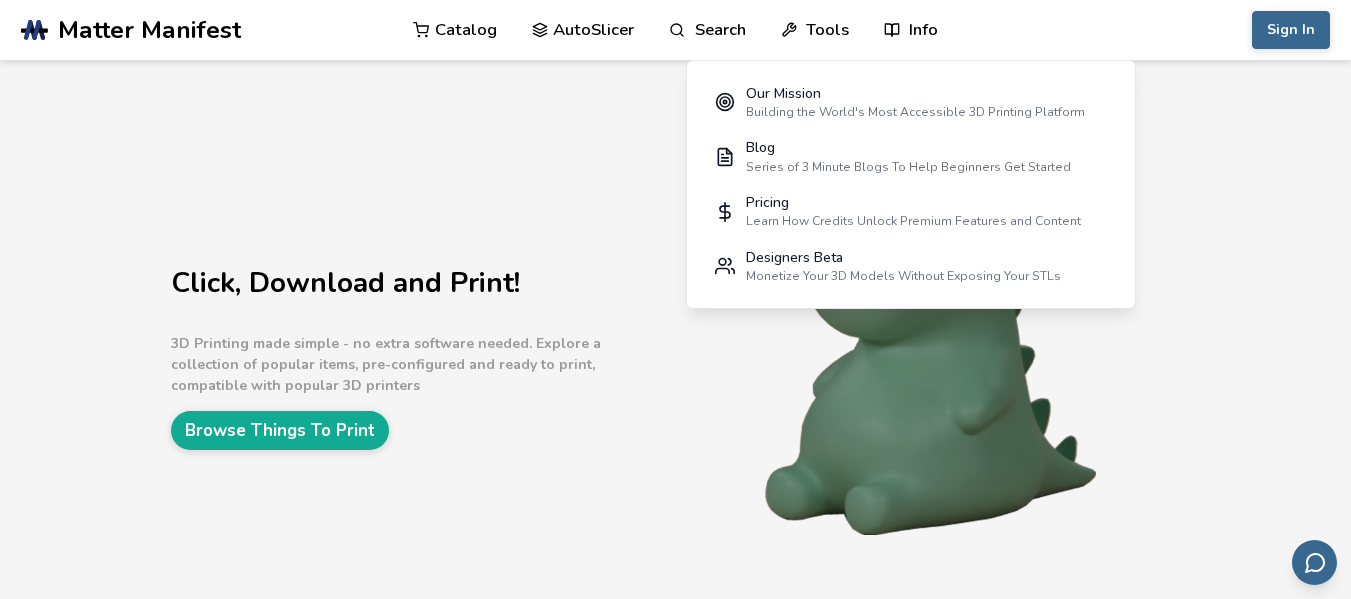 click on "Click, Download and Print! 3D Printing made simple - no extra software needed. Explore a collection of popular items, pre-configured and ready to print, compatible with popular 3D printers    Browse Things To Print" at bounding box center (675, 349) 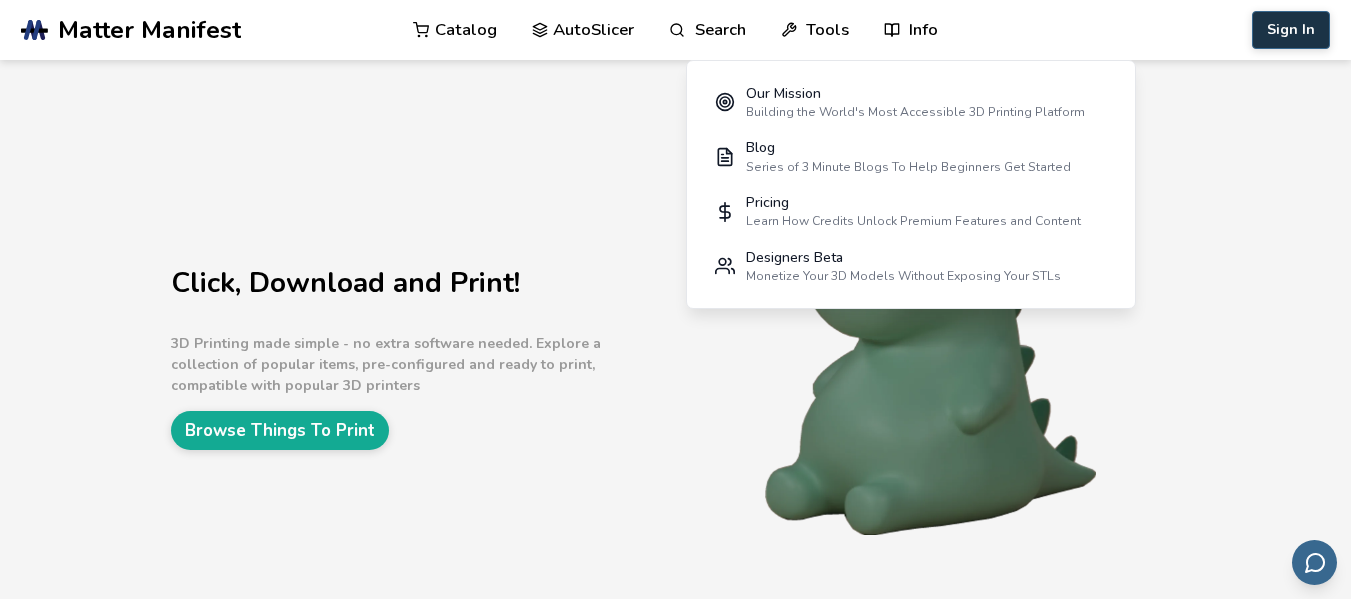 click on "Sign In" at bounding box center [1291, 30] 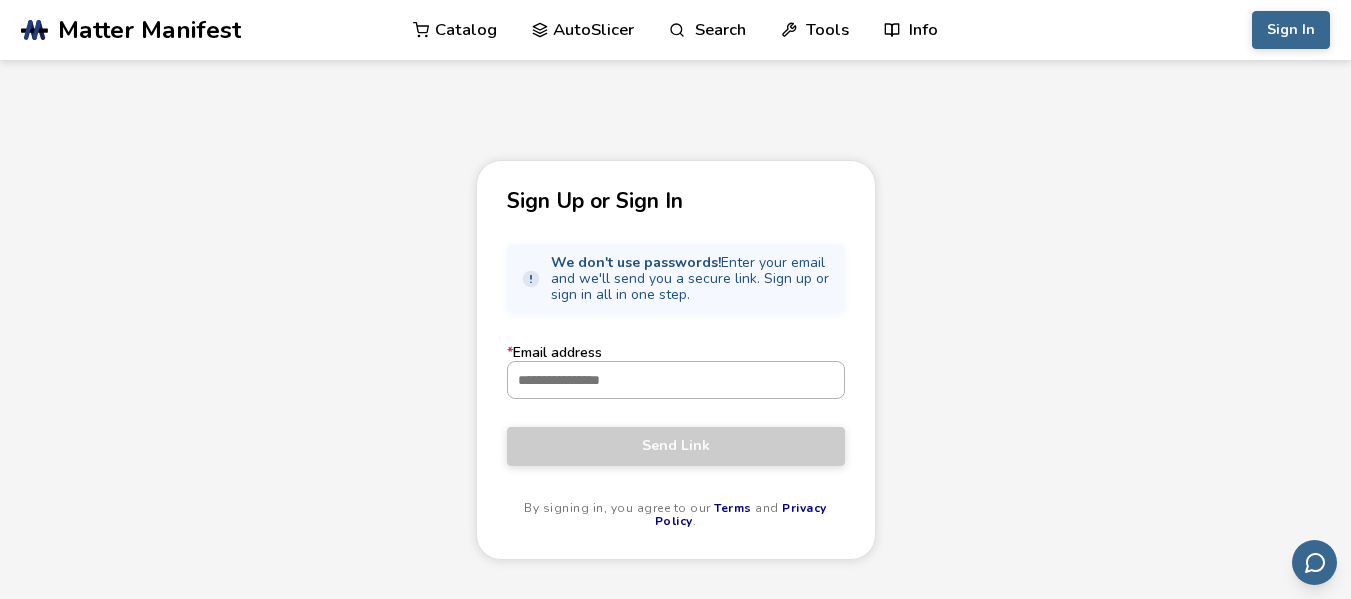 click on "* Email address" at bounding box center (676, 380) 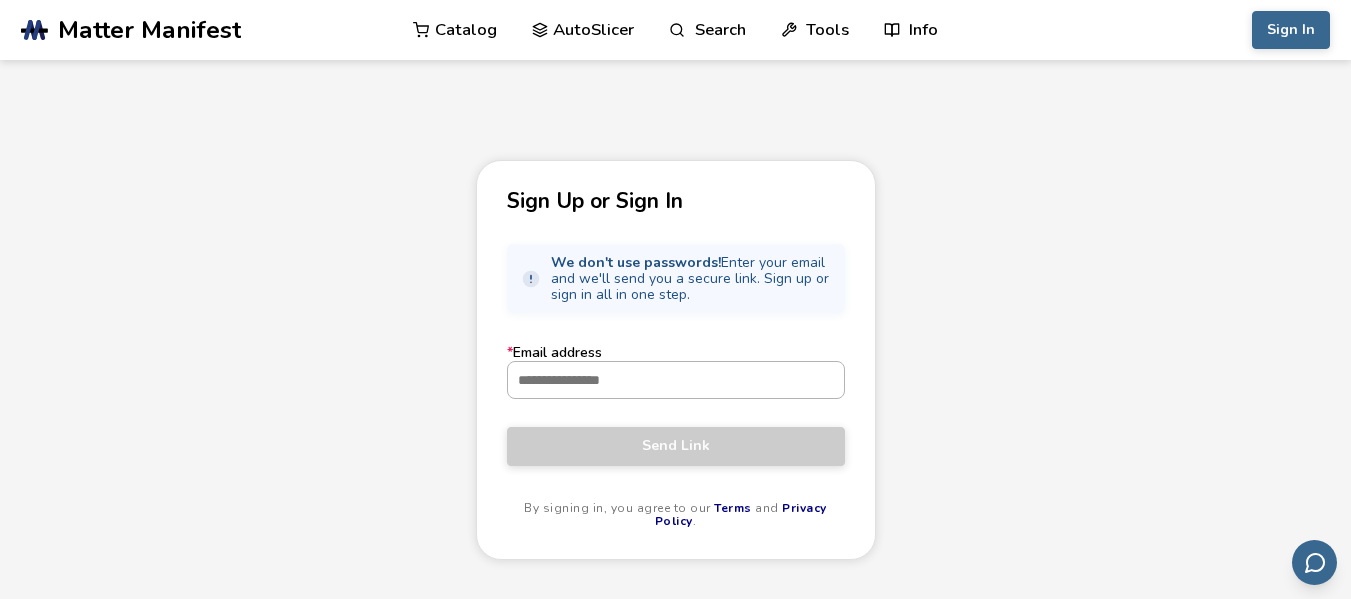 paste on "**********" 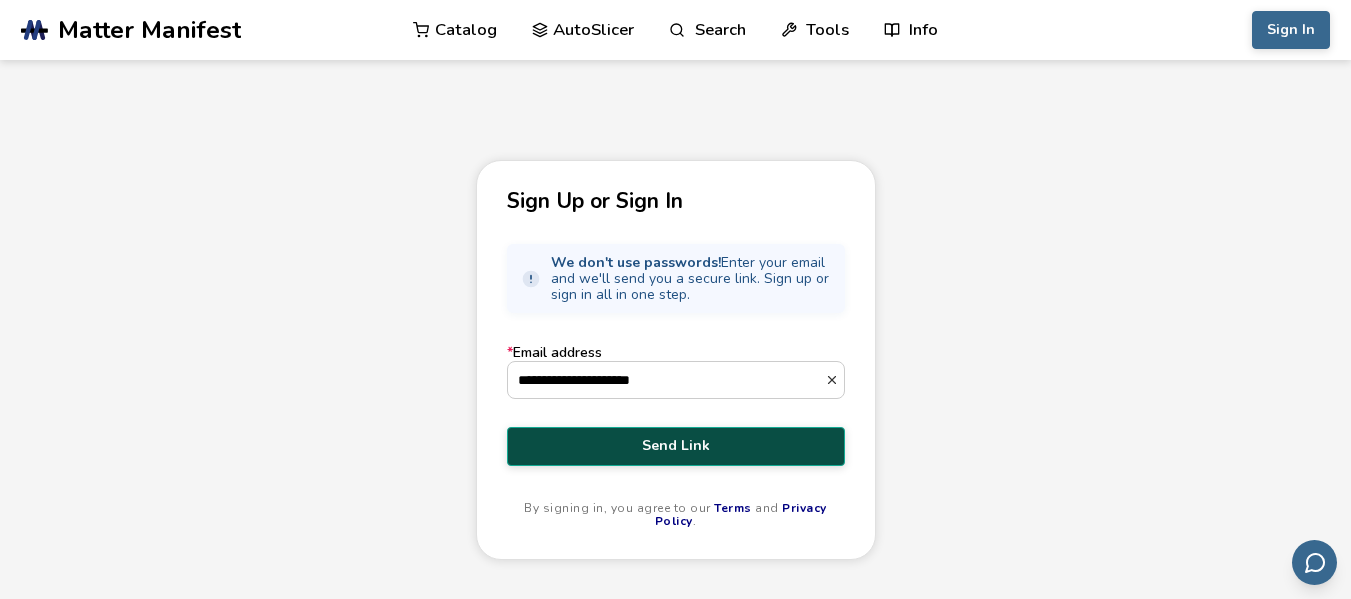 type on "**********" 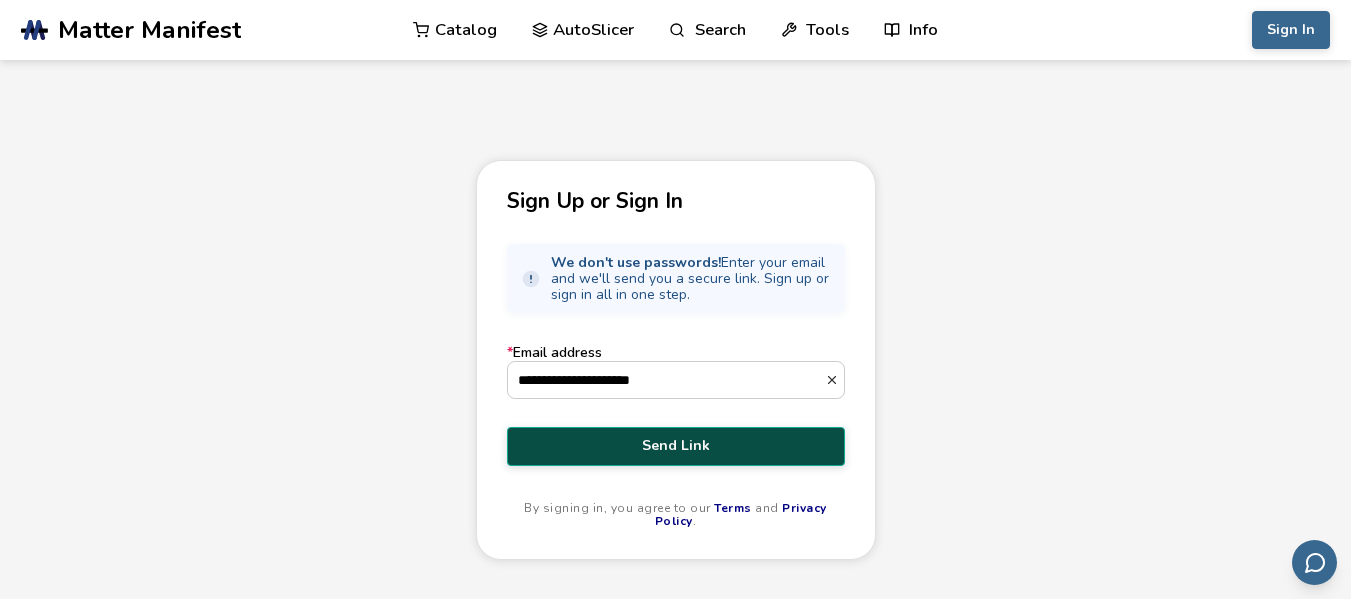 click on "Send Link" at bounding box center [676, 446] 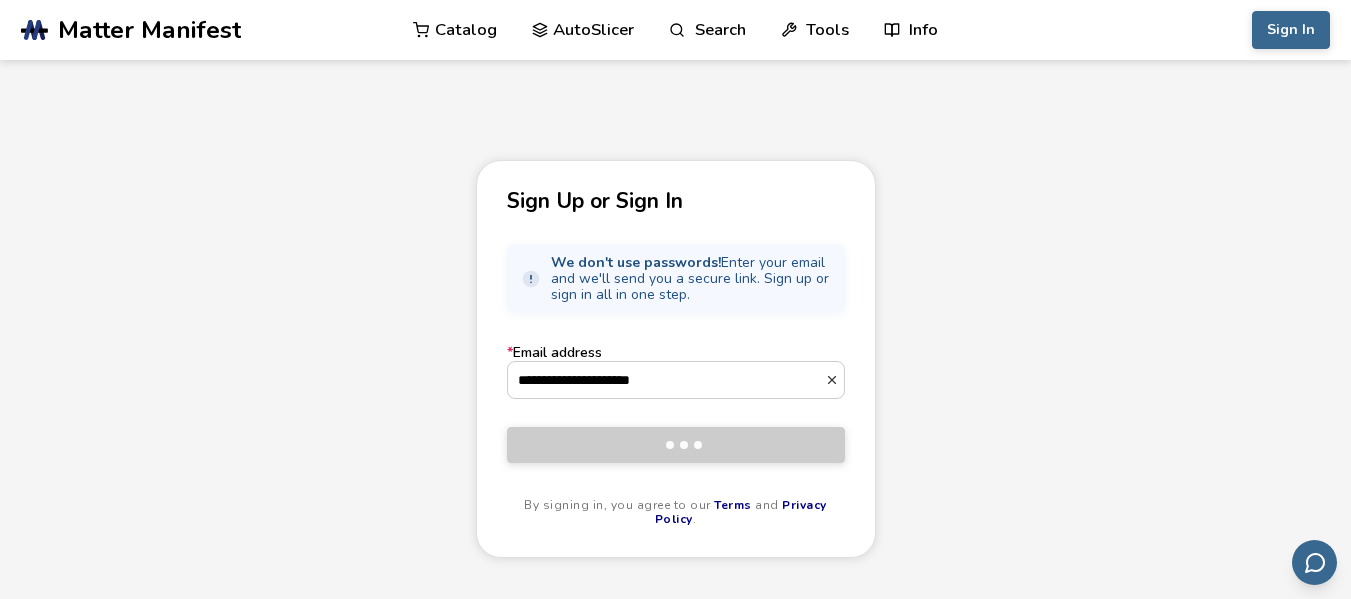 type 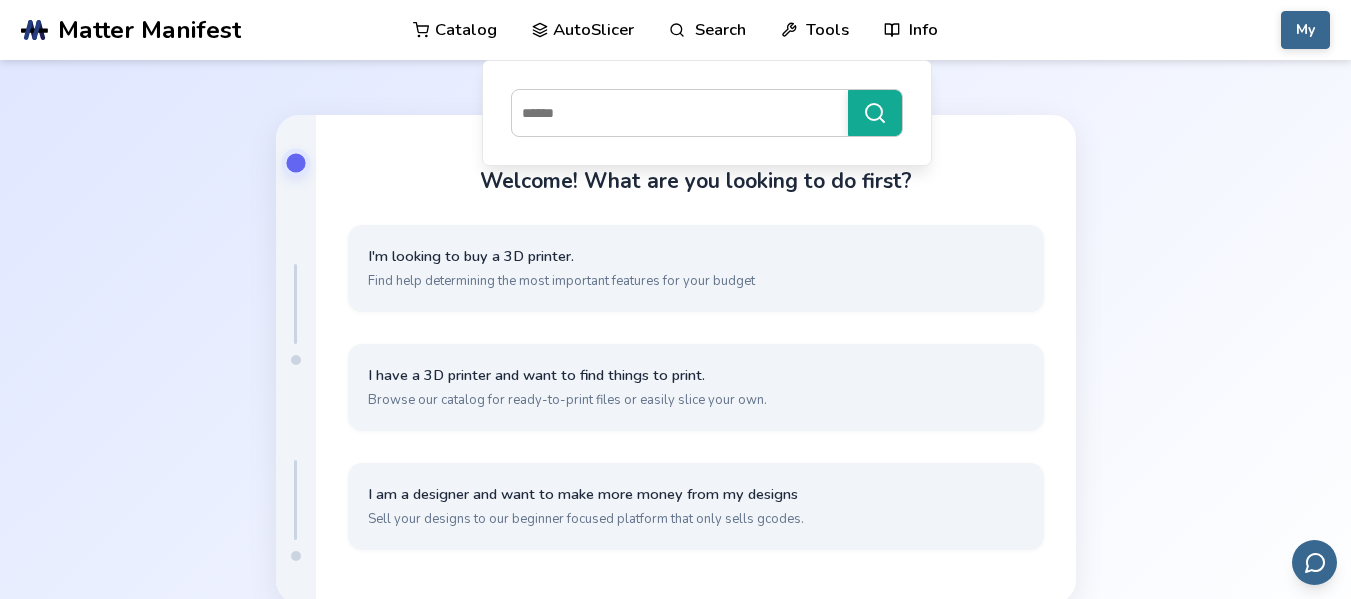 scroll, scrollTop: 0, scrollLeft: 0, axis: both 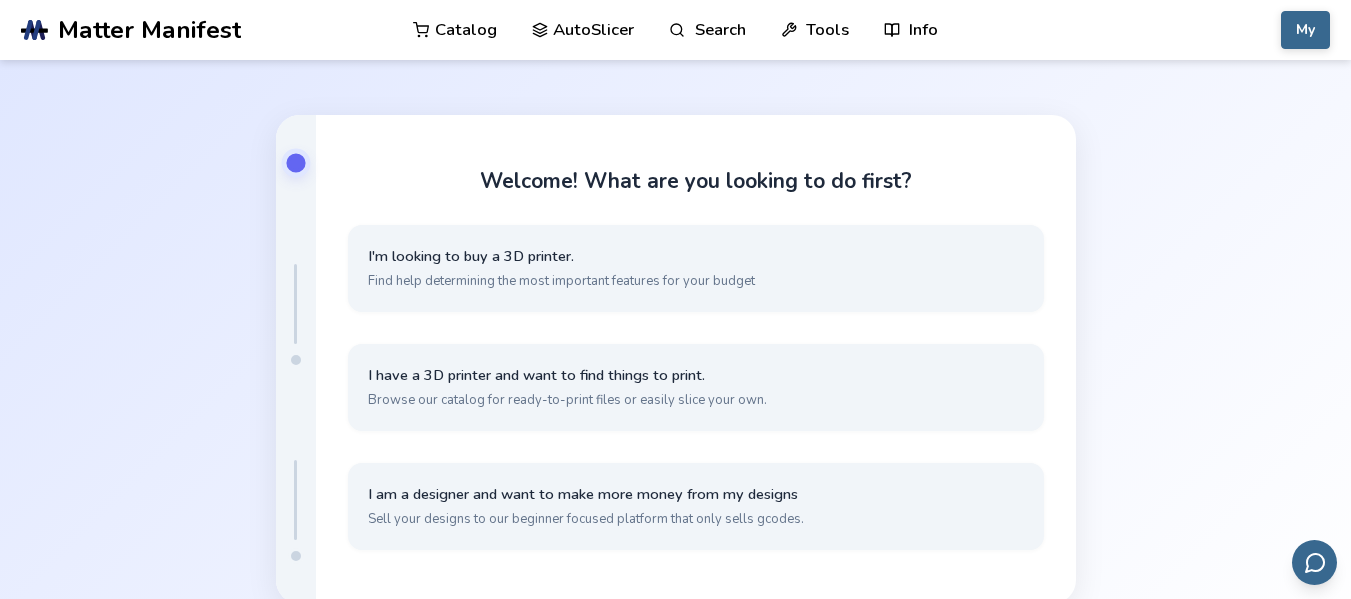 click on "AutoSlicer" at bounding box center [583, 30] 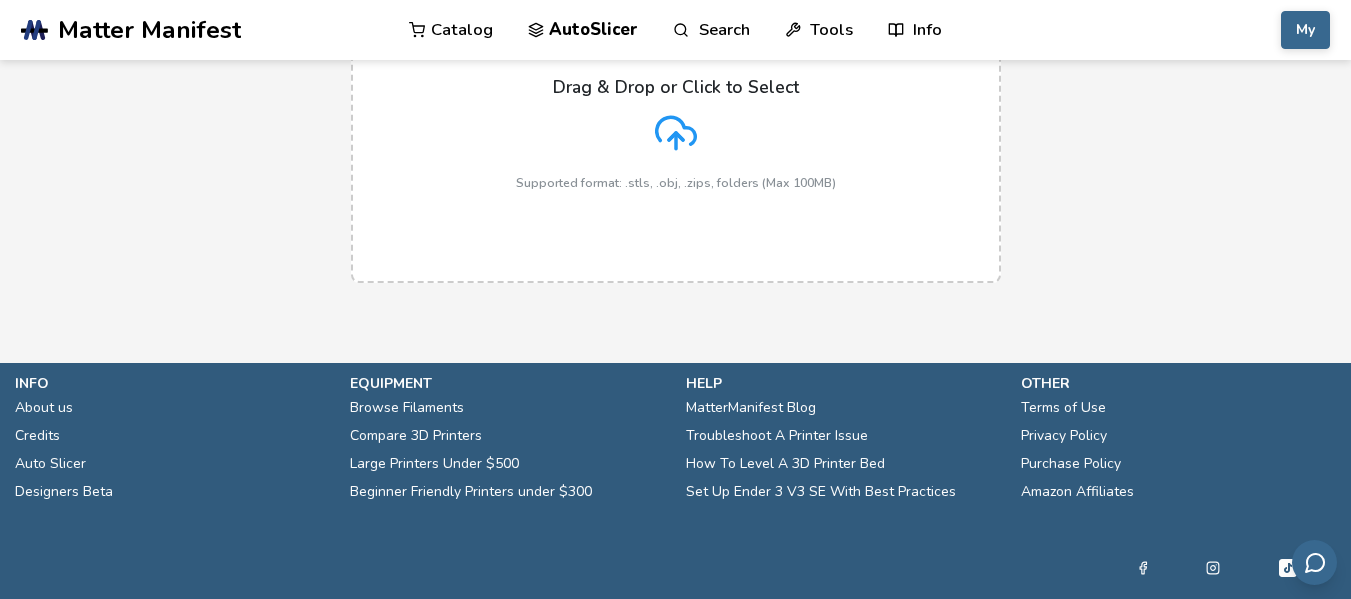 scroll, scrollTop: 246, scrollLeft: 0, axis: vertical 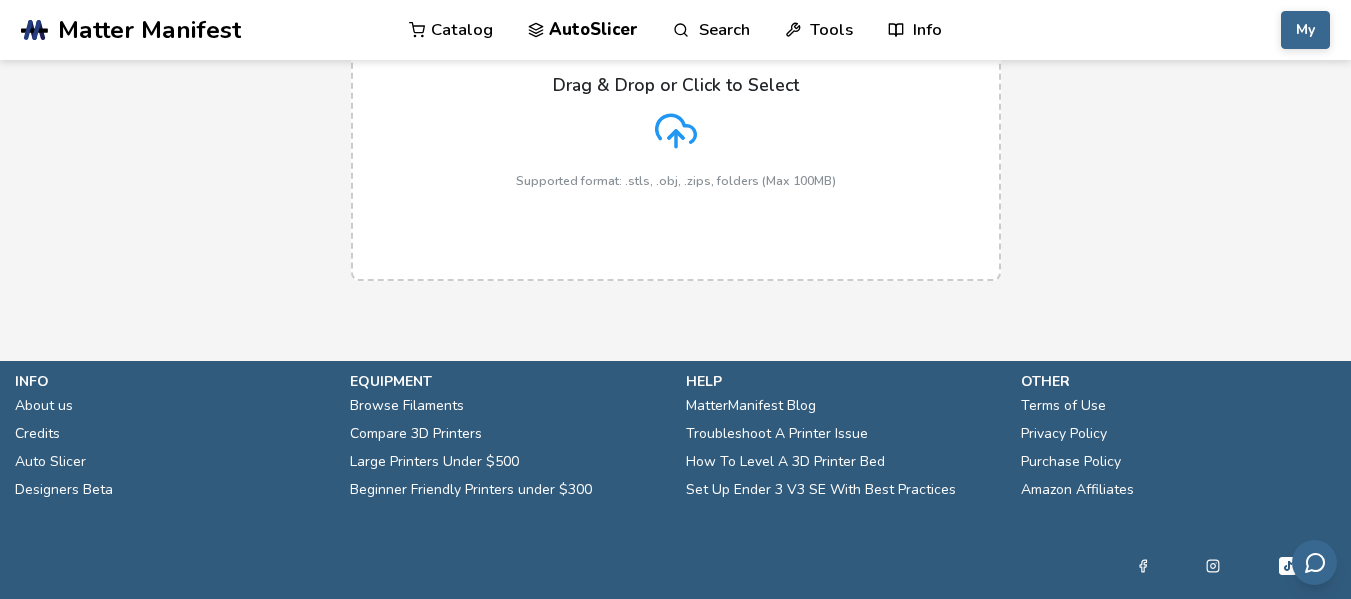 click on "Drag & Drop or Click to Select Supported format: .stls, .obj, .zips, folders (Max 100MB)" at bounding box center [676, 131] 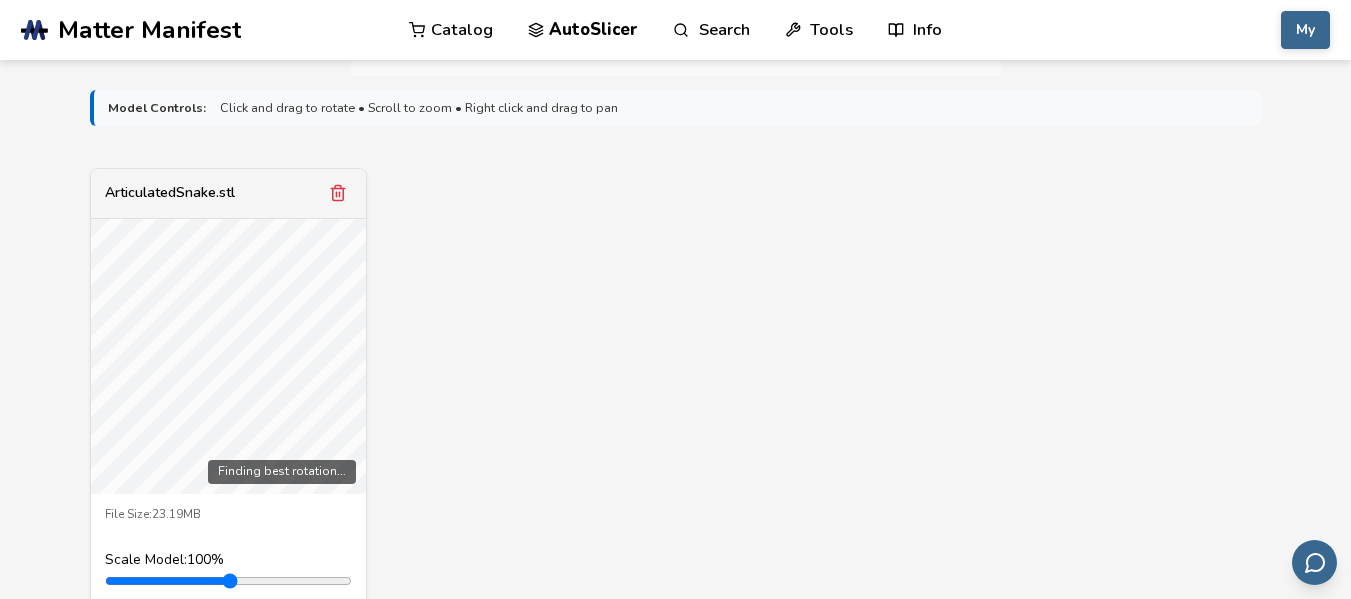scroll, scrollTop: 763, scrollLeft: 0, axis: vertical 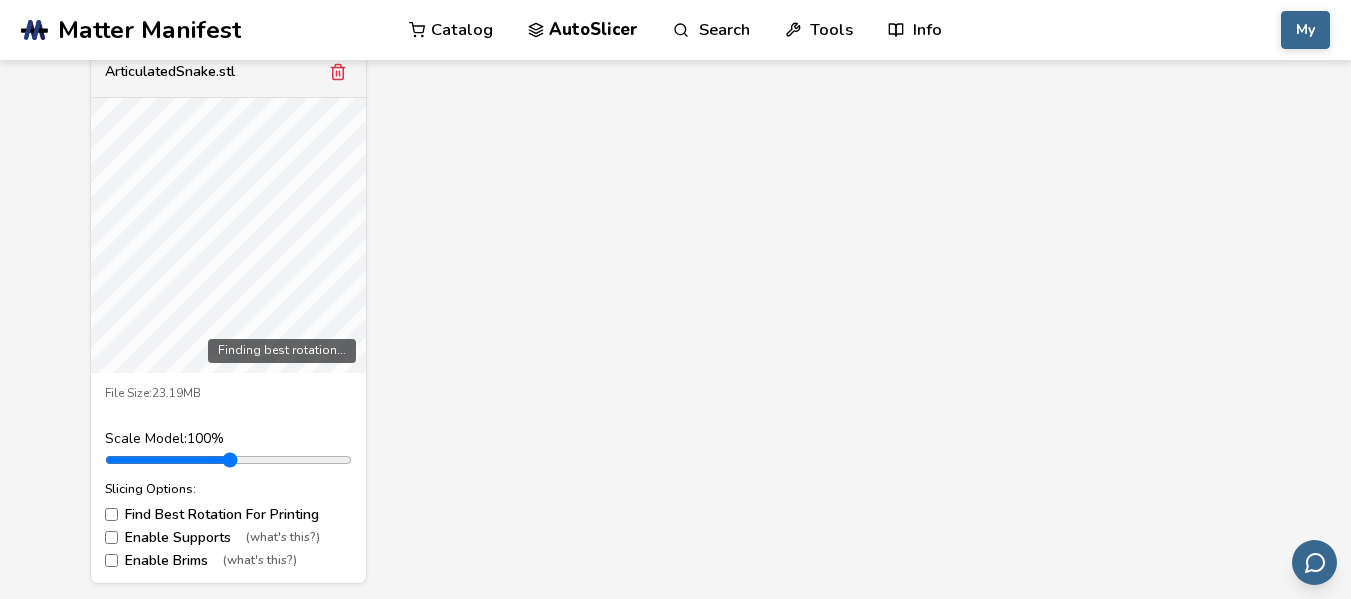 click on "Finding best rotation..." at bounding box center (228, 235) 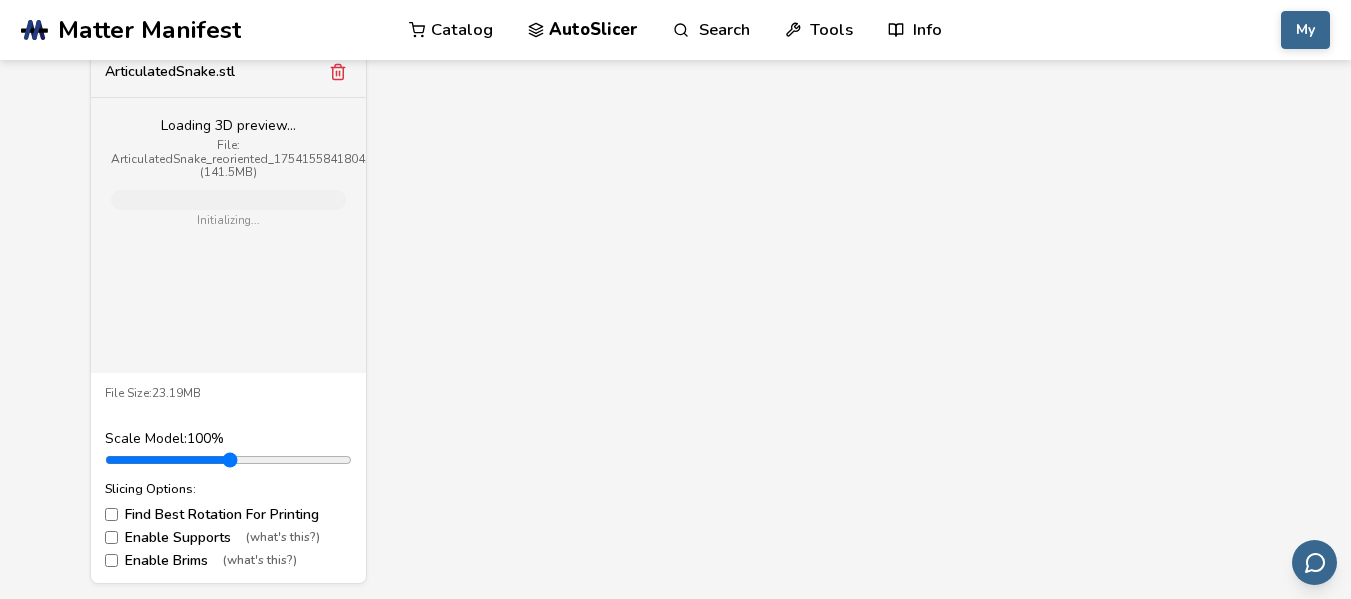 scroll, scrollTop: 1128, scrollLeft: 0, axis: vertical 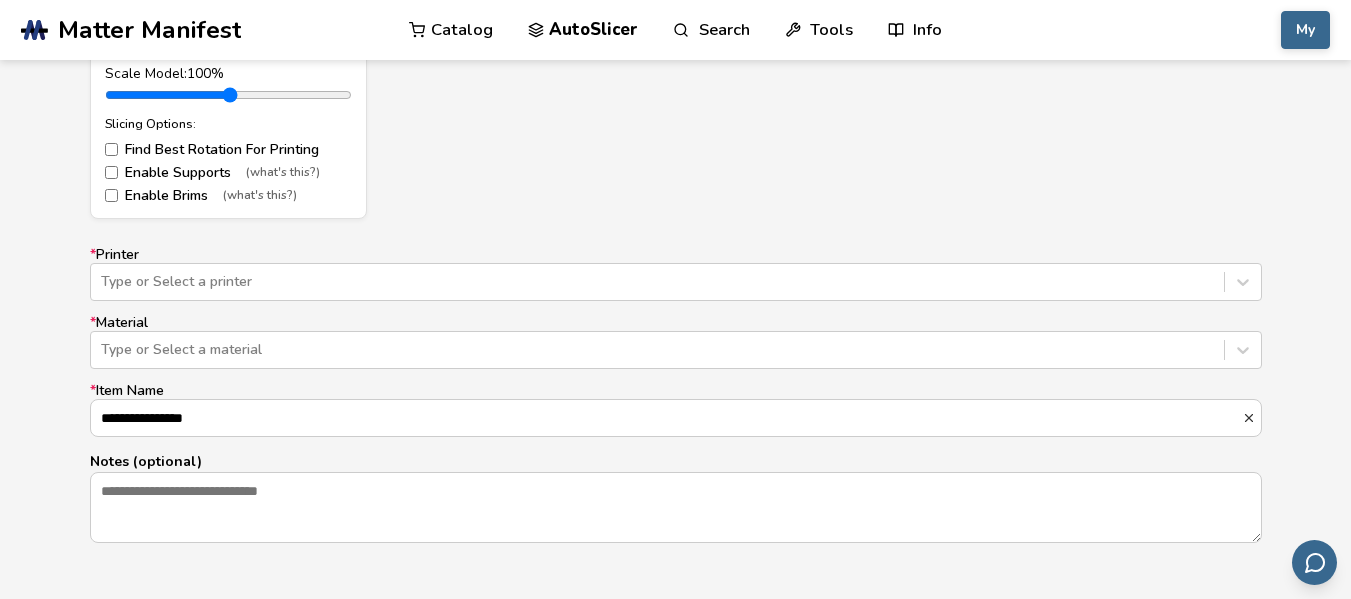 click at bounding box center (657, 282) 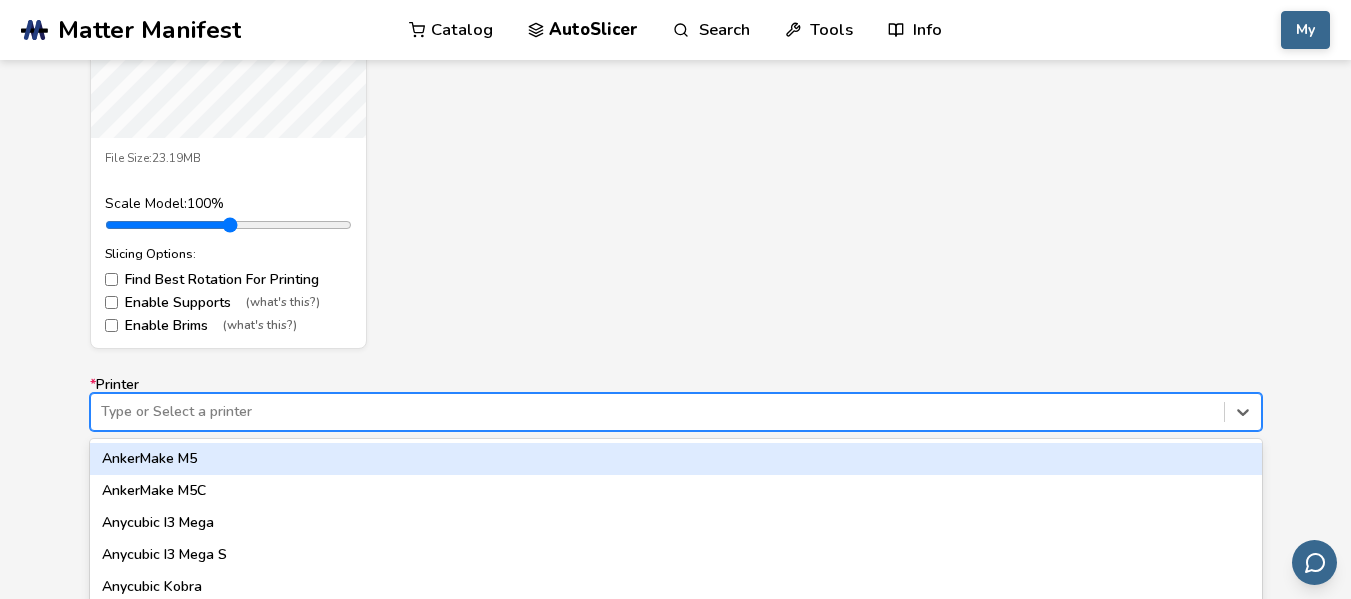 scroll, scrollTop: 999, scrollLeft: 0, axis: vertical 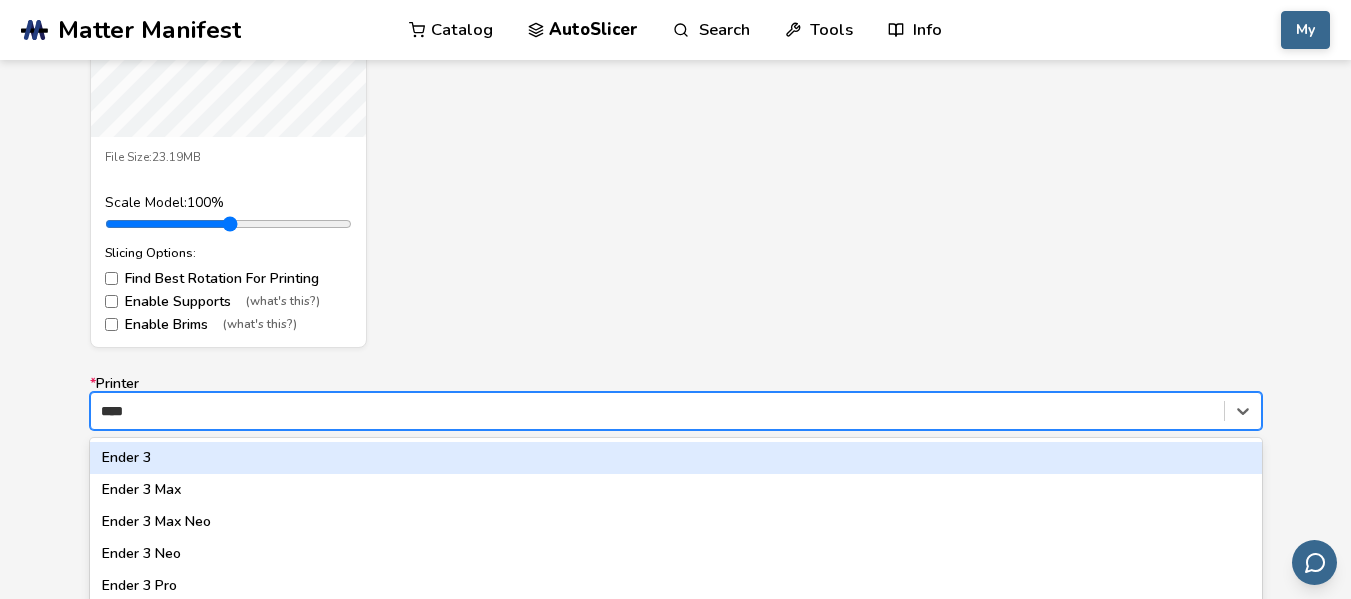 type on "*****" 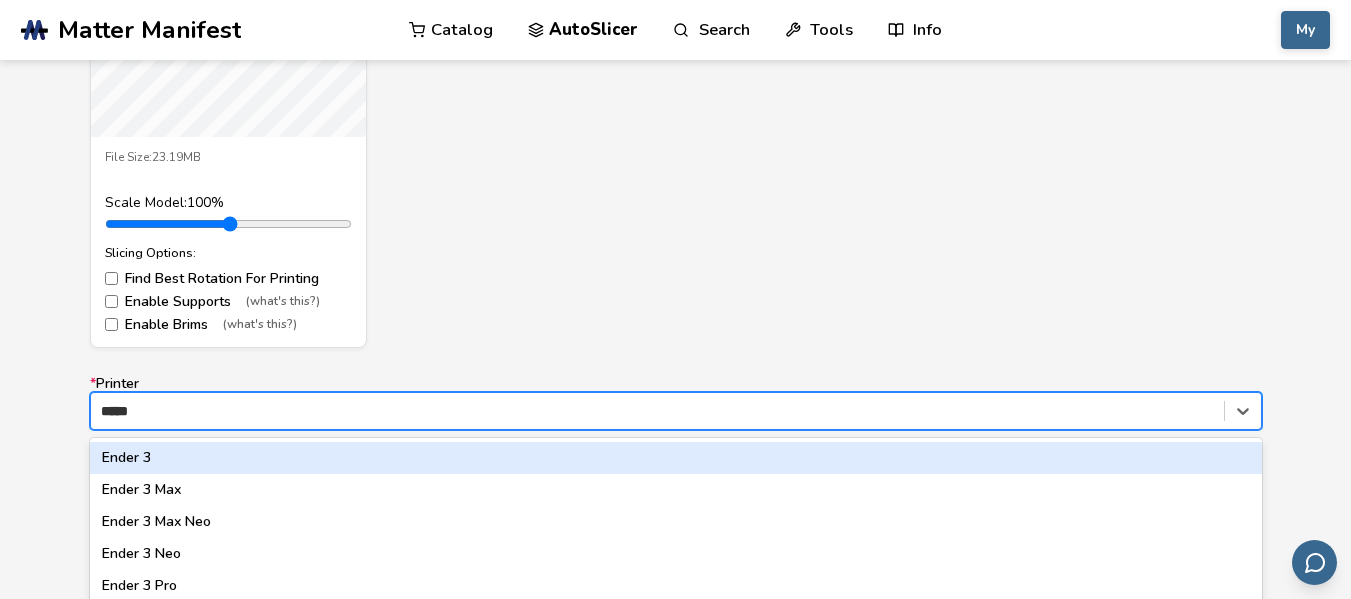 click on "Ender 3" at bounding box center (676, 458) 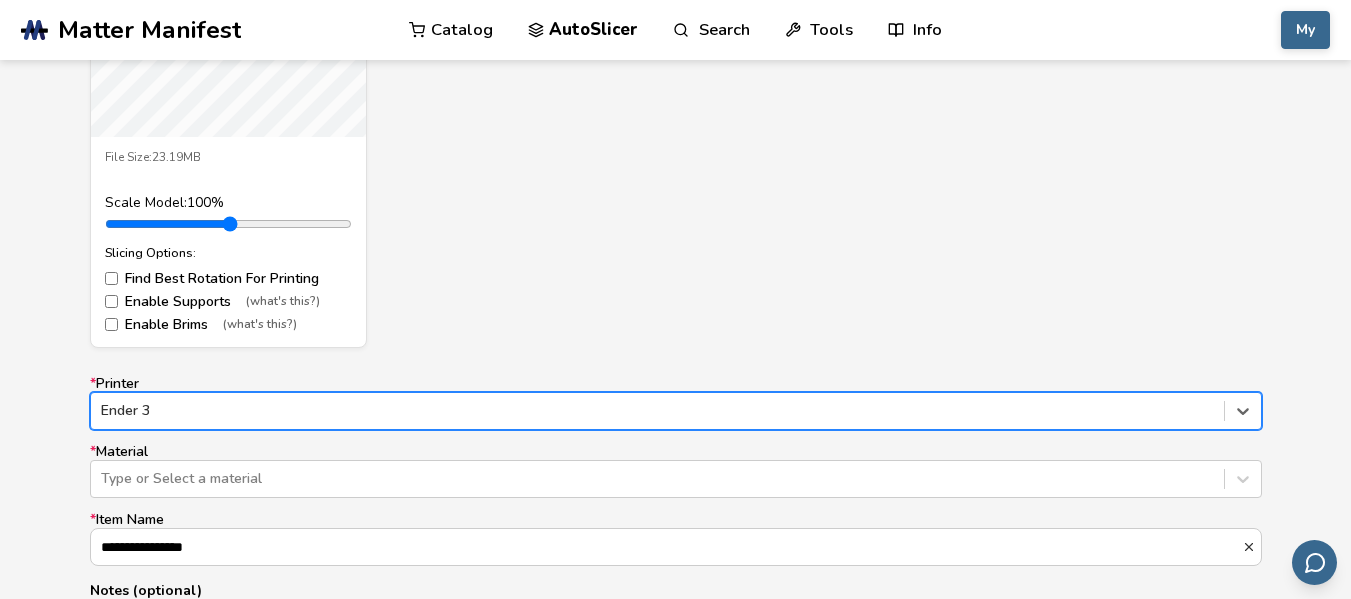 scroll, scrollTop: 1134, scrollLeft: 0, axis: vertical 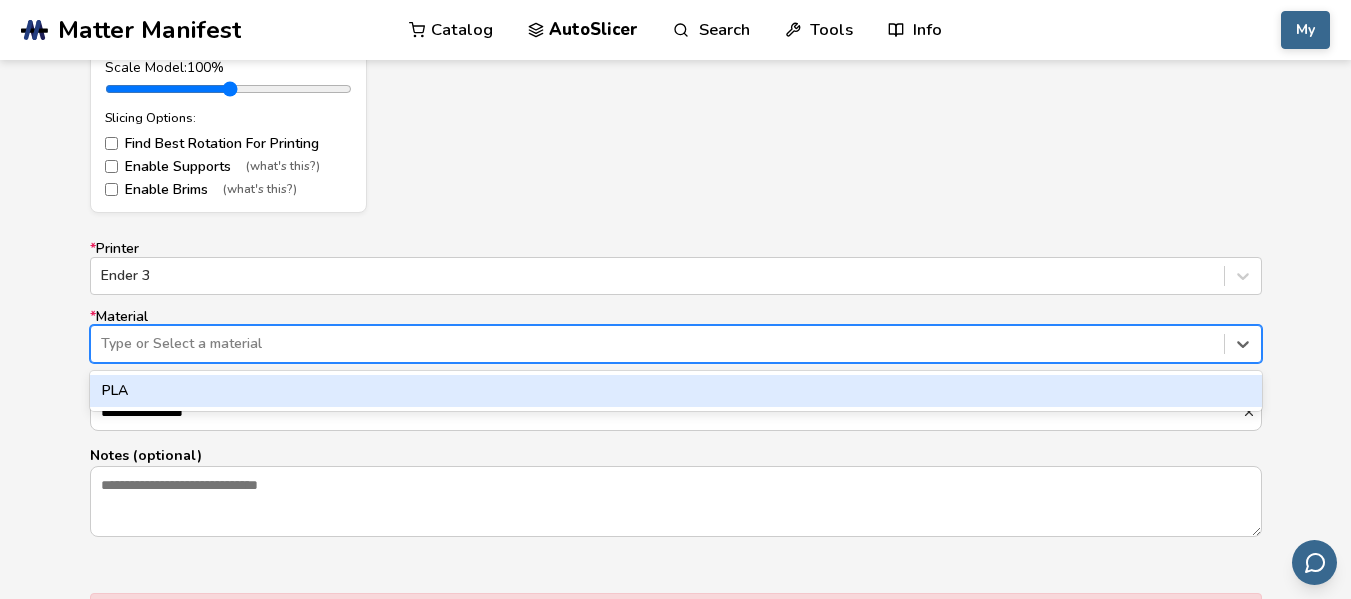 click at bounding box center (657, 344) 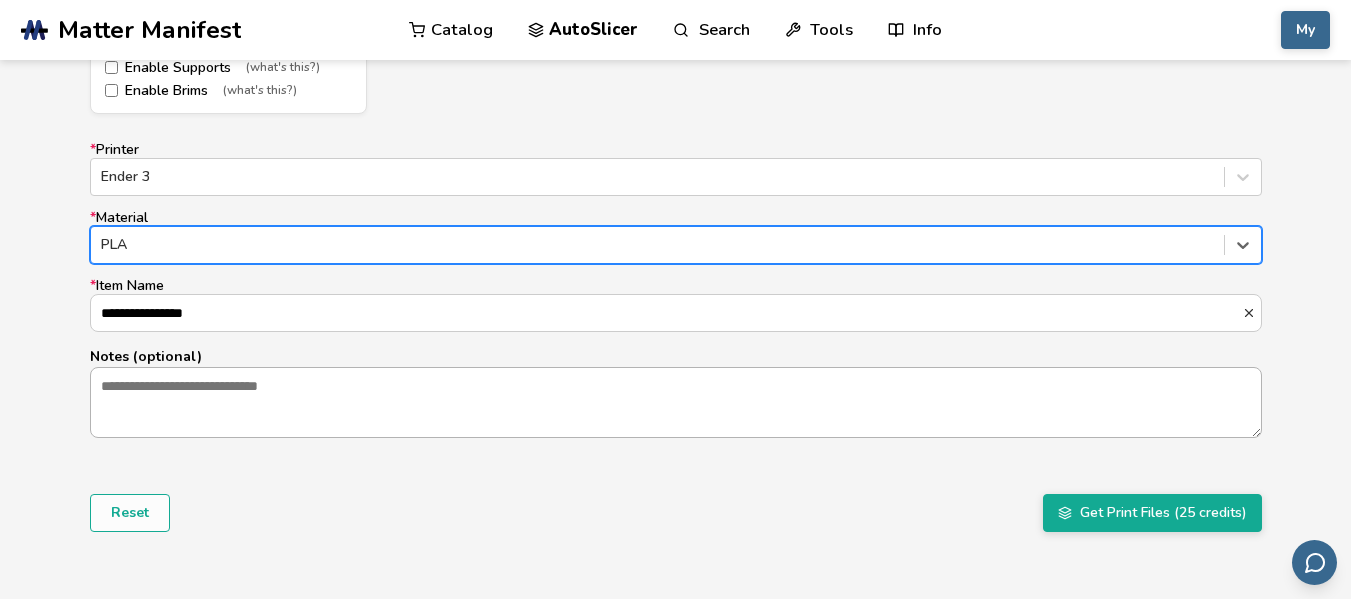 scroll, scrollTop: 1374, scrollLeft: 0, axis: vertical 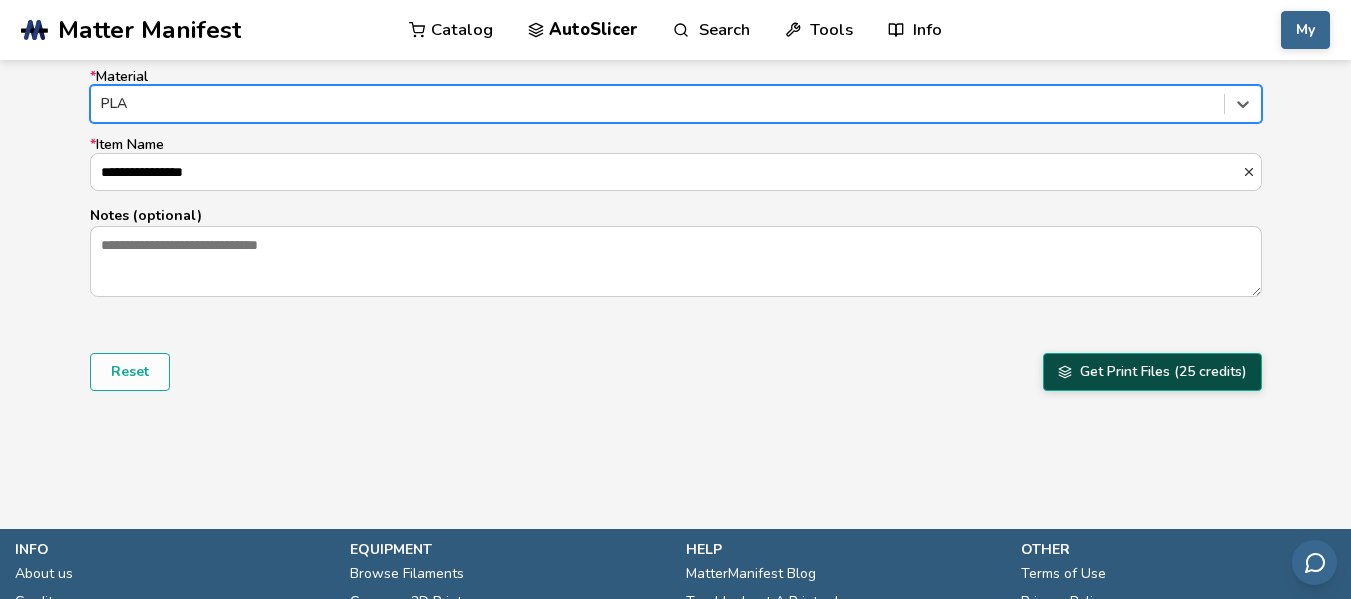 click on "Get Print Files (25 credits)" at bounding box center (1152, 372) 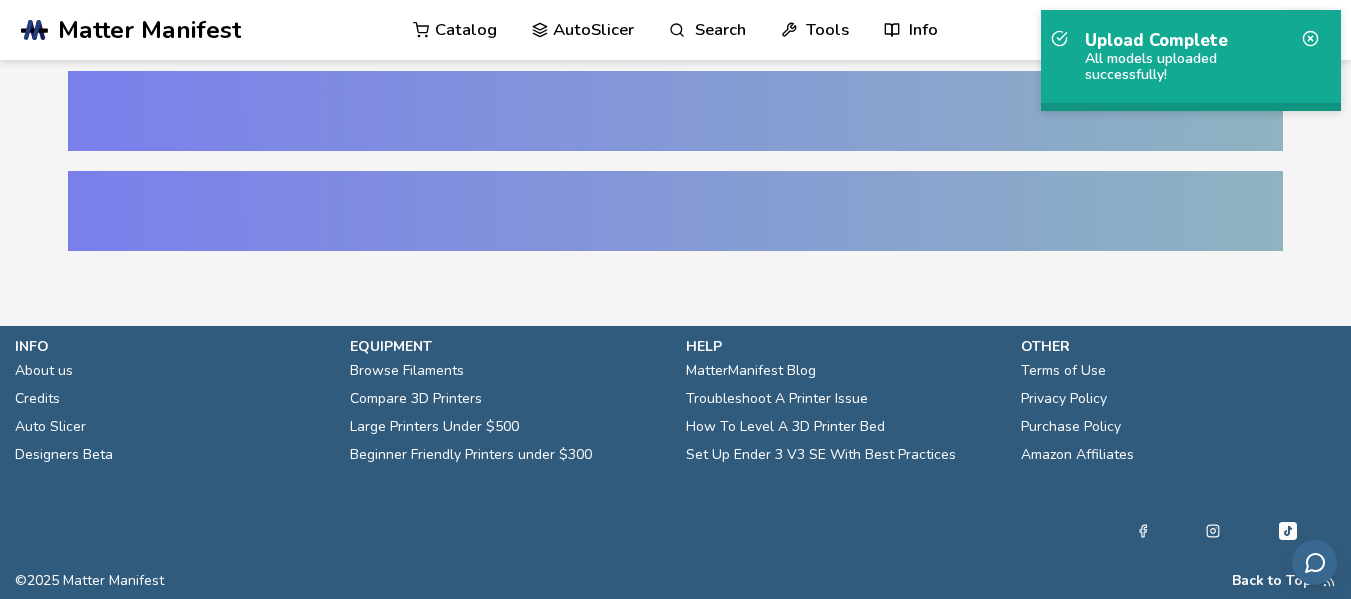 scroll, scrollTop: 0, scrollLeft: 0, axis: both 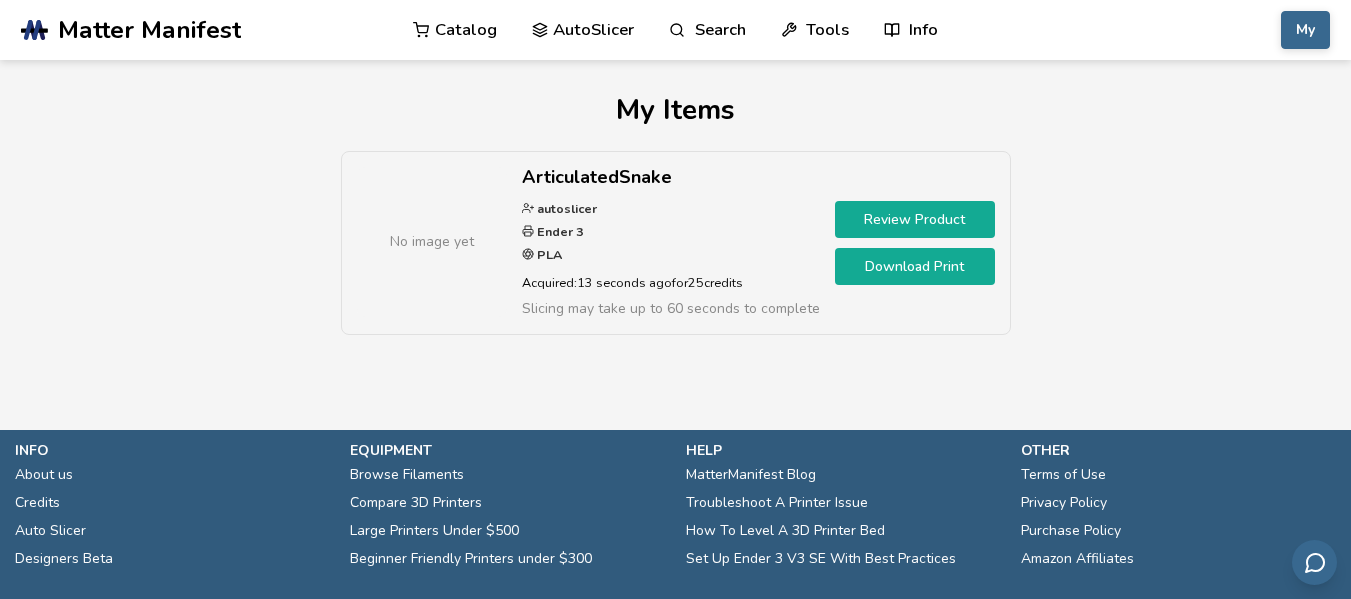 click on "Download Print" at bounding box center (915, 266) 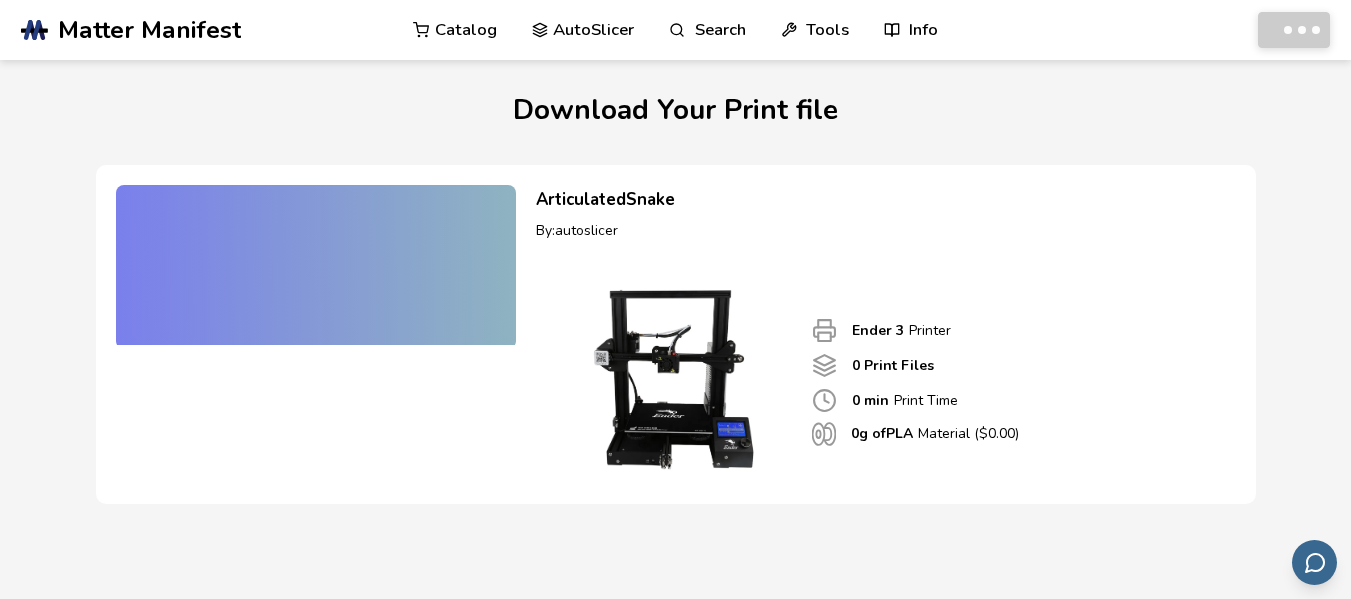 scroll, scrollTop: 0, scrollLeft: 0, axis: both 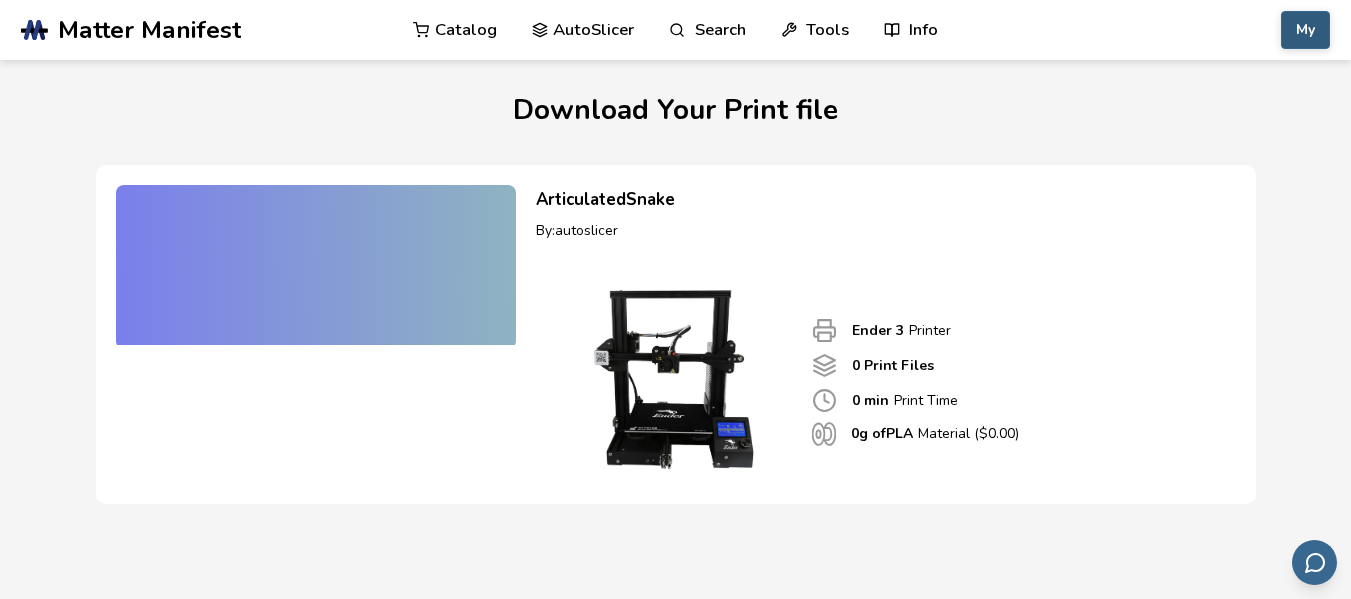 click on "My" at bounding box center (1305, 30) 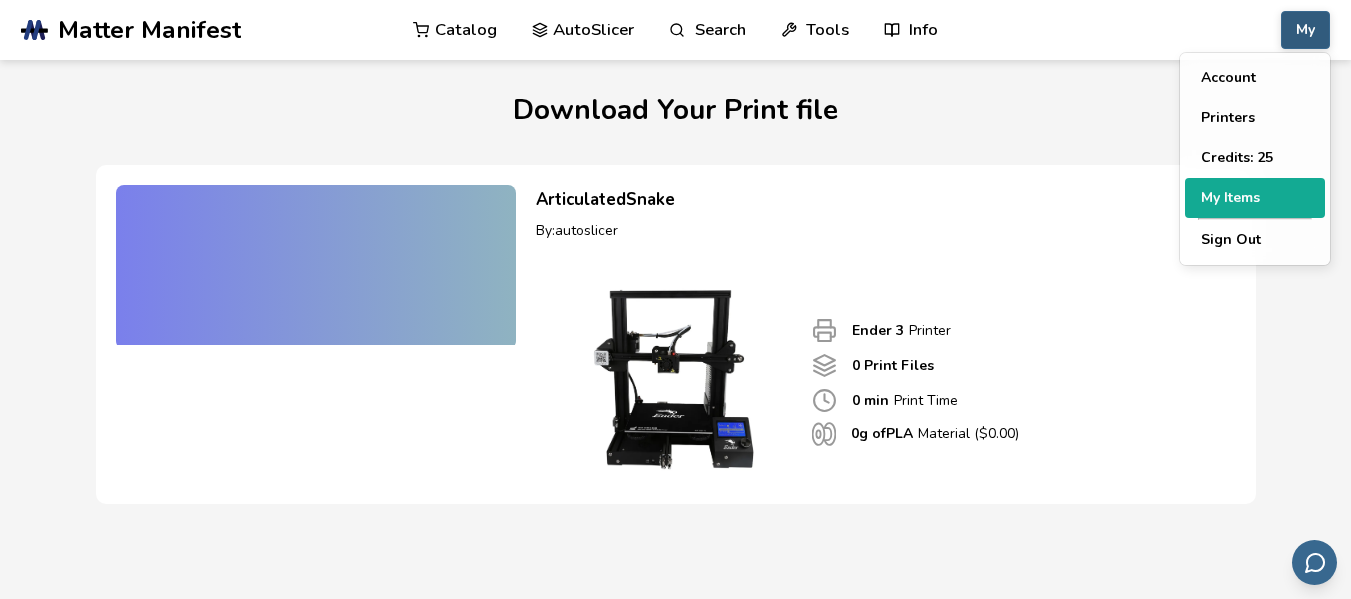 click on "My Items" at bounding box center (1255, 198) 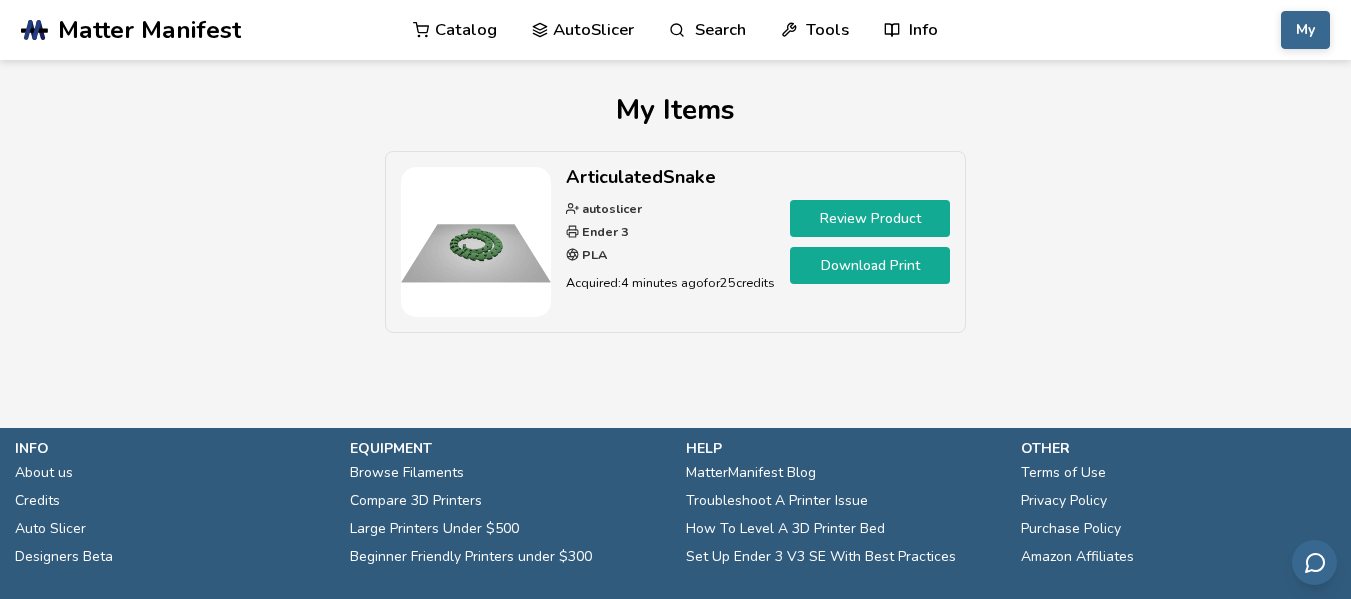 click on "Download Print" at bounding box center [870, 265] 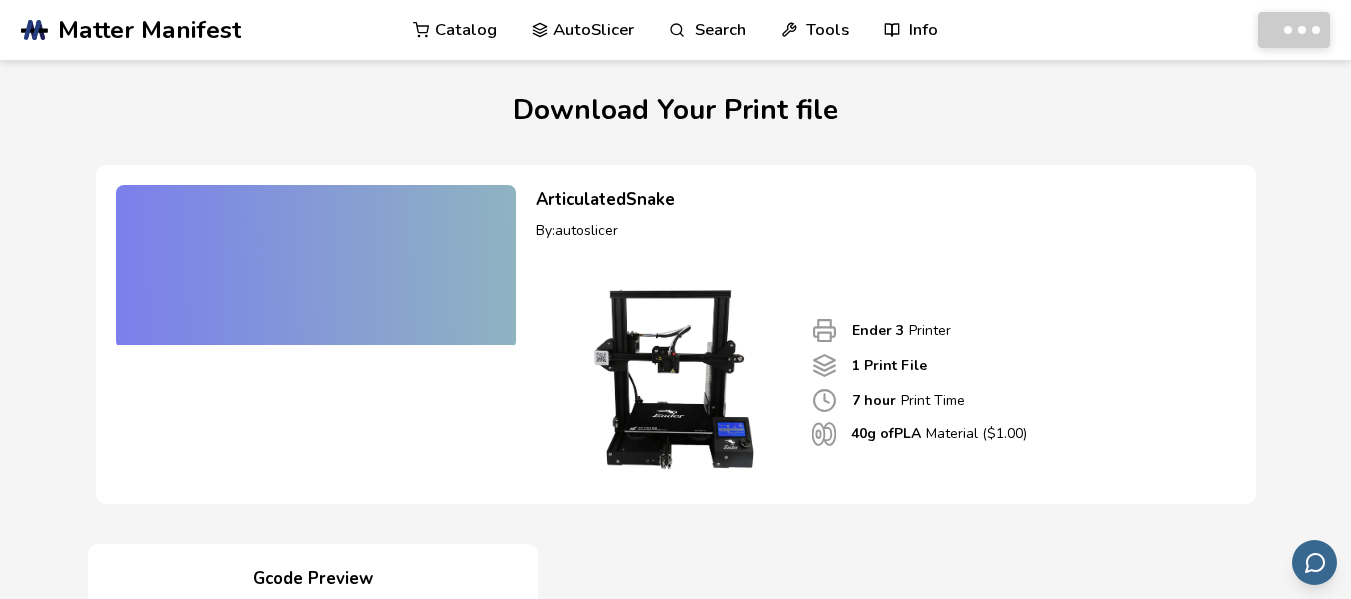 scroll, scrollTop: 0, scrollLeft: 0, axis: both 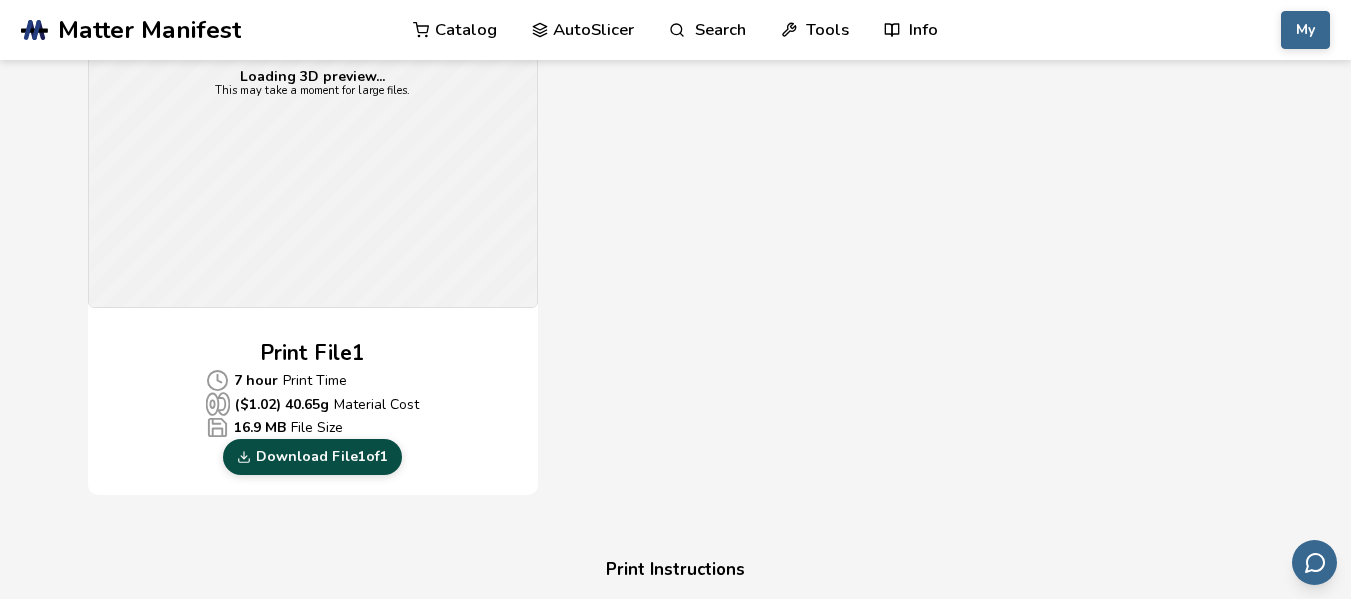 click on "Download File  1  of  1" at bounding box center [312, 457] 